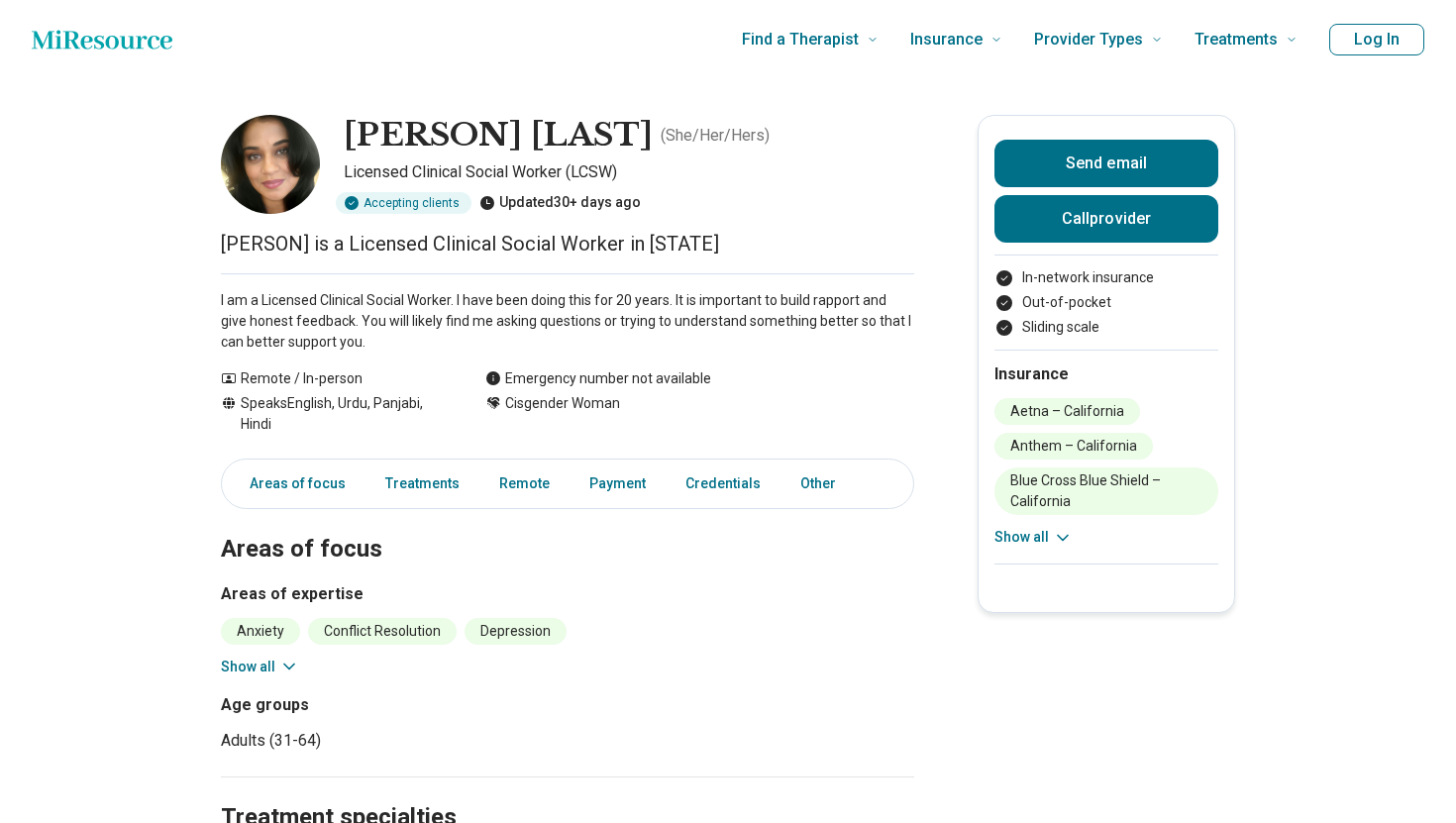 scroll, scrollTop: 0, scrollLeft: 0, axis: both 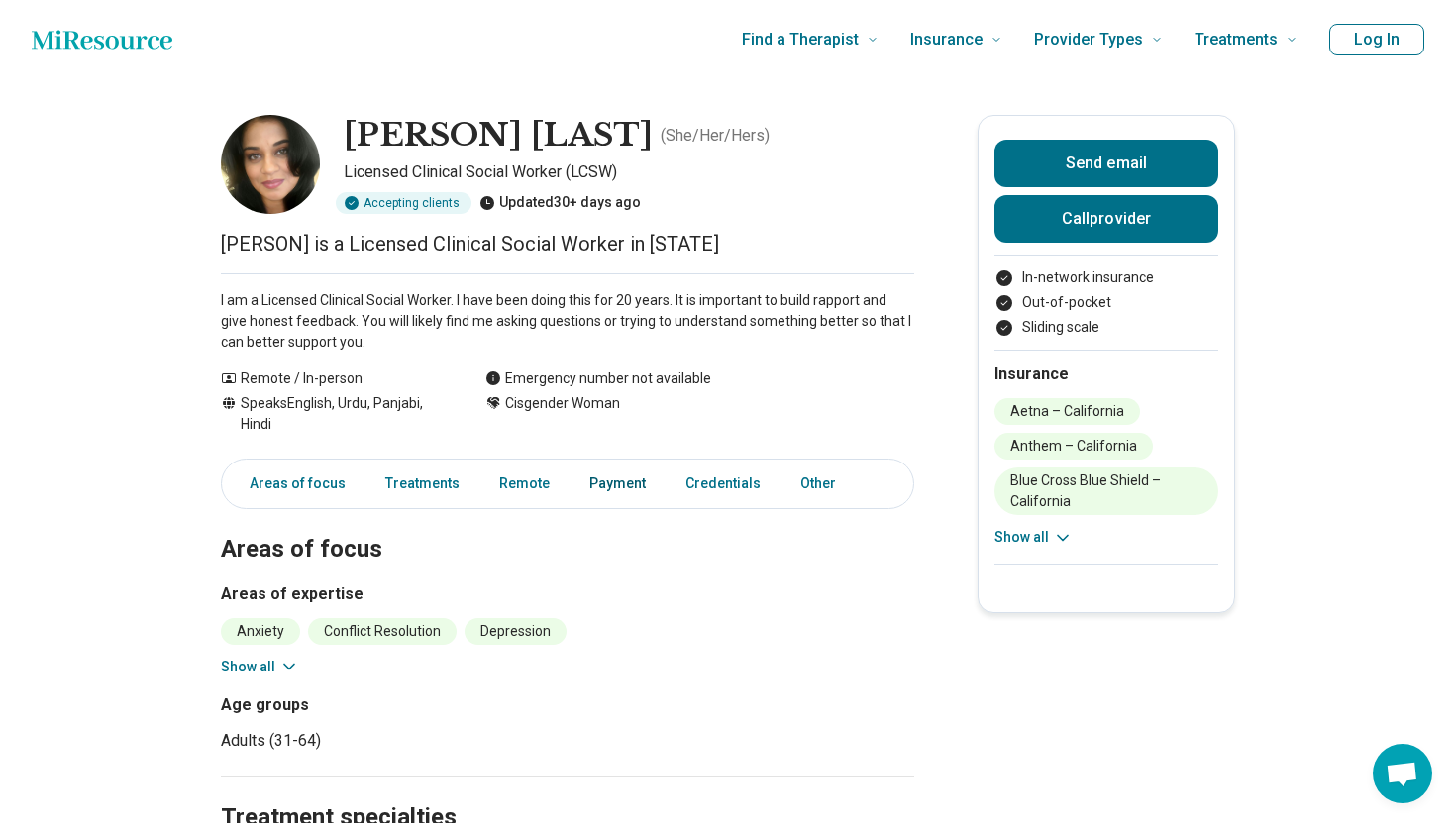 click on "Payment" at bounding box center (617, 483) 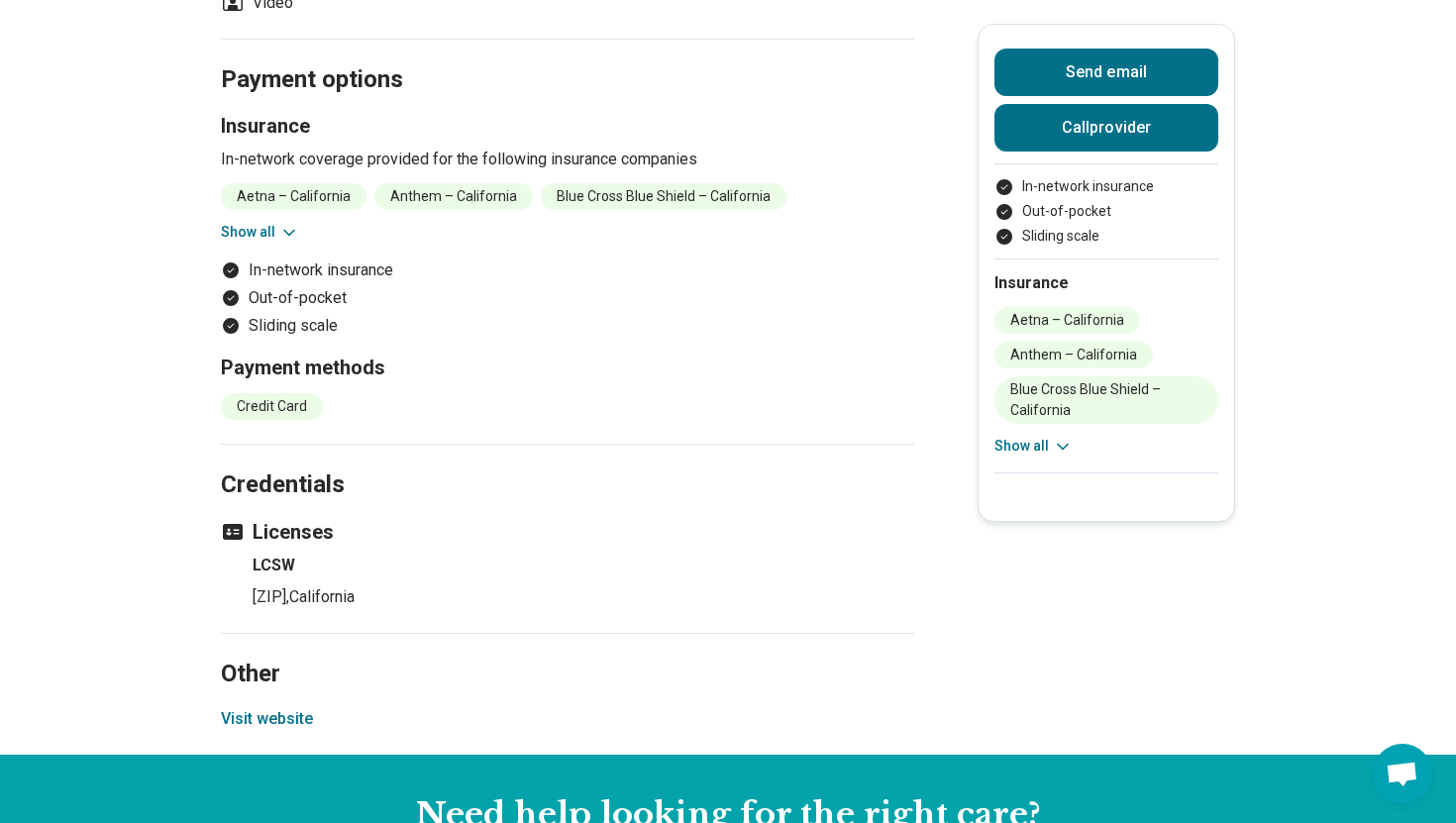 scroll, scrollTop: 1106, scrollLeft: 0, axis: vertical 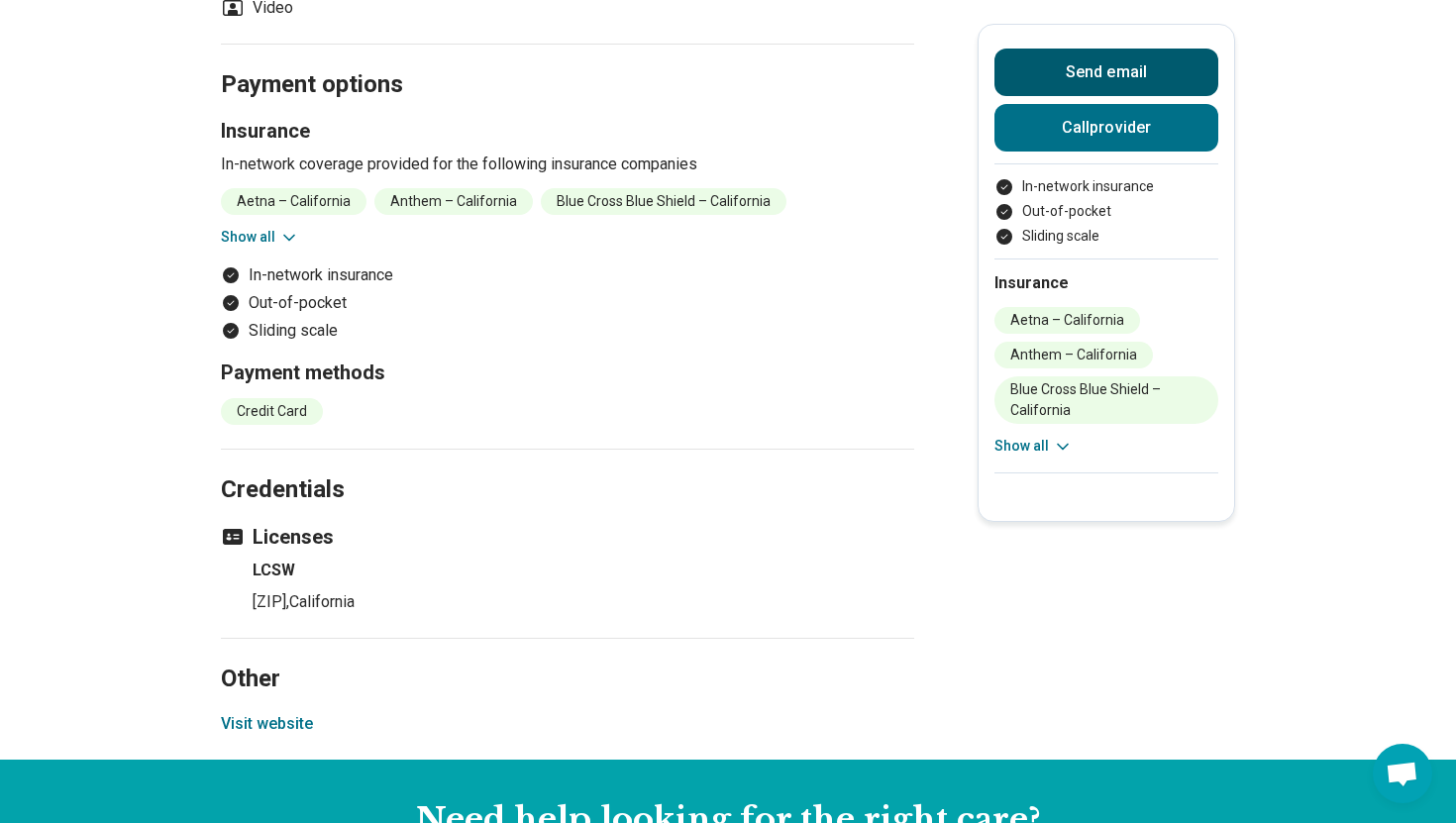 click on "Send email" at bounding box center (1106, 72) 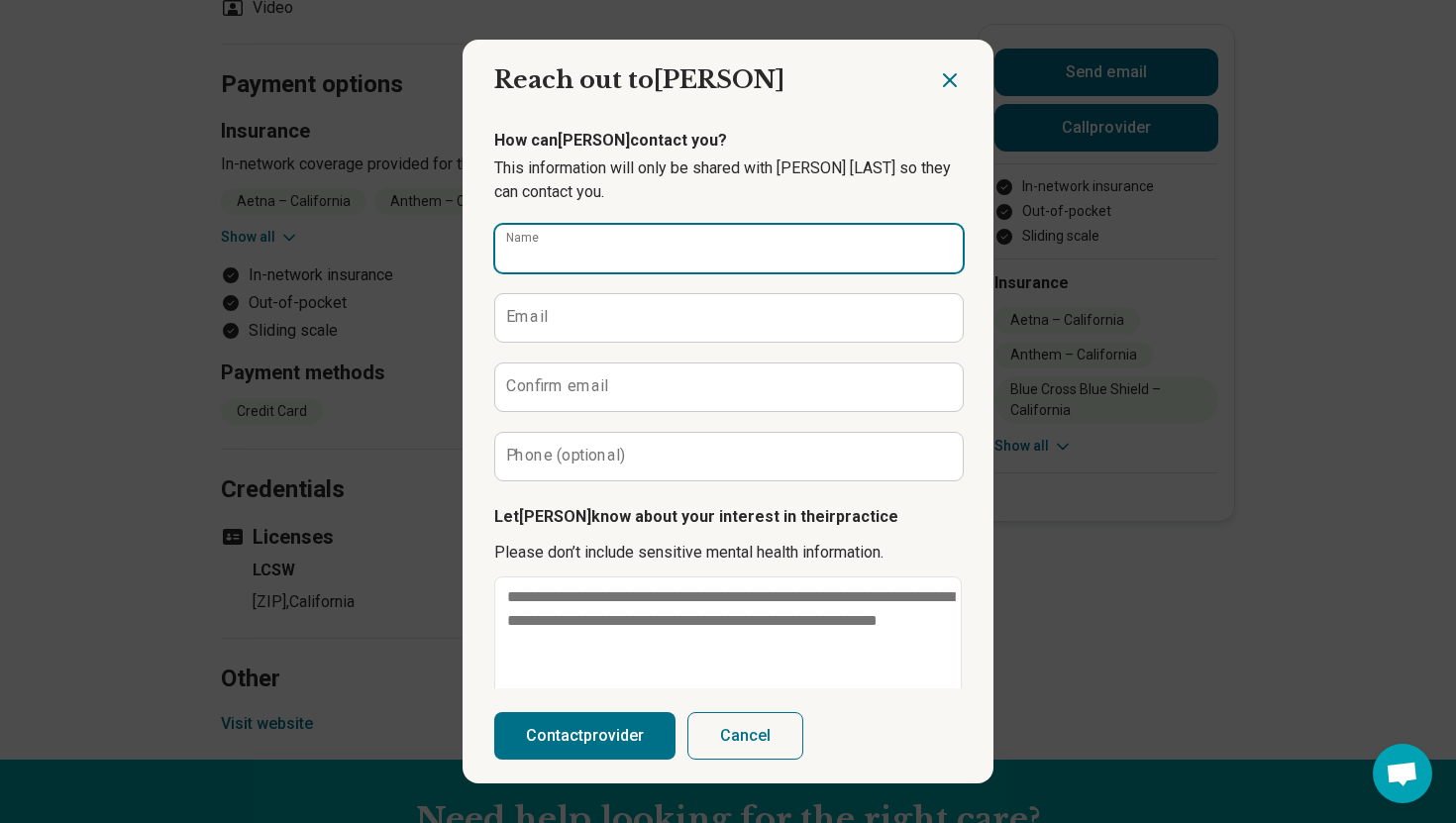 click on "Name" at bounding box center [729, 249] 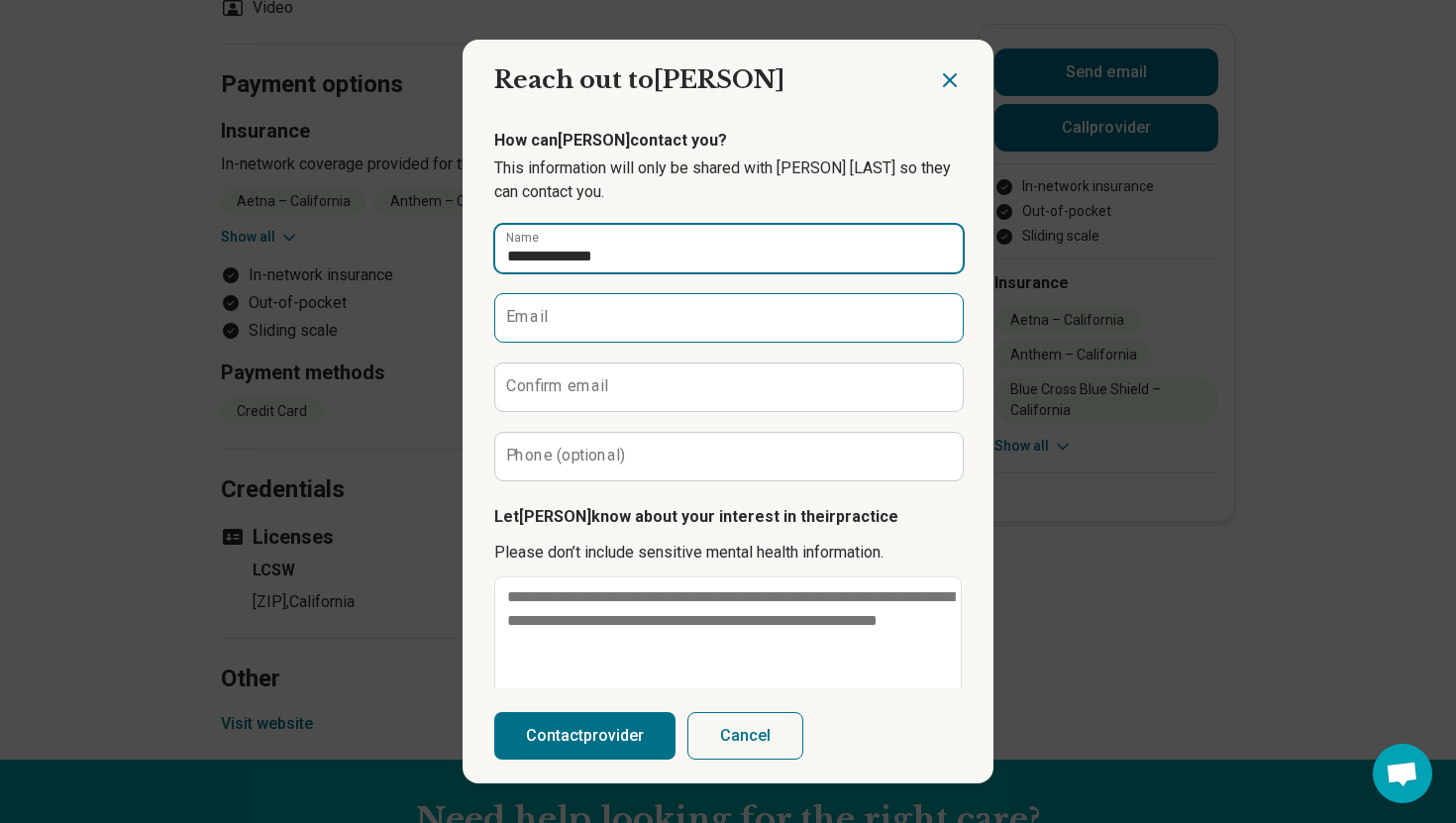 type on "**********" 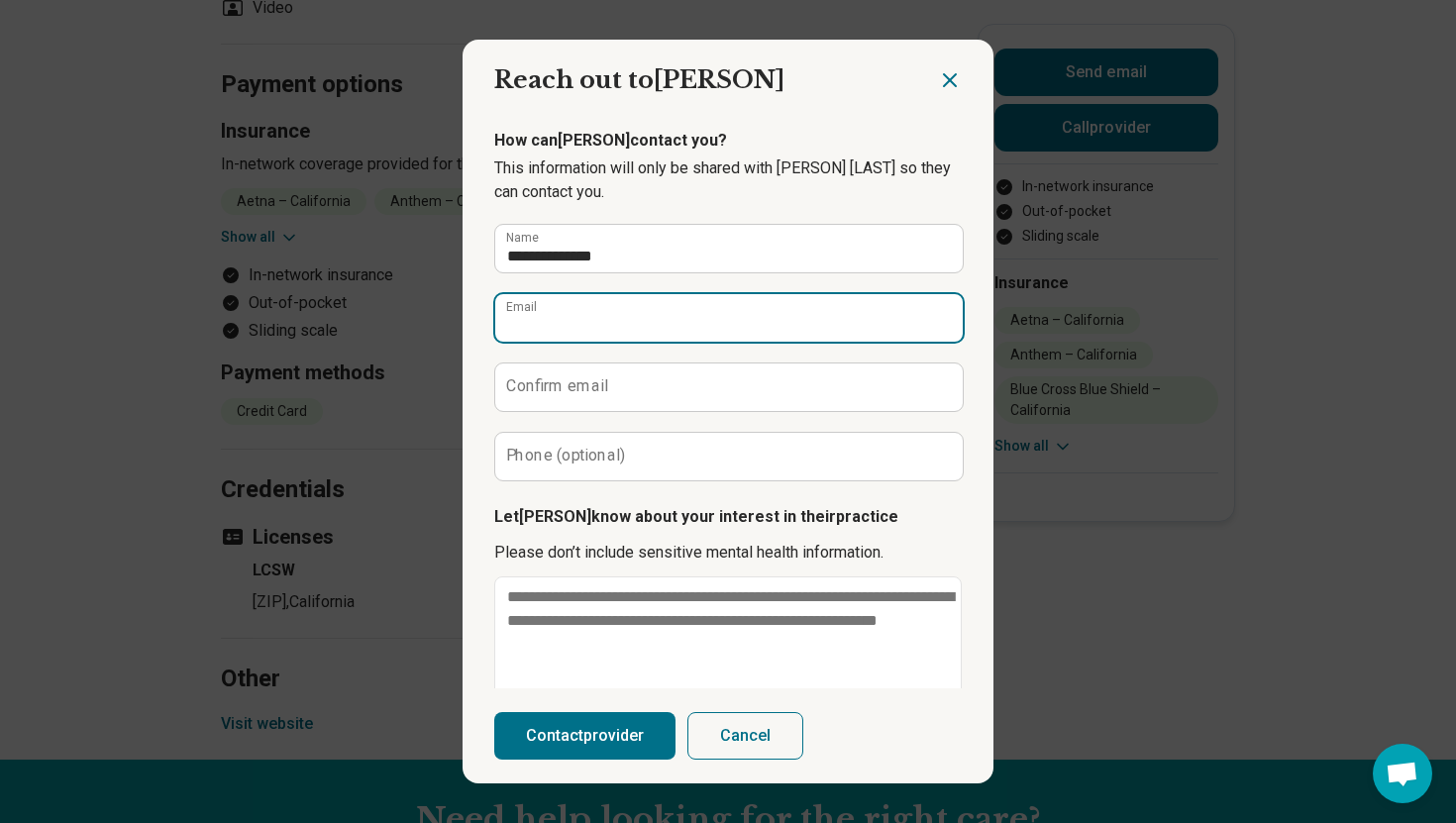 click on "Email" at bounding box center [729, 318] 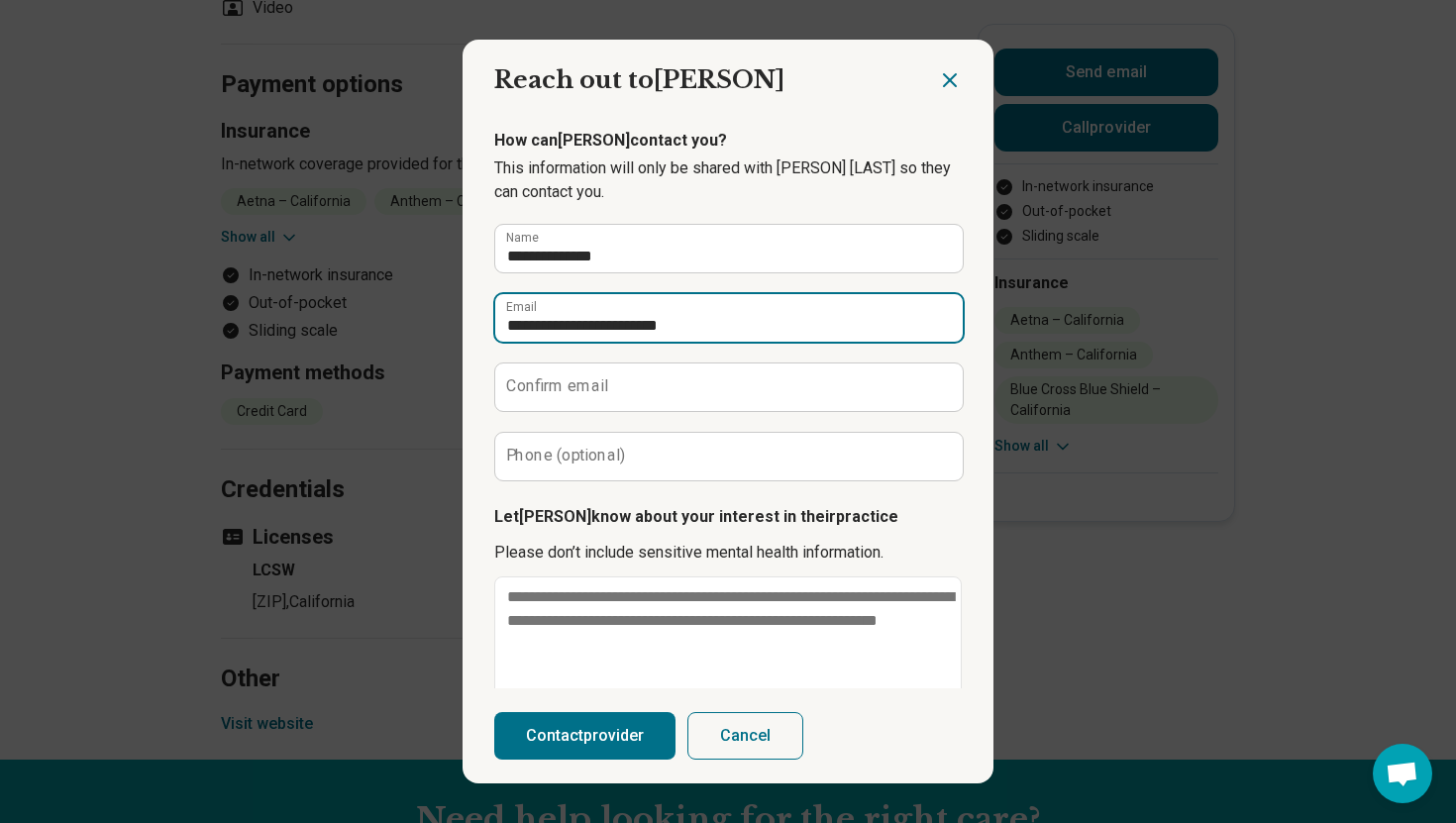 type on "**********" 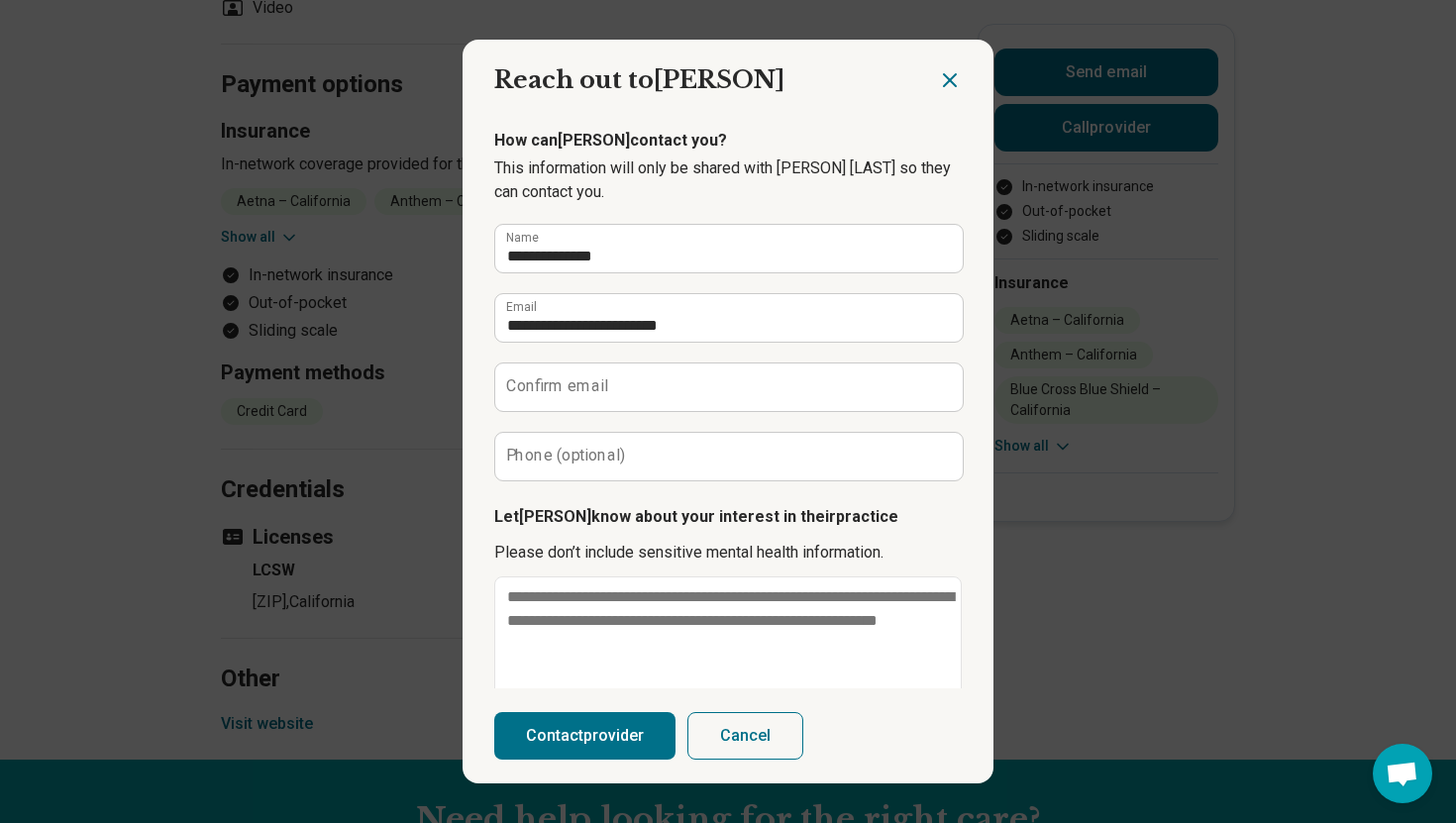 click on "Confirm email" at bounding box center [557, 386] 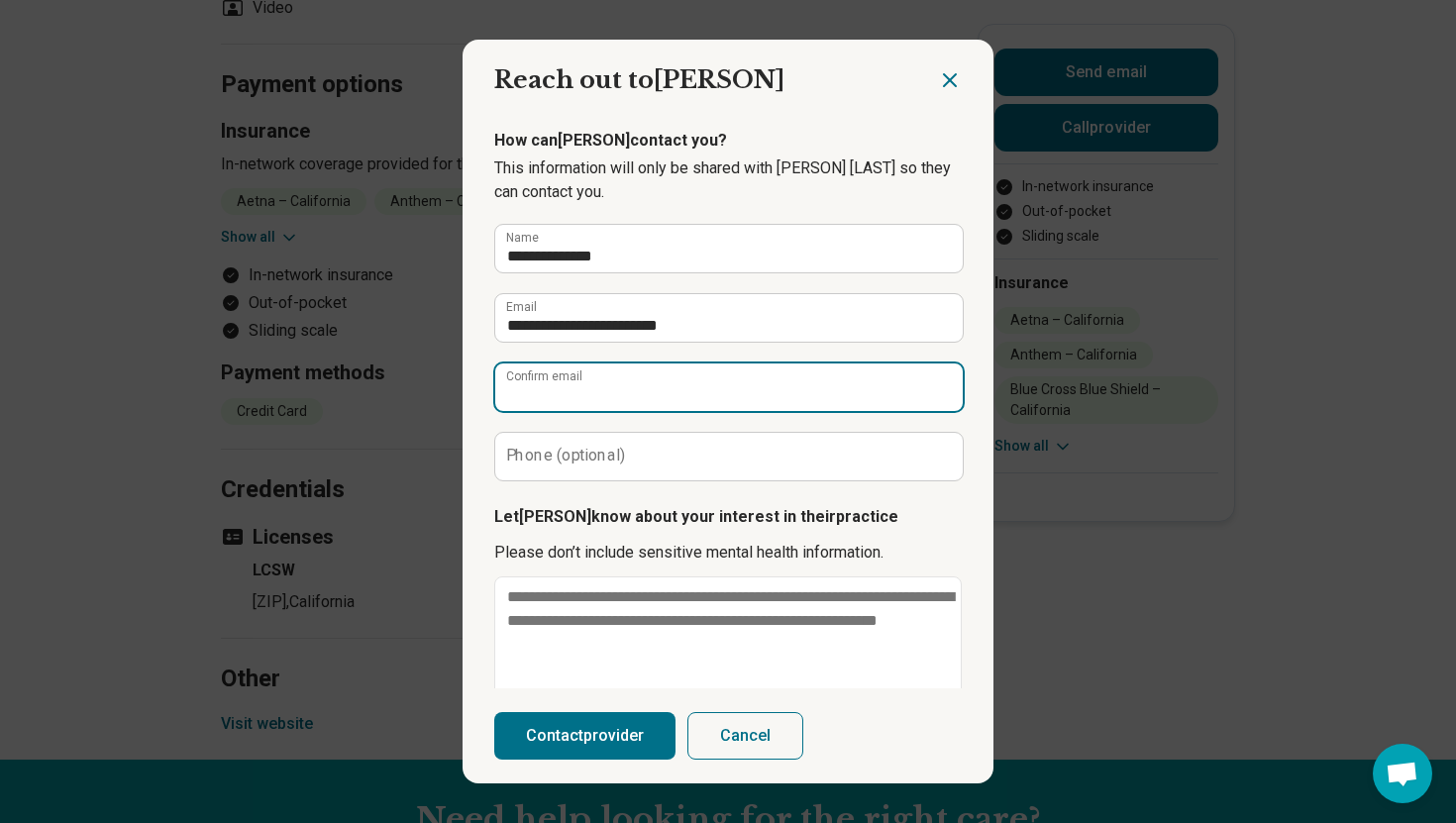 click on "Confirm email" at bounding box center [729, 387] 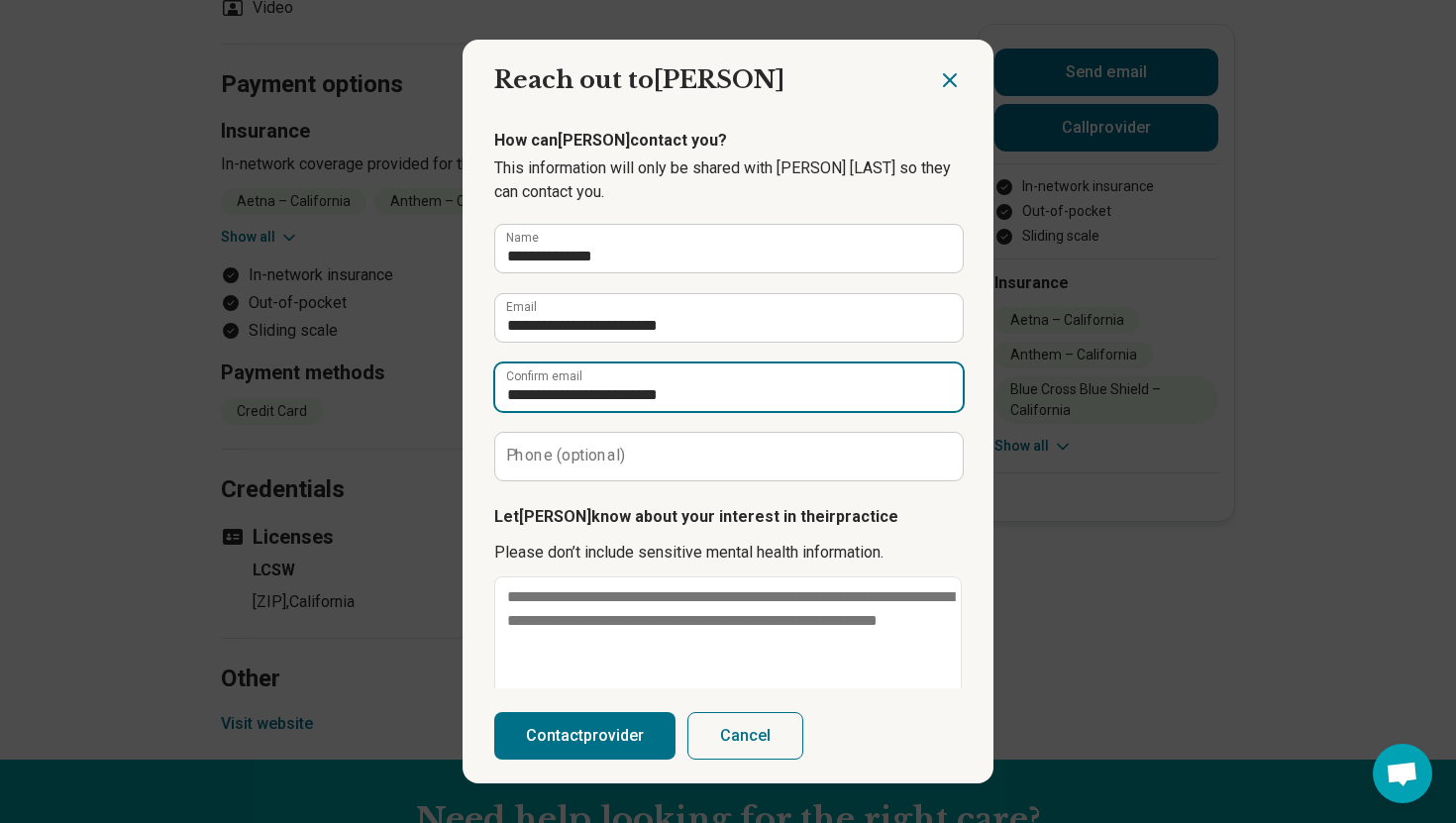 type on "**********" 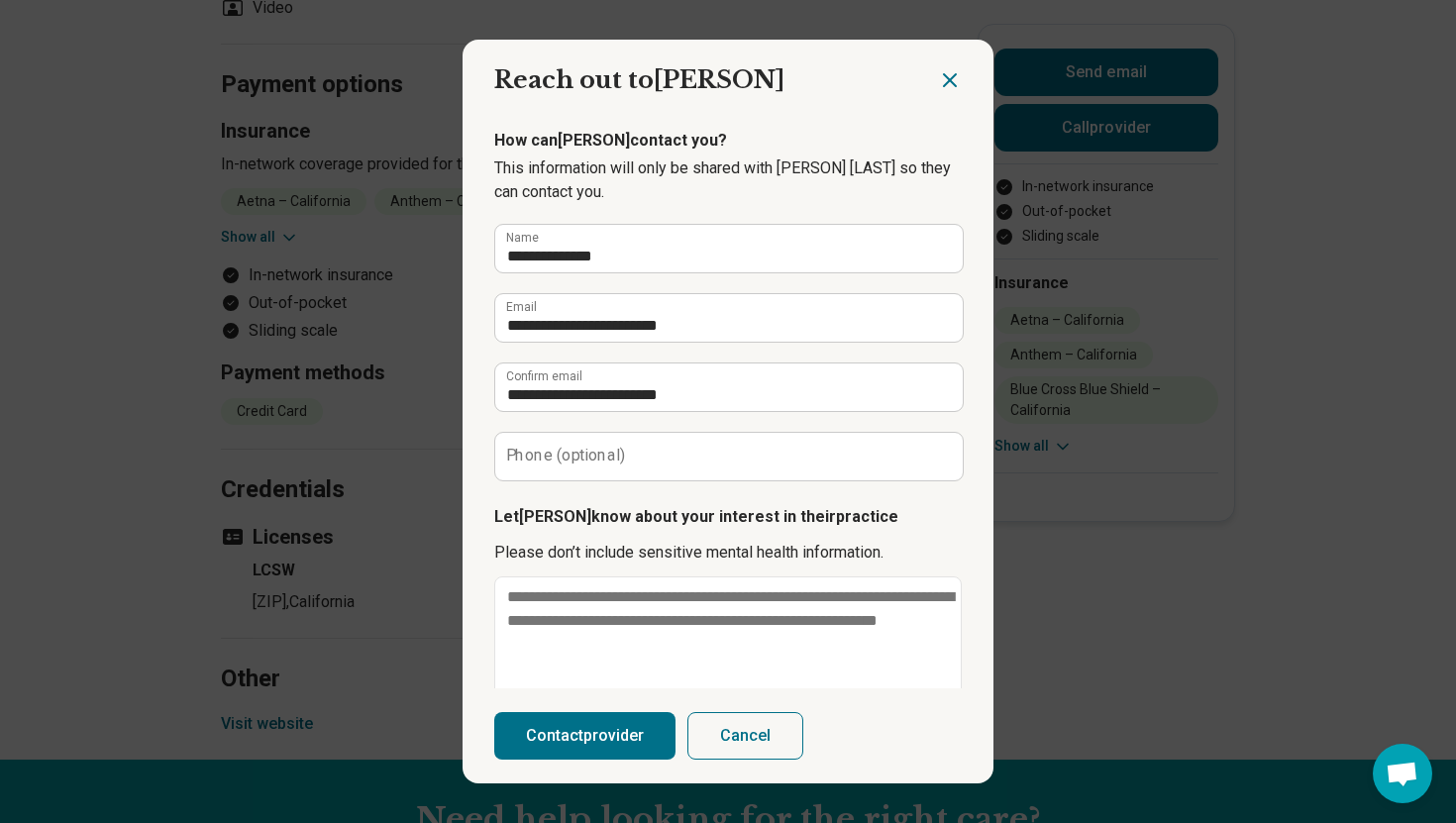 click on "Phone (optional)" at bounding box center [566, 456] 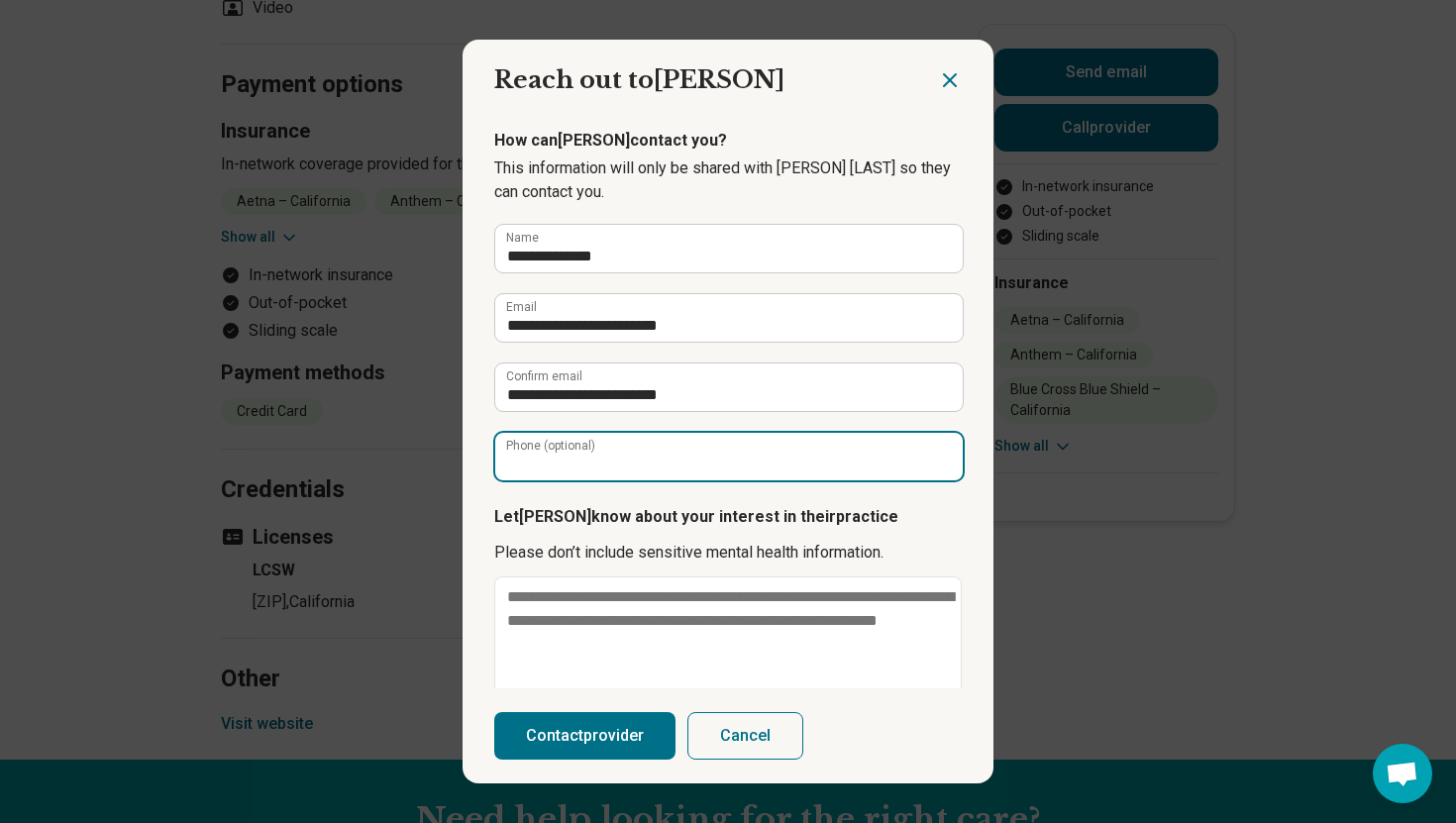 click on "Phone (optional)" at bounding box center (729, 457) 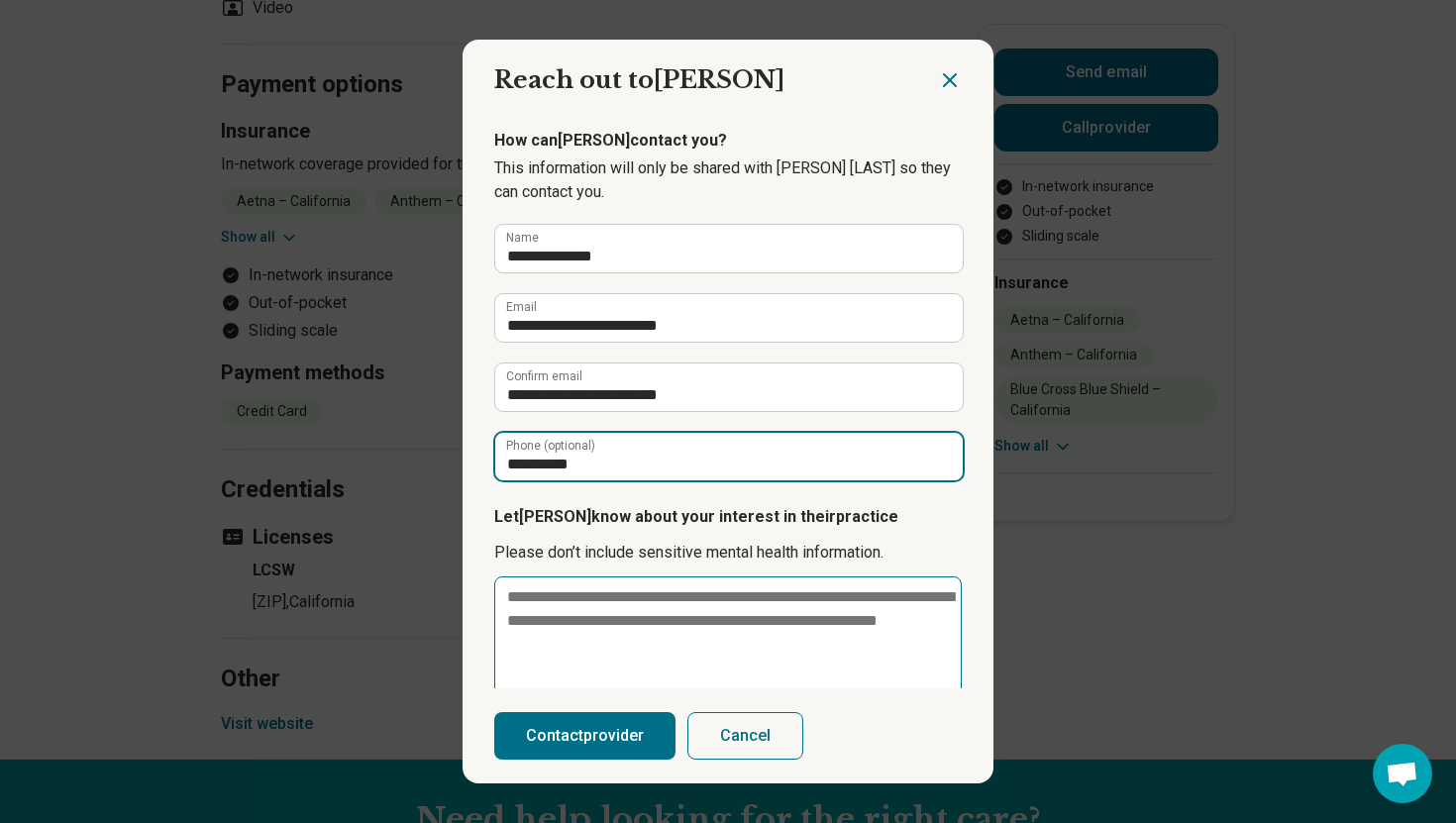 type on "**********" 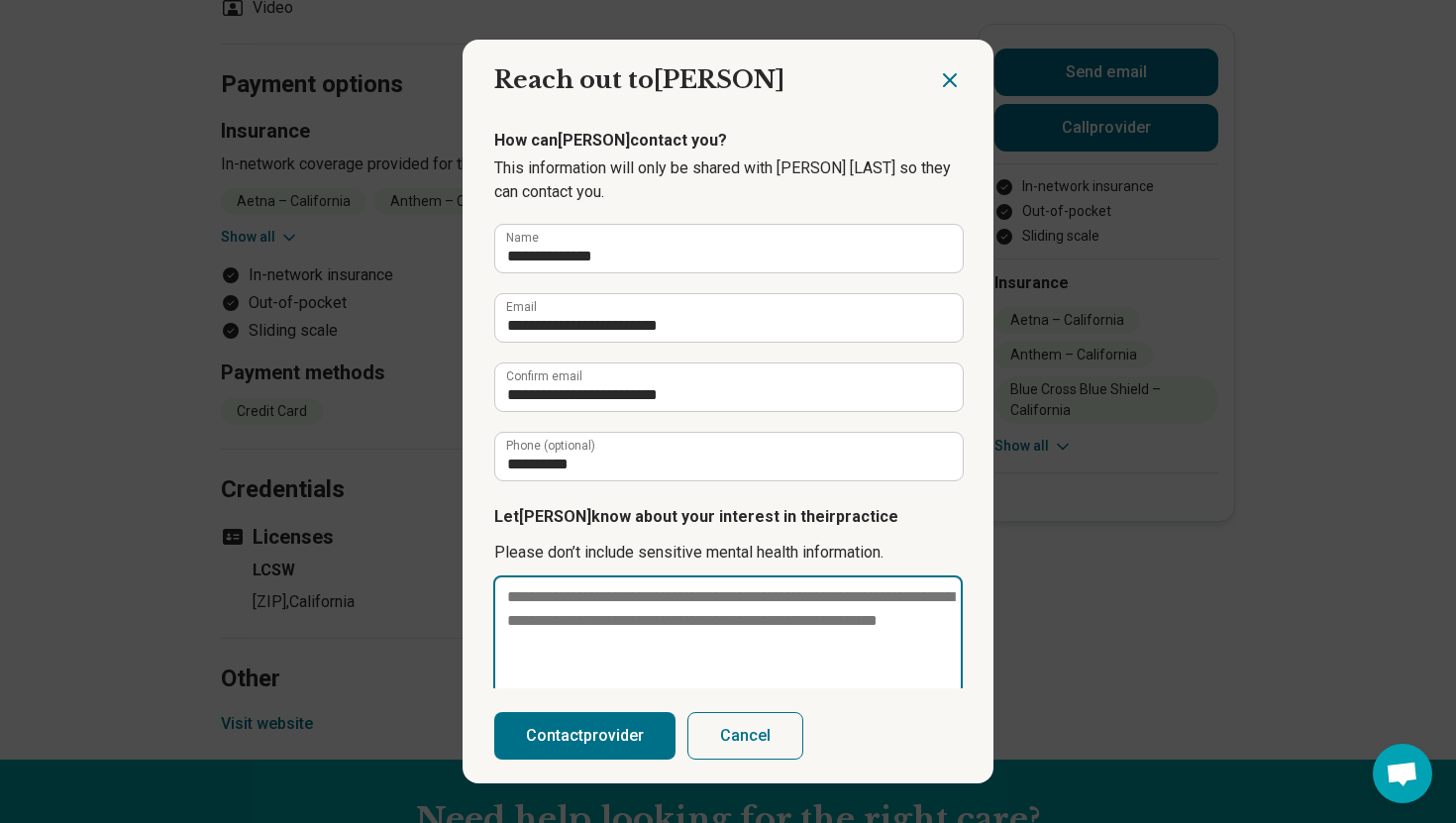 click at bounding box center [728, 645] 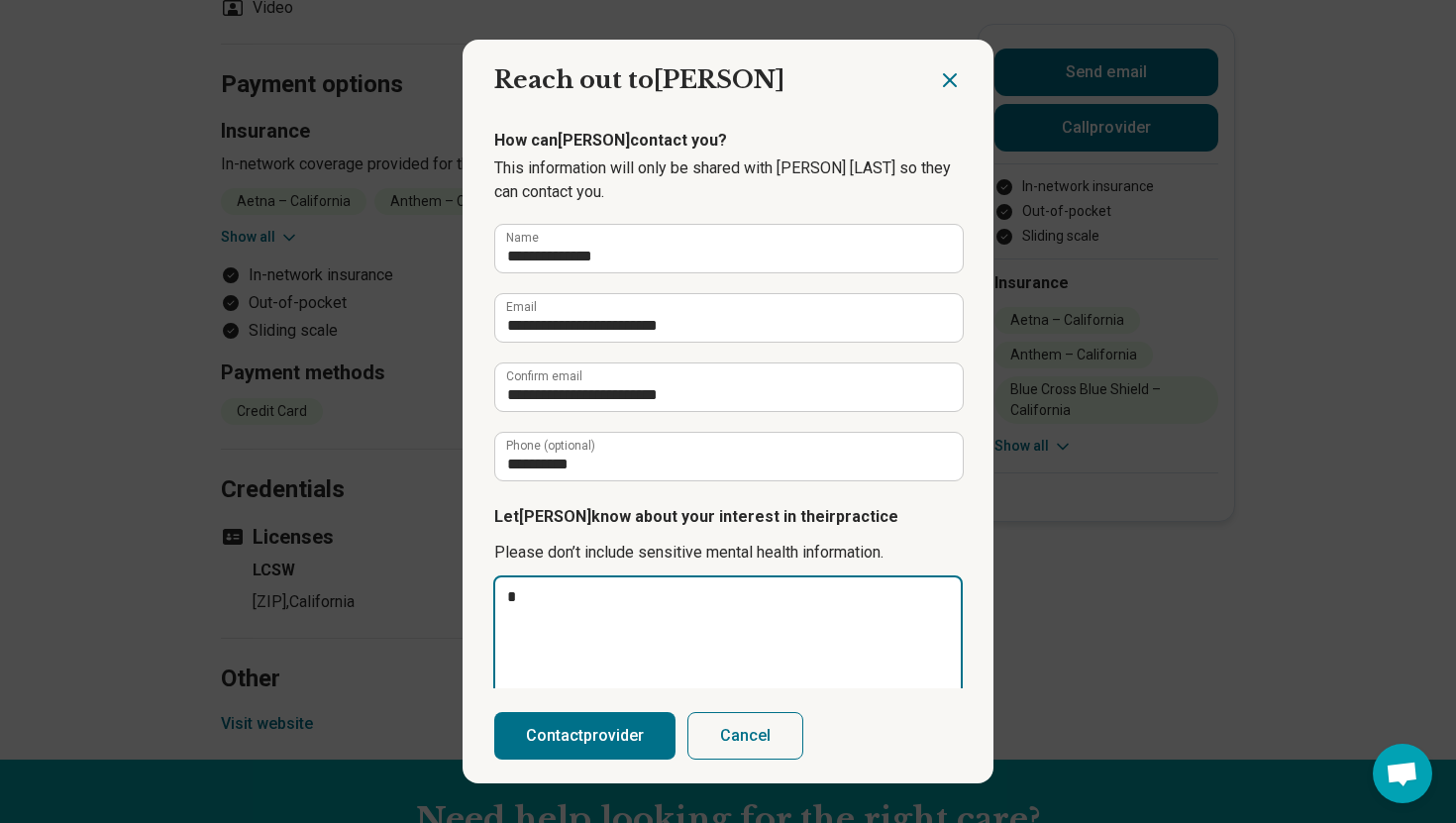 type on "**" 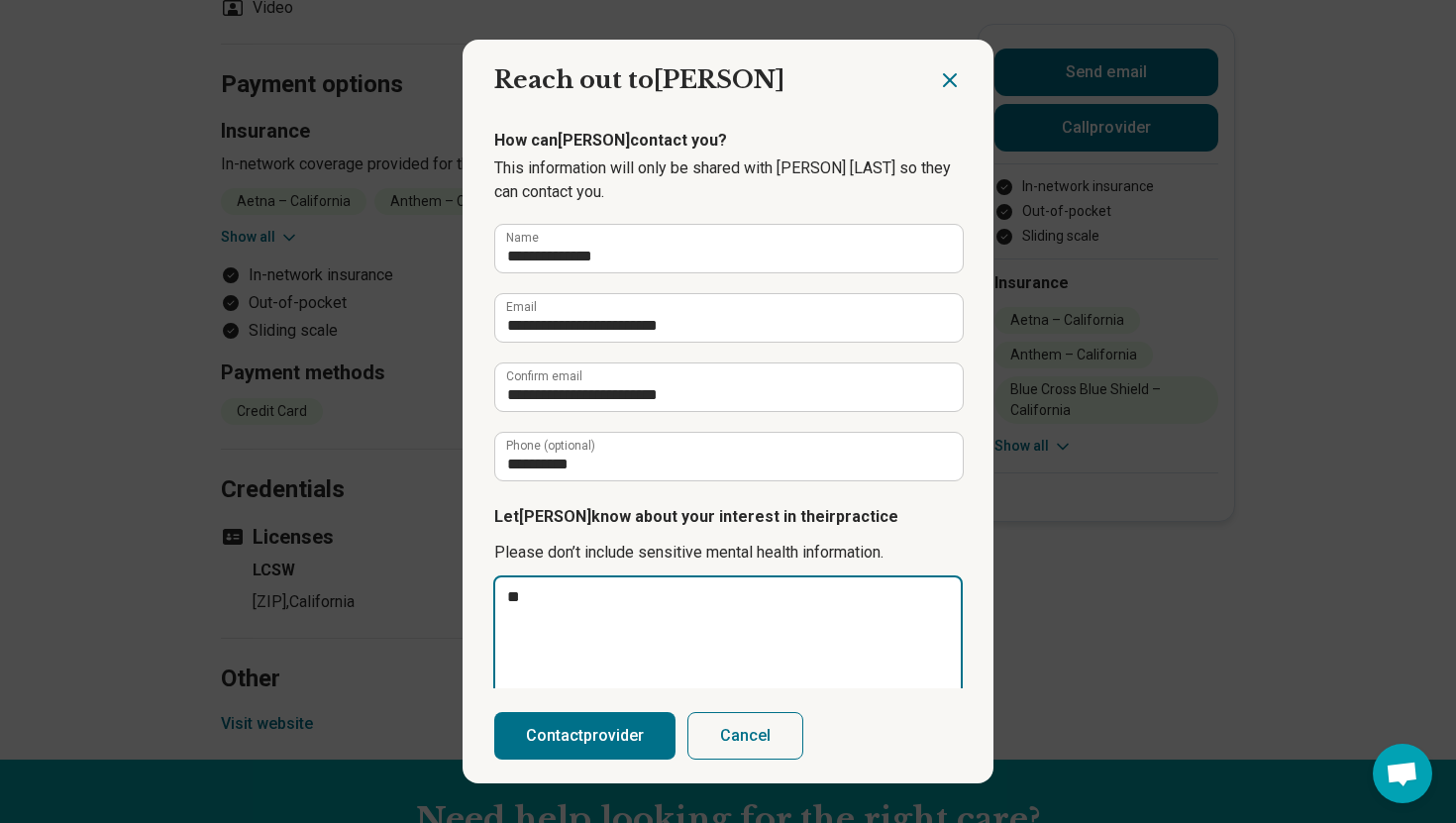 type on "**" 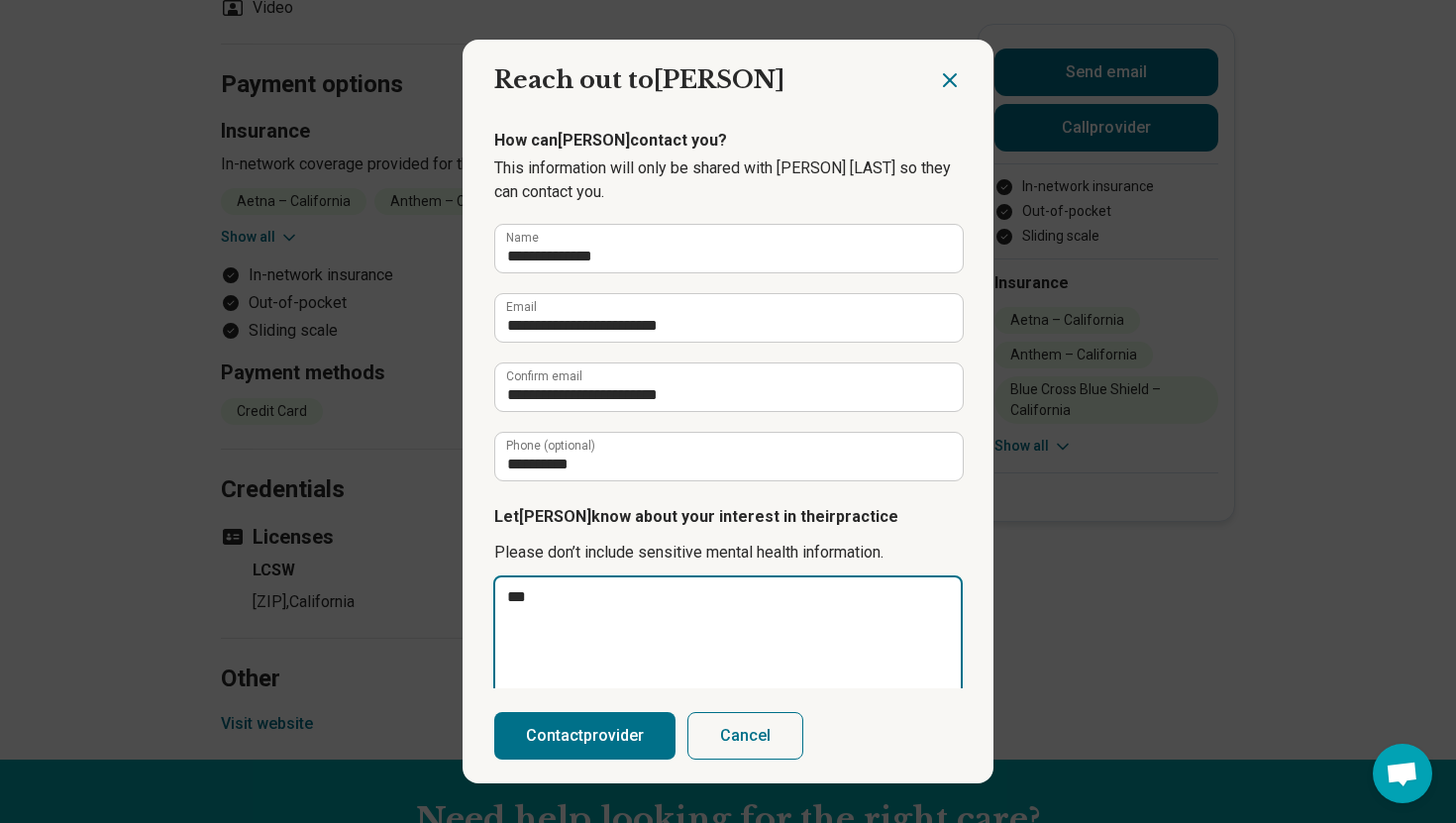 type on "****" 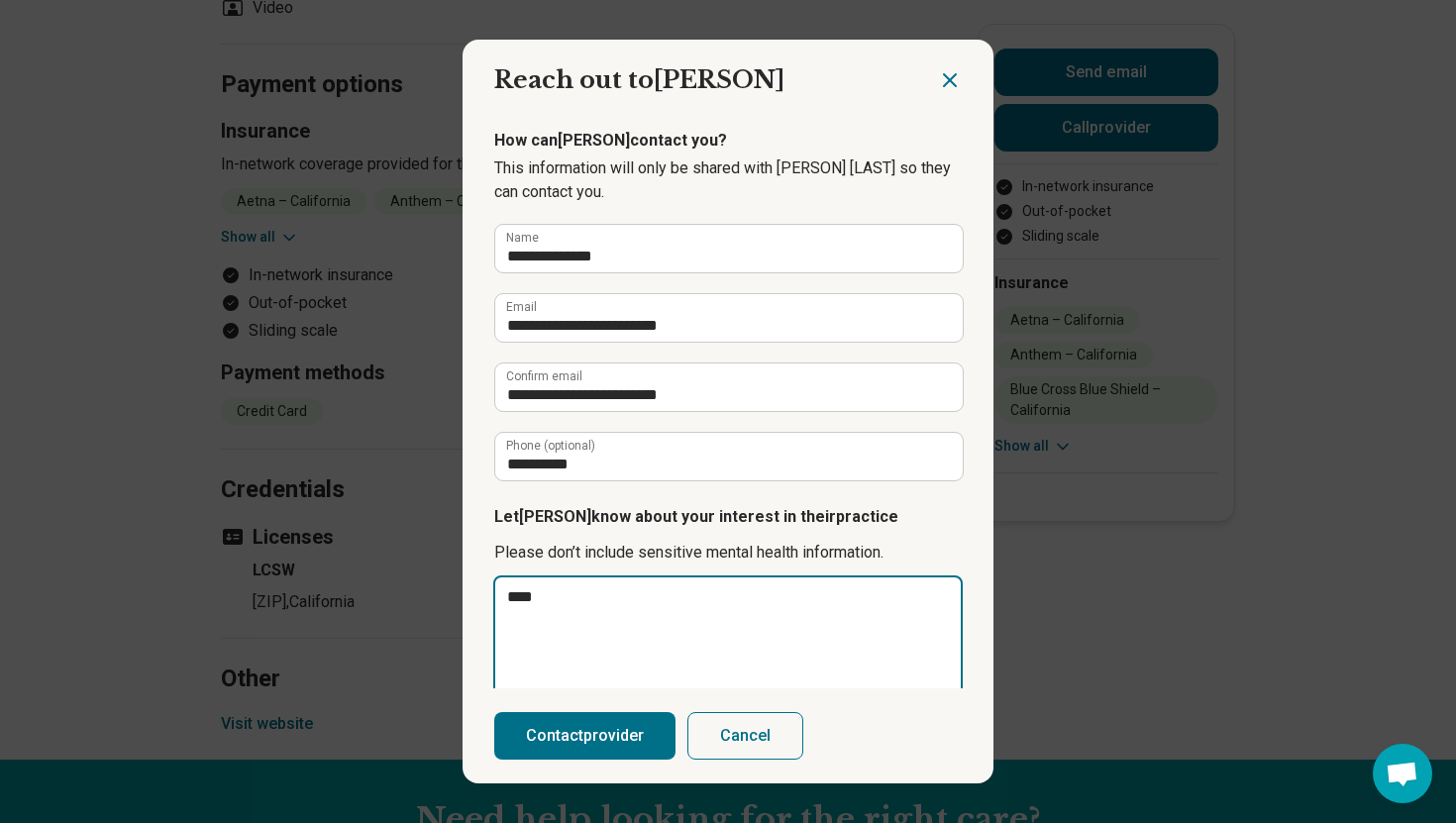 type on "*****" 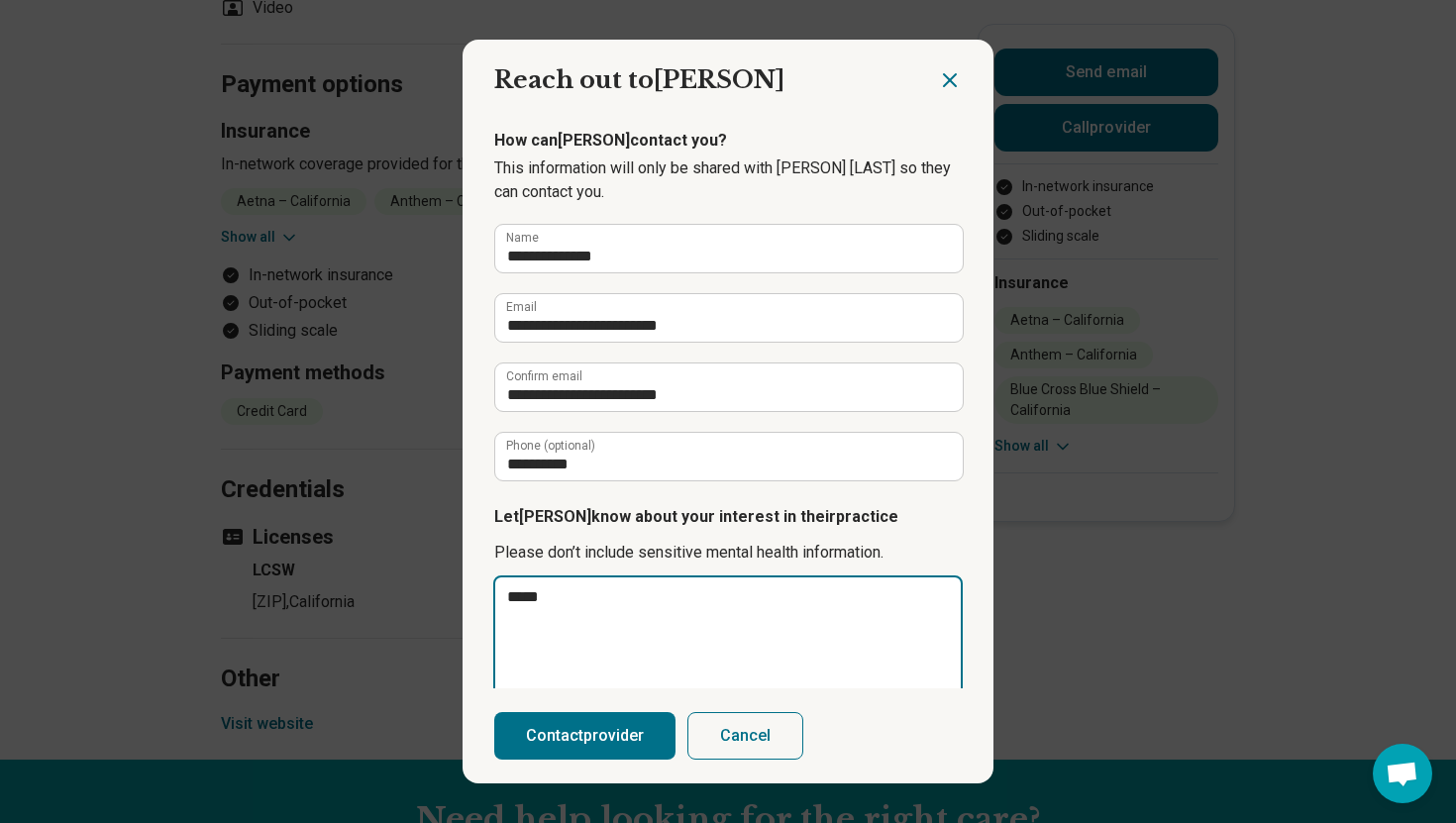 type on "******" 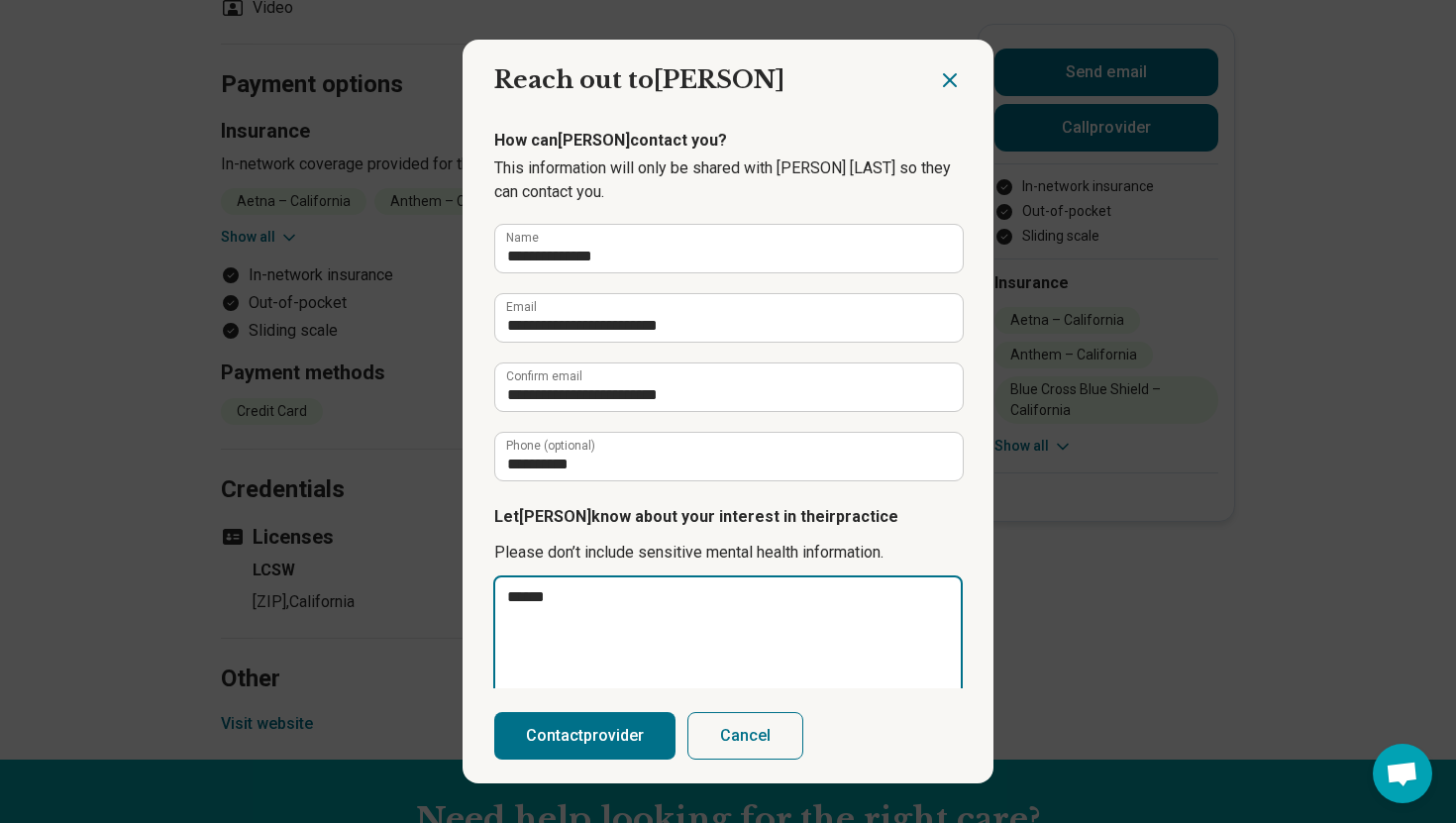 type on "******" 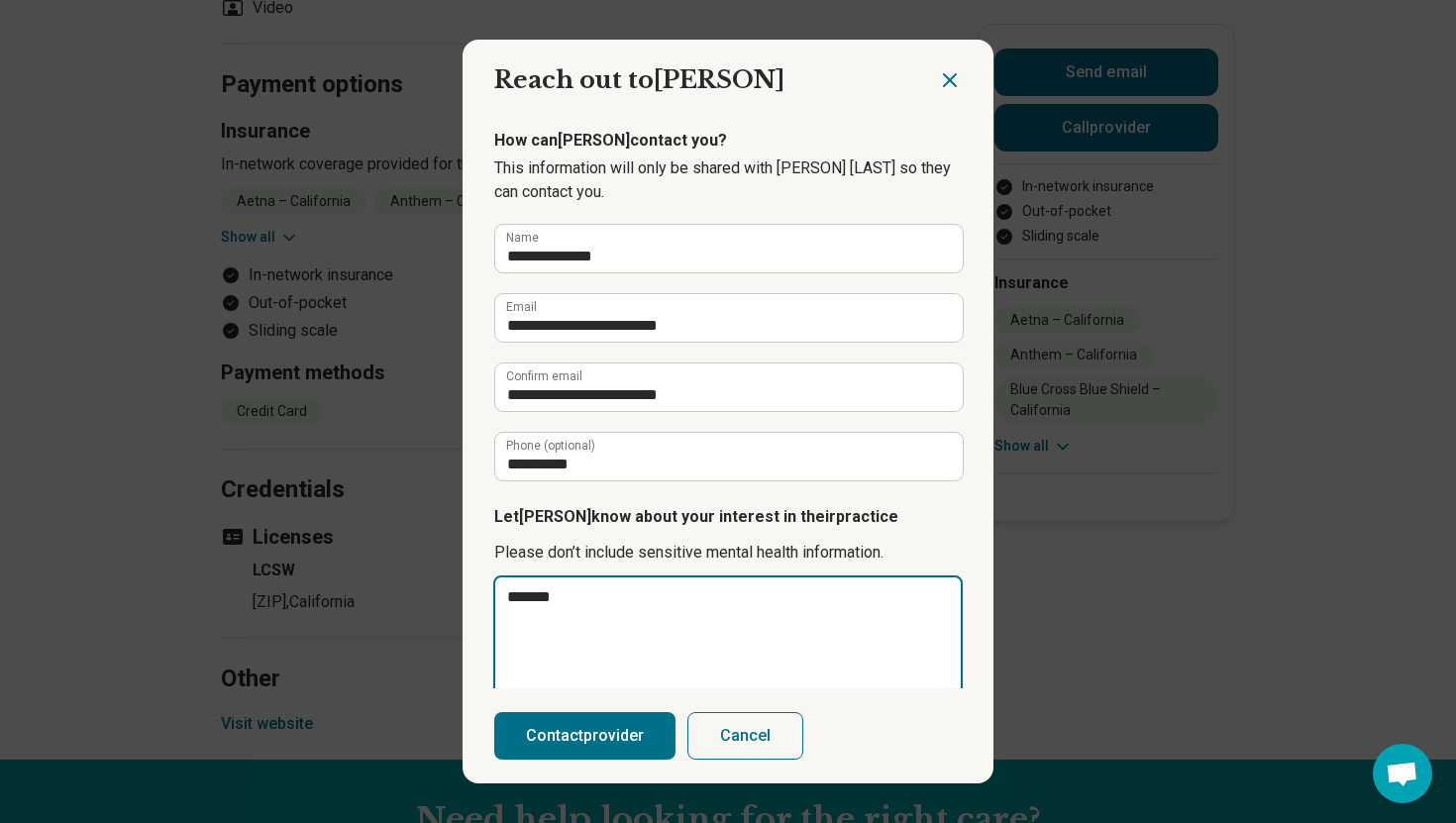 type on "*" 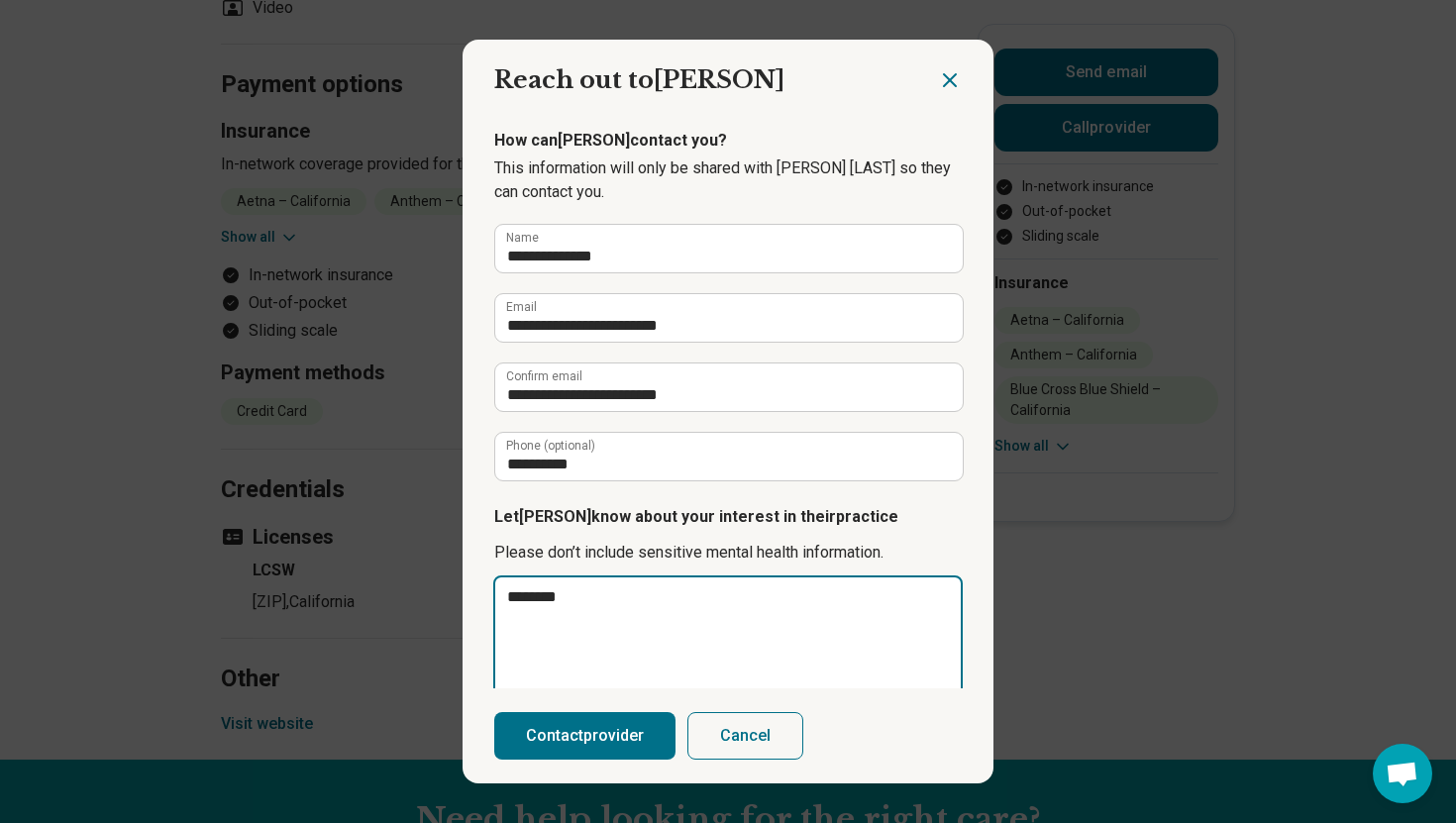 type on "*********" 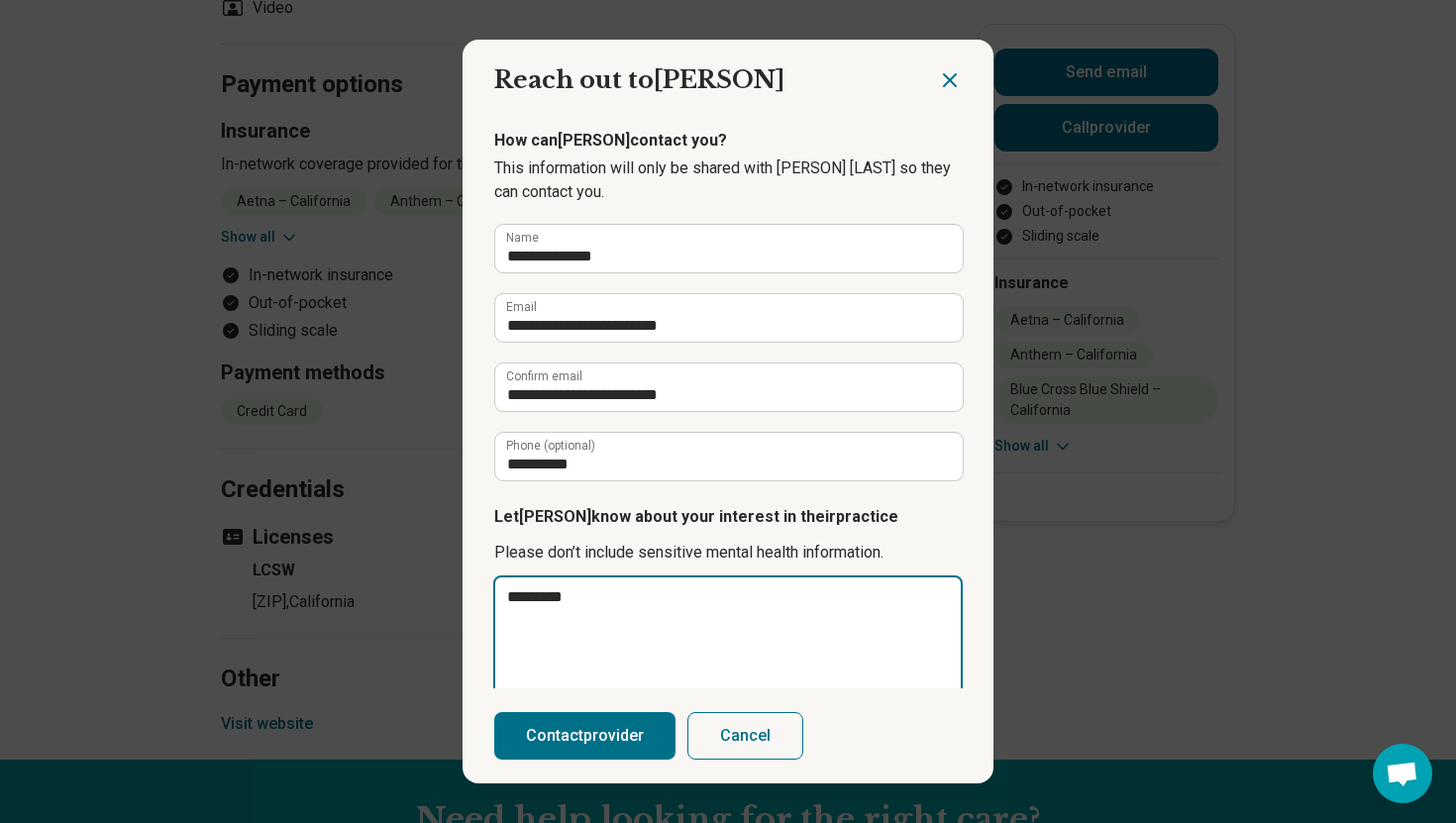 type on "**********" 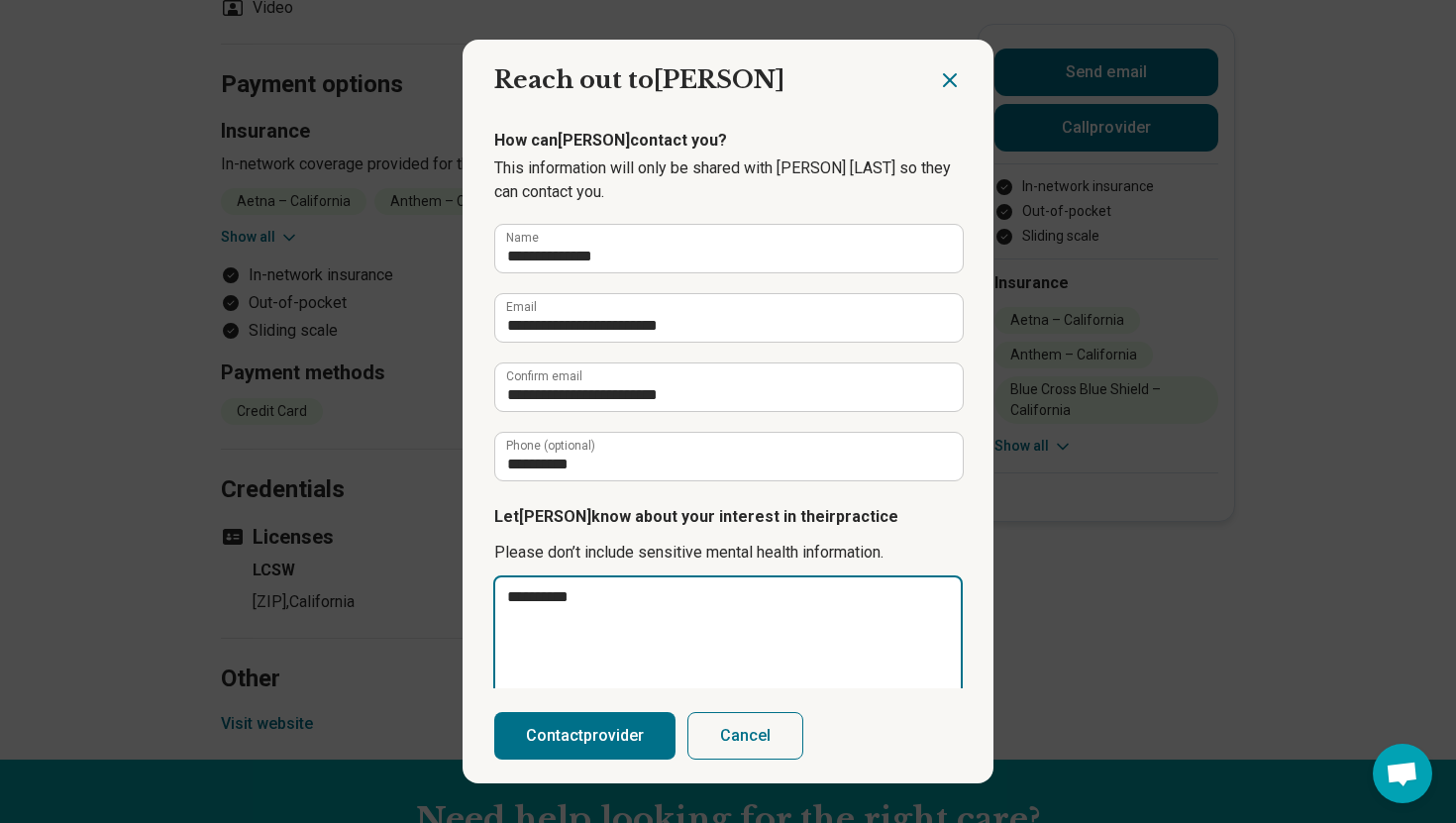type on "**********" 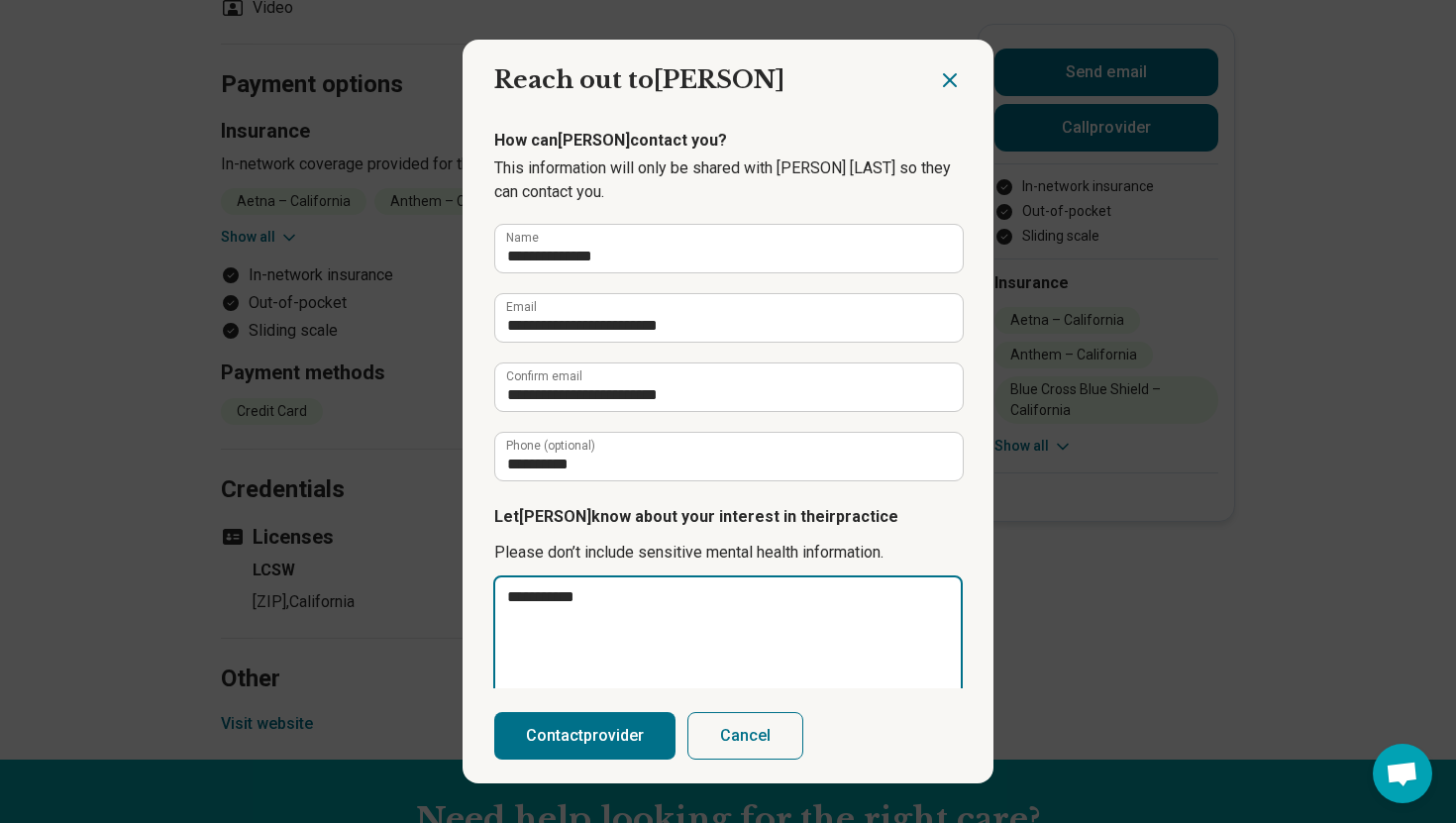type on "**********" 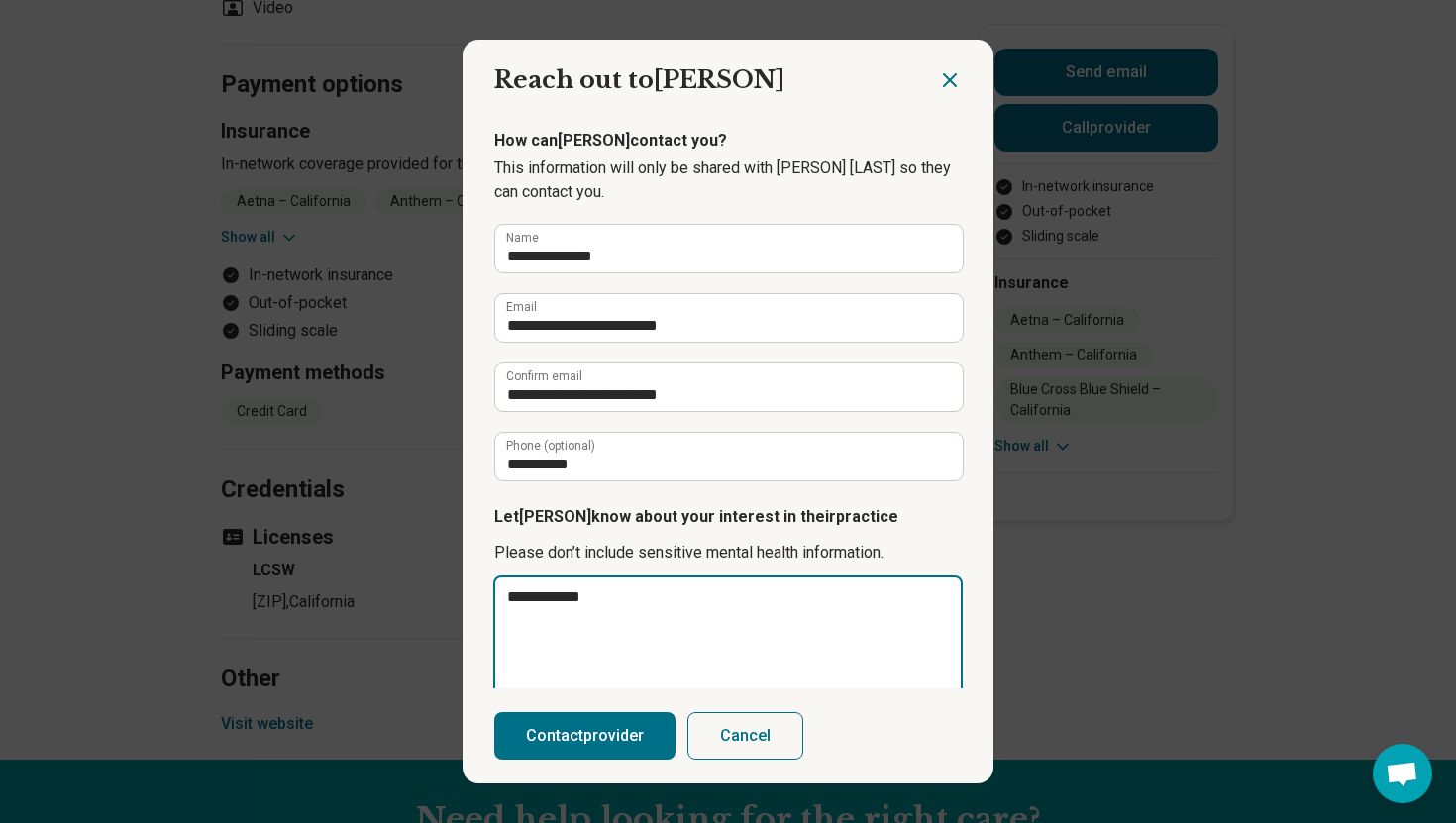 type on "**********" 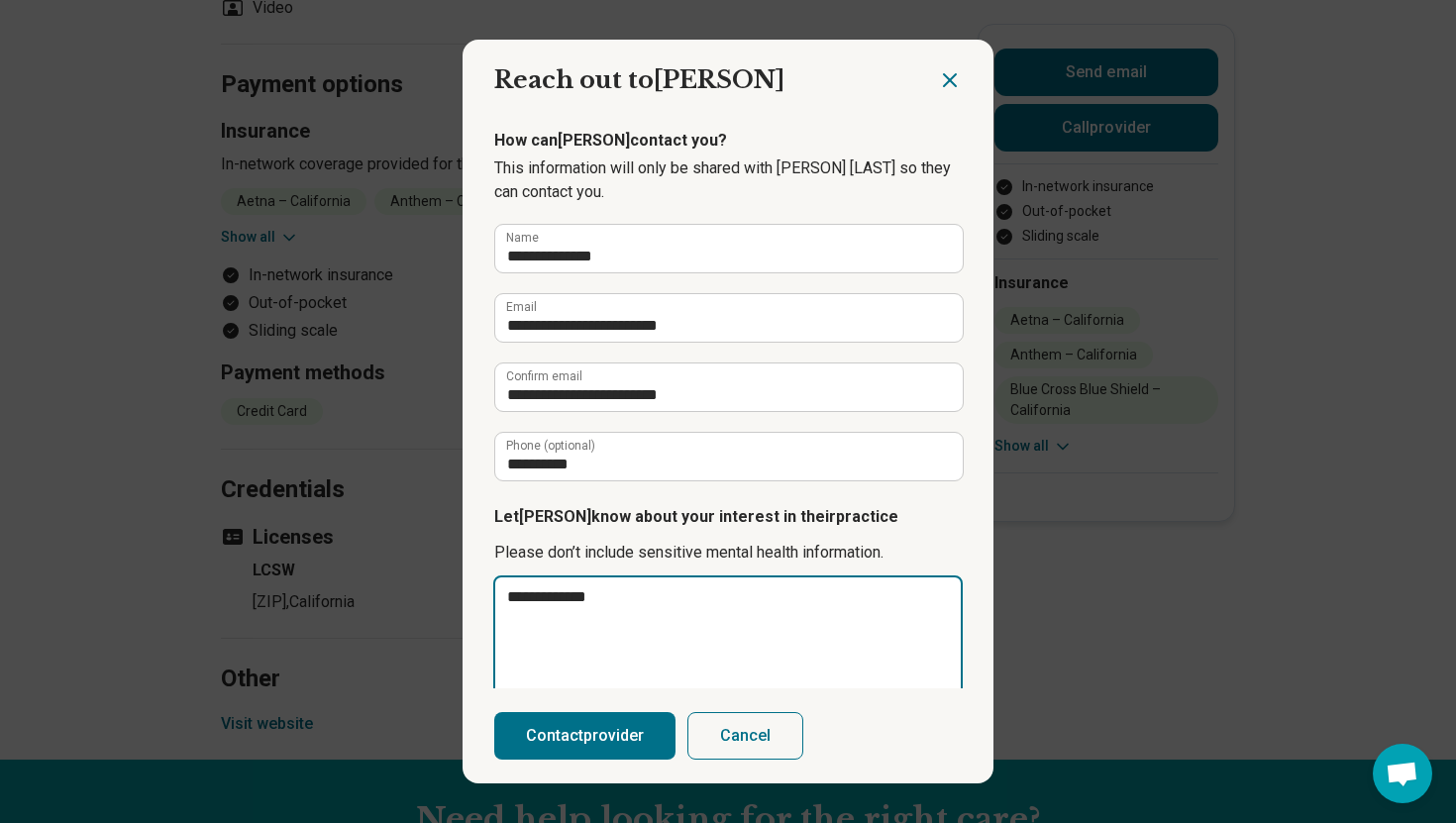 type on "**********" 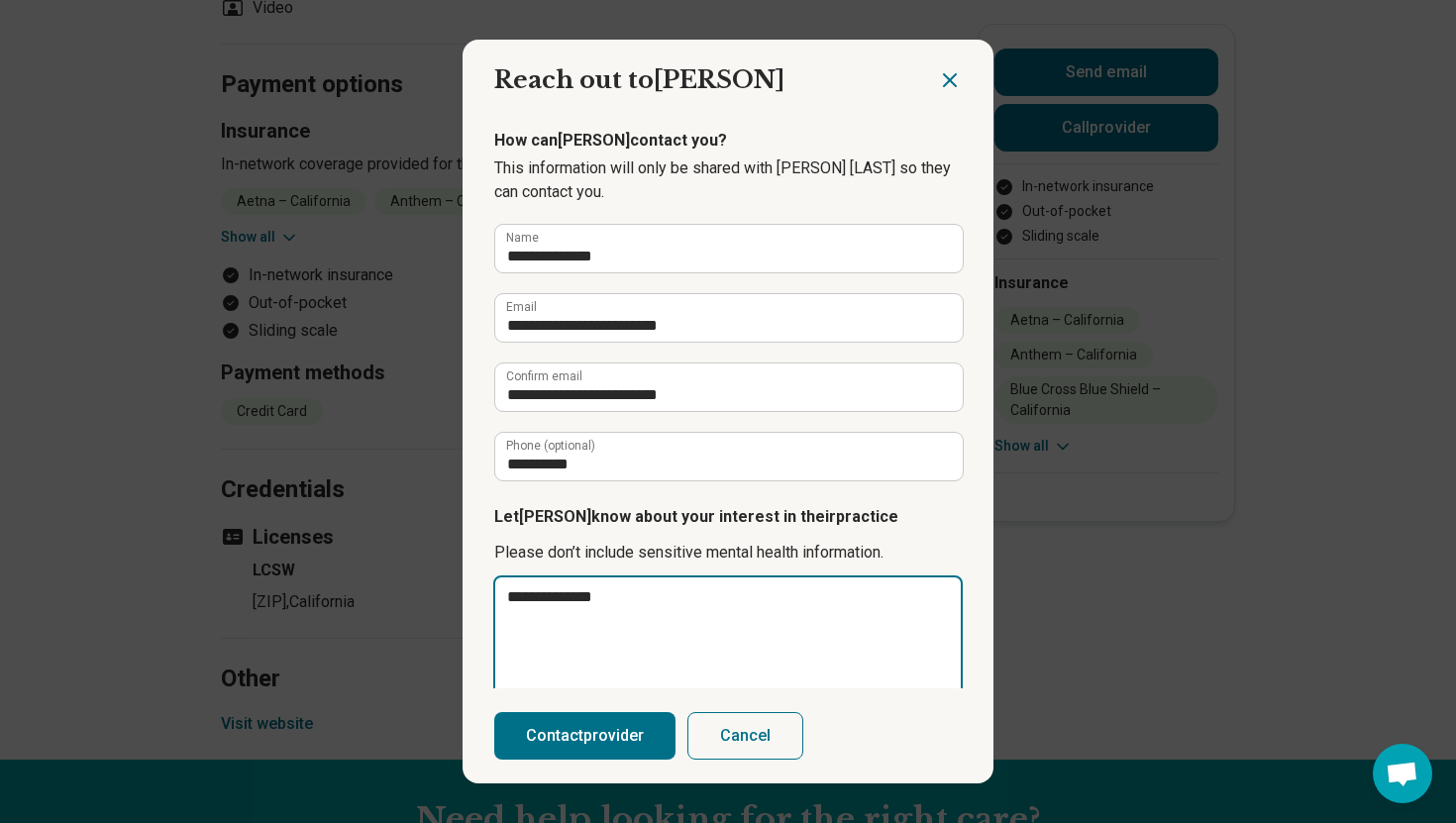 type on "**********" 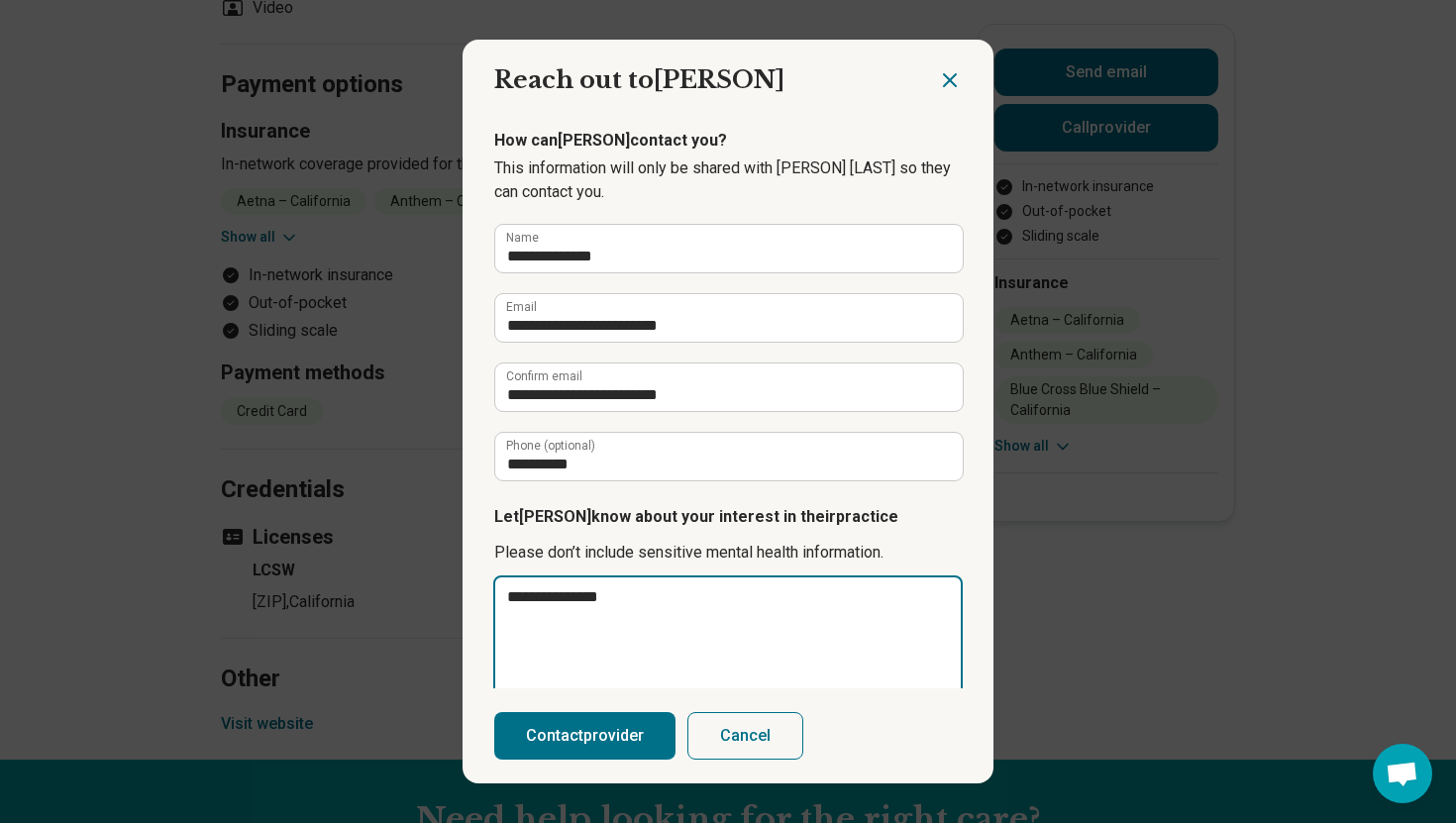 type on "**********" 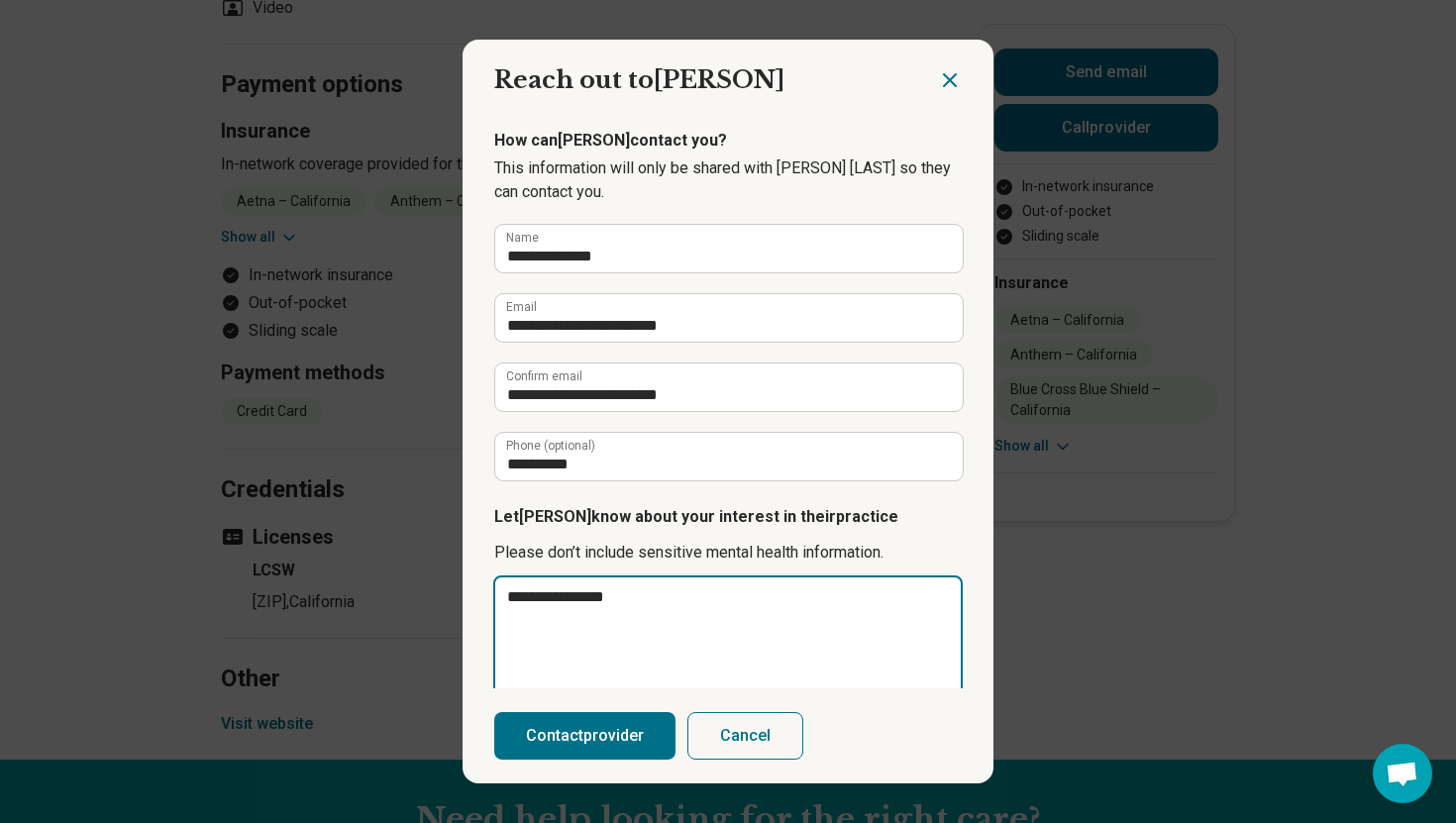 type on "**********" 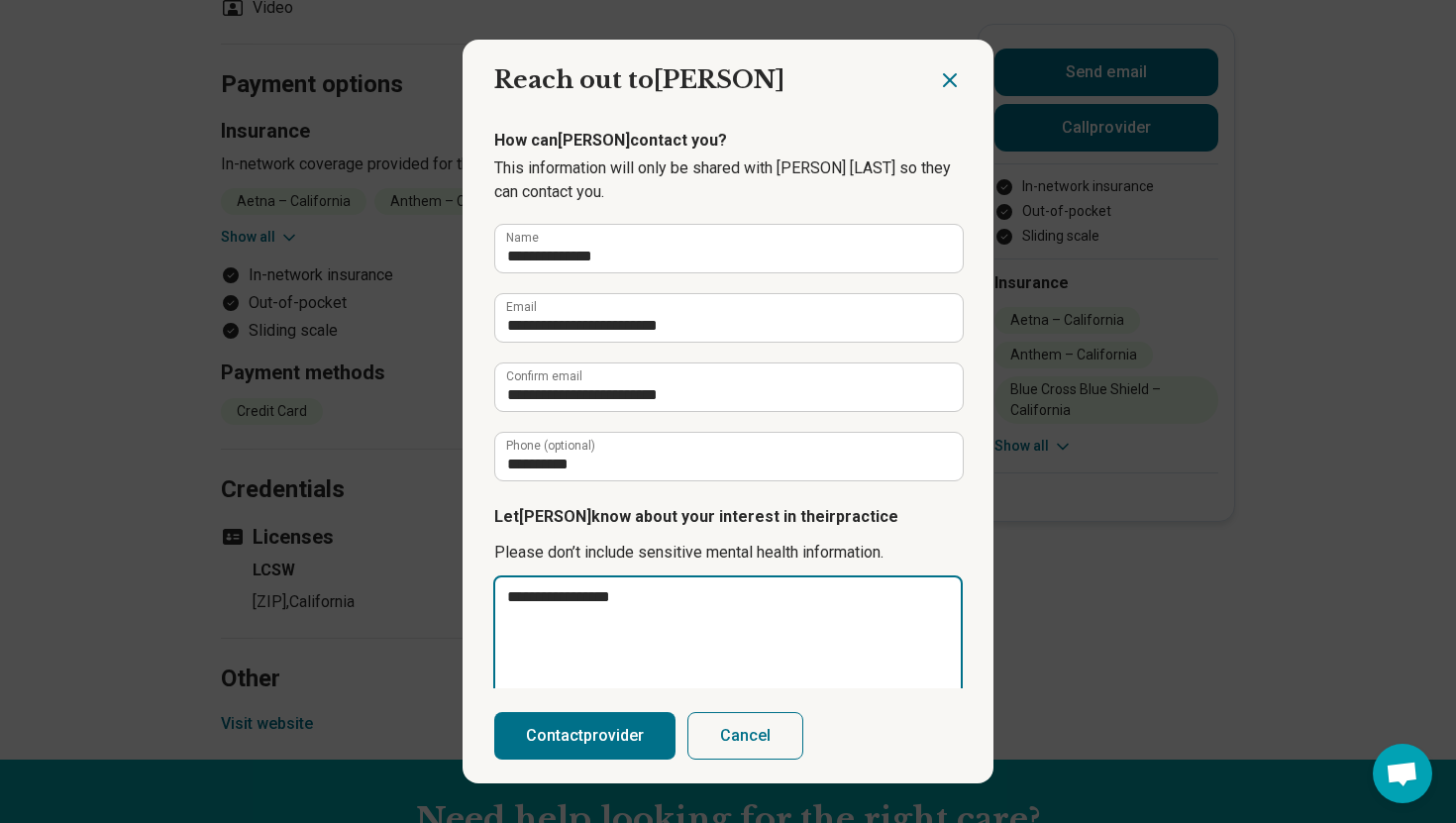 type on "*" 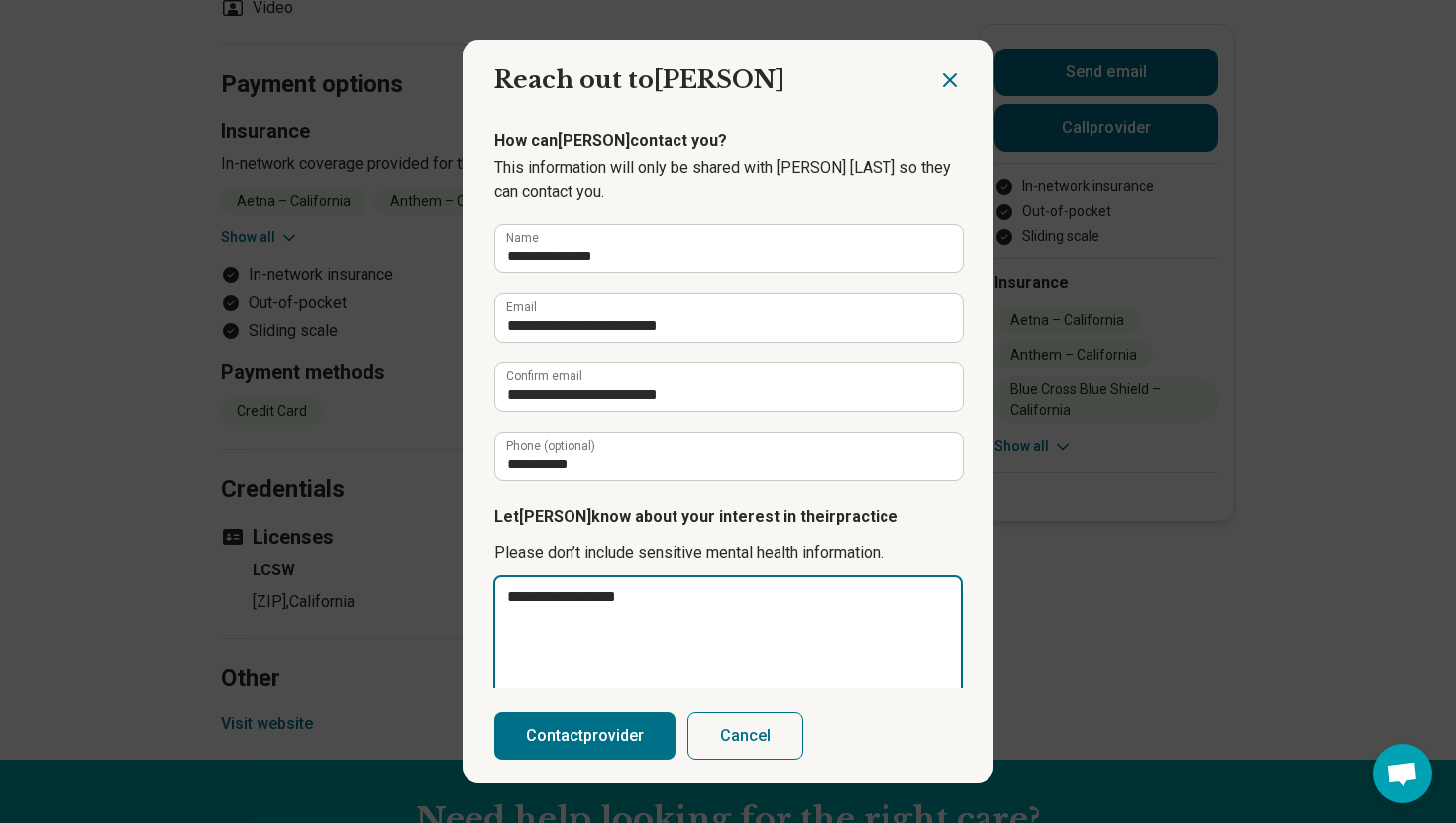 type on "**********" 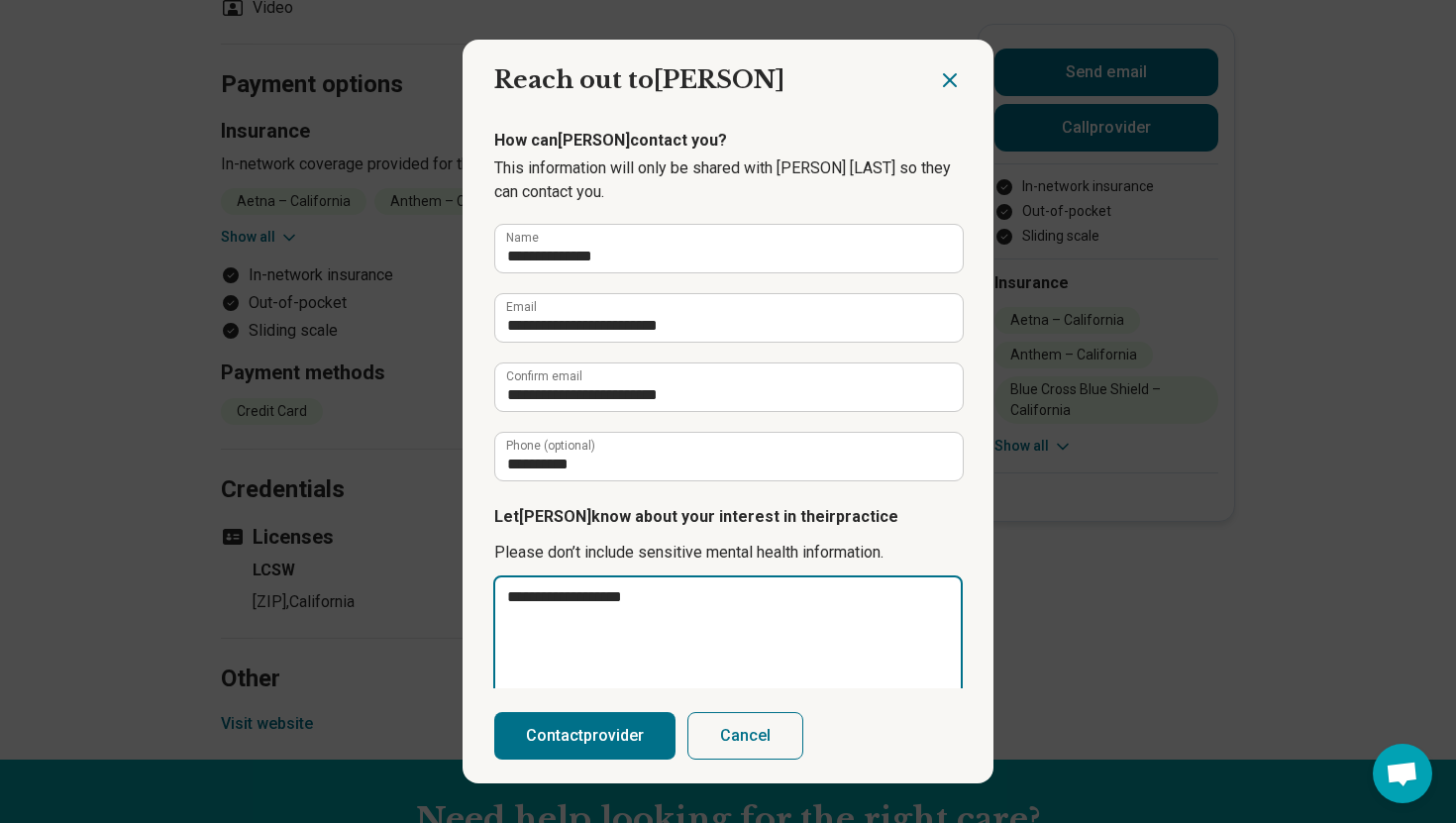 type on "**********" 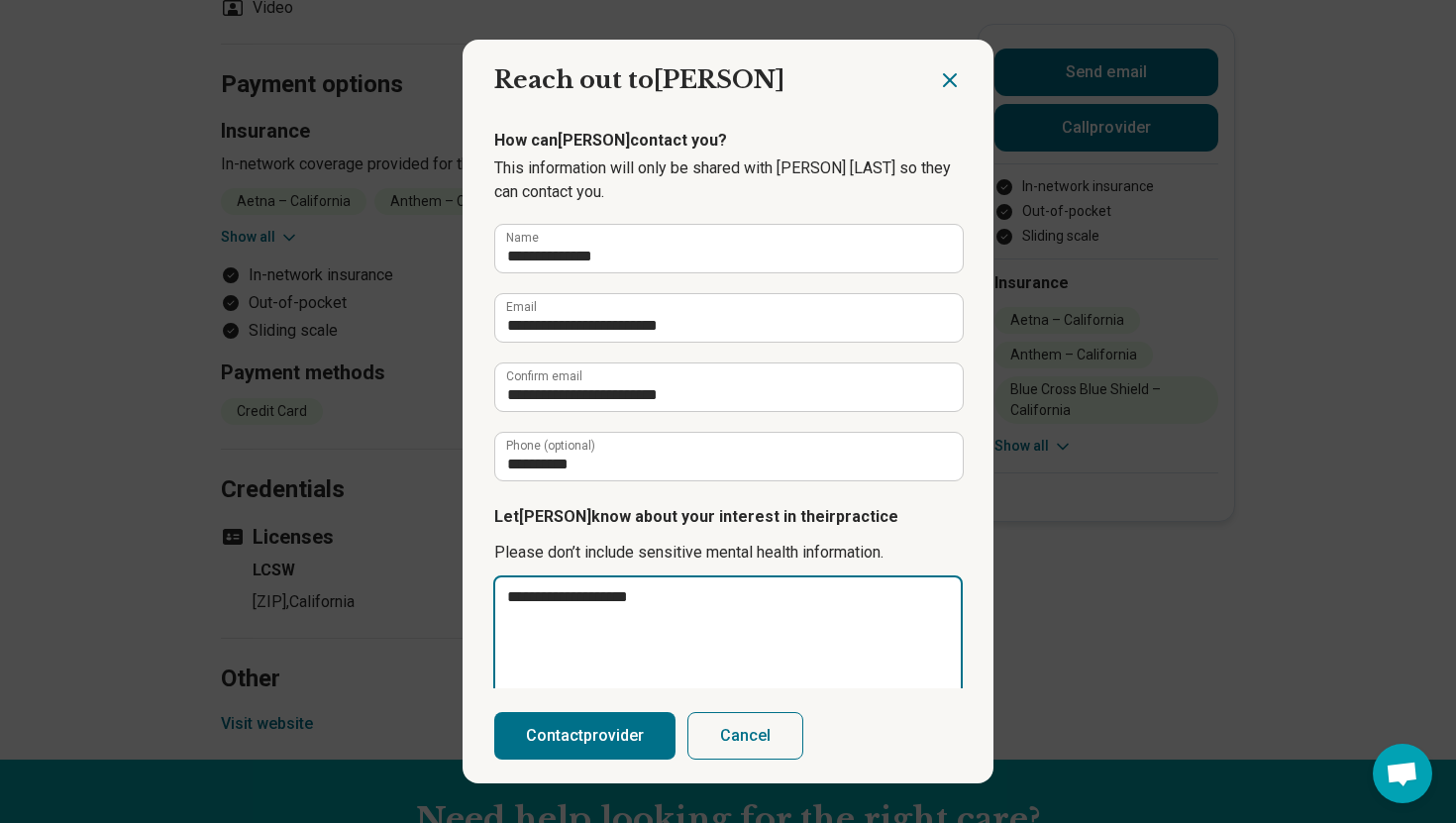 type on "**********" 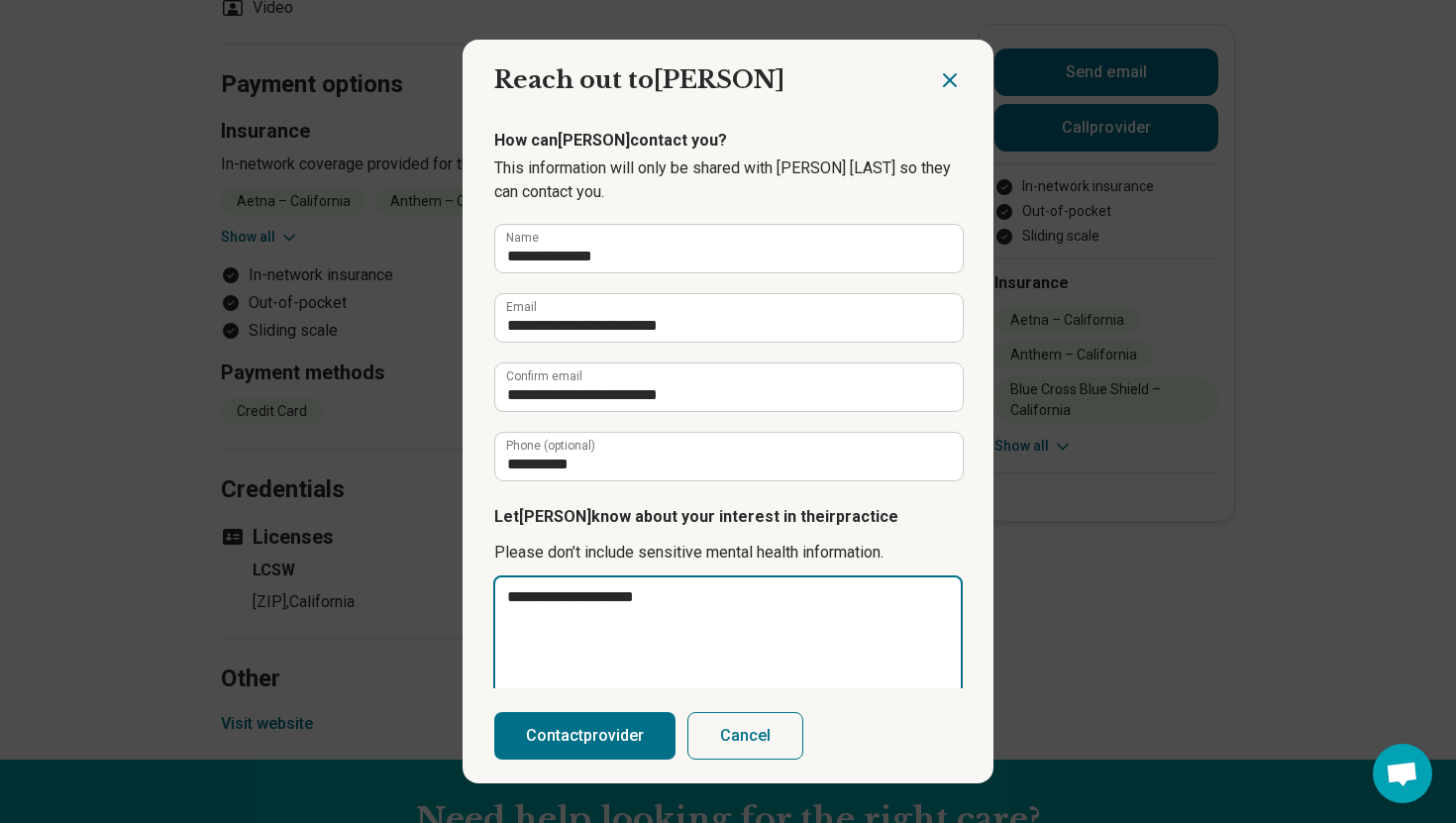 type on "**********" 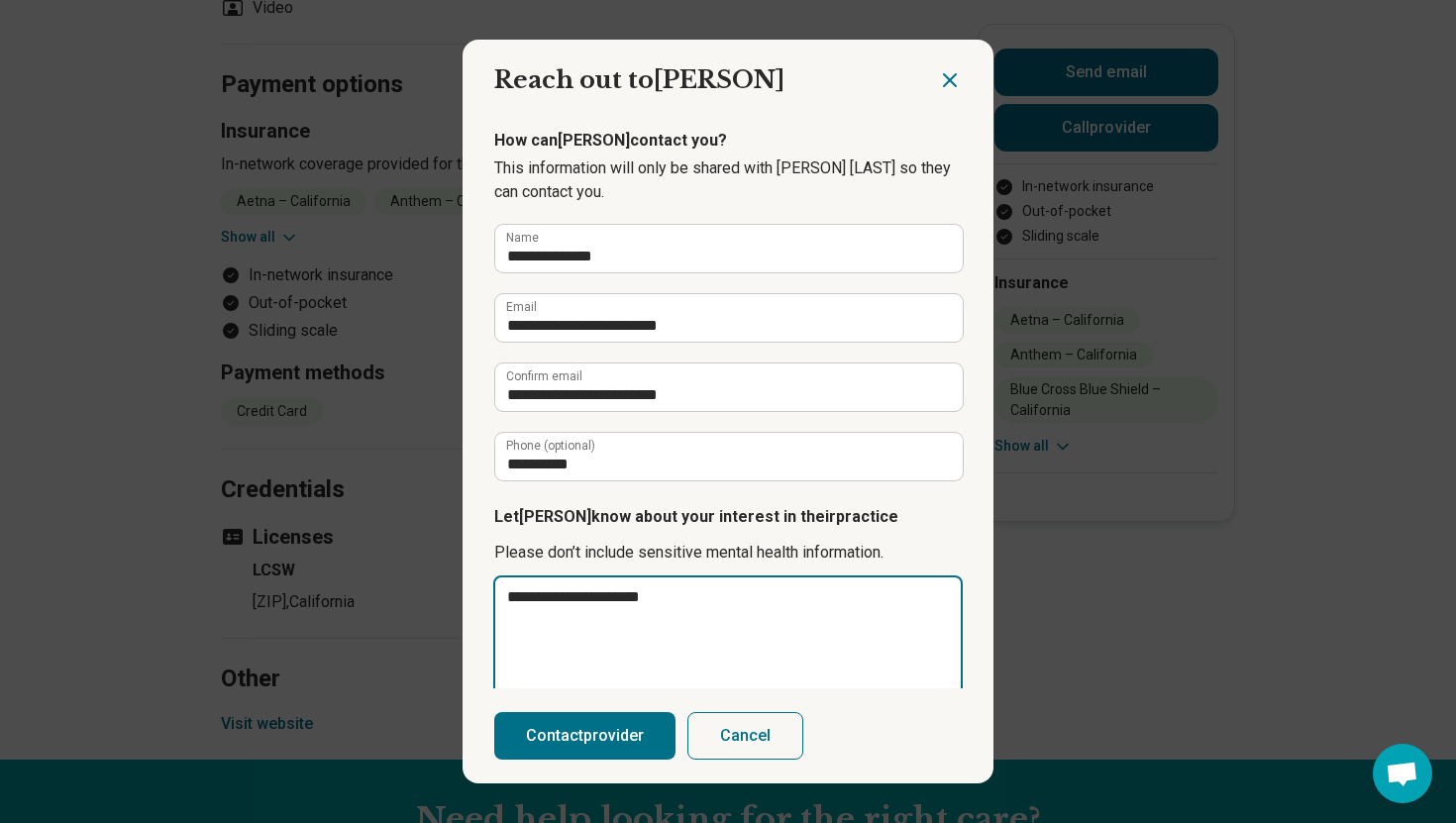 type on "**********" 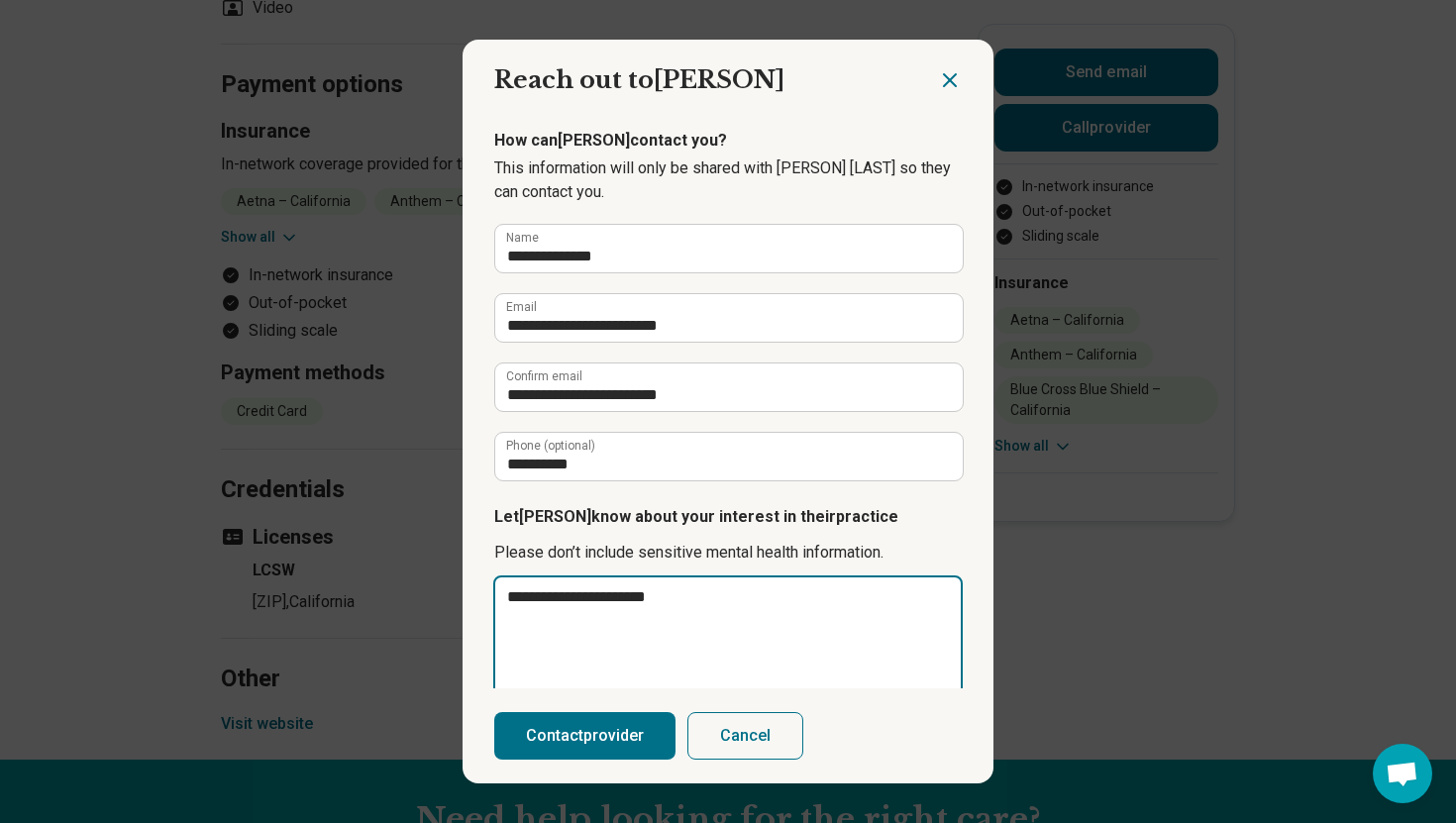 type on "**********" 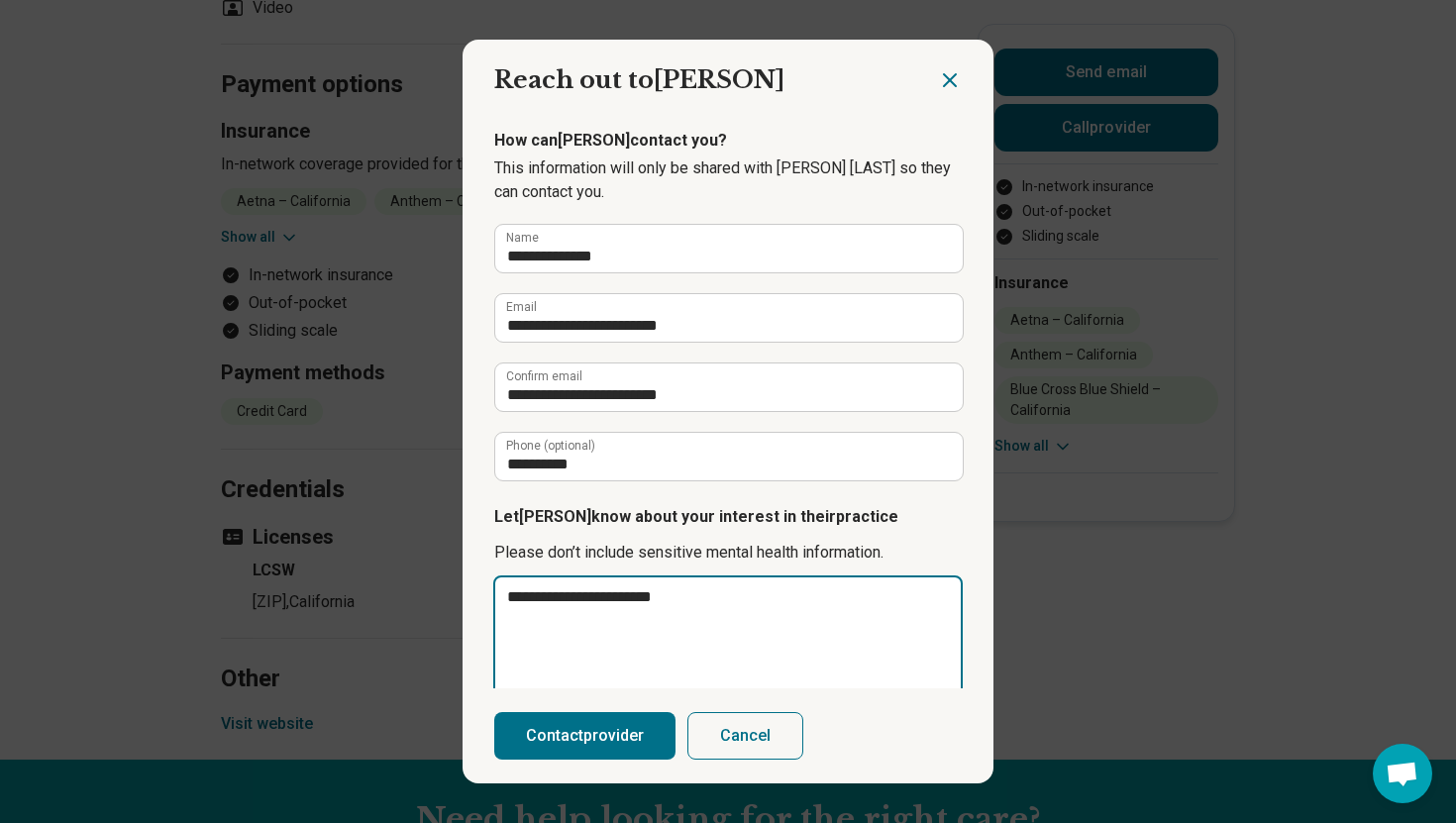 type on "**********" 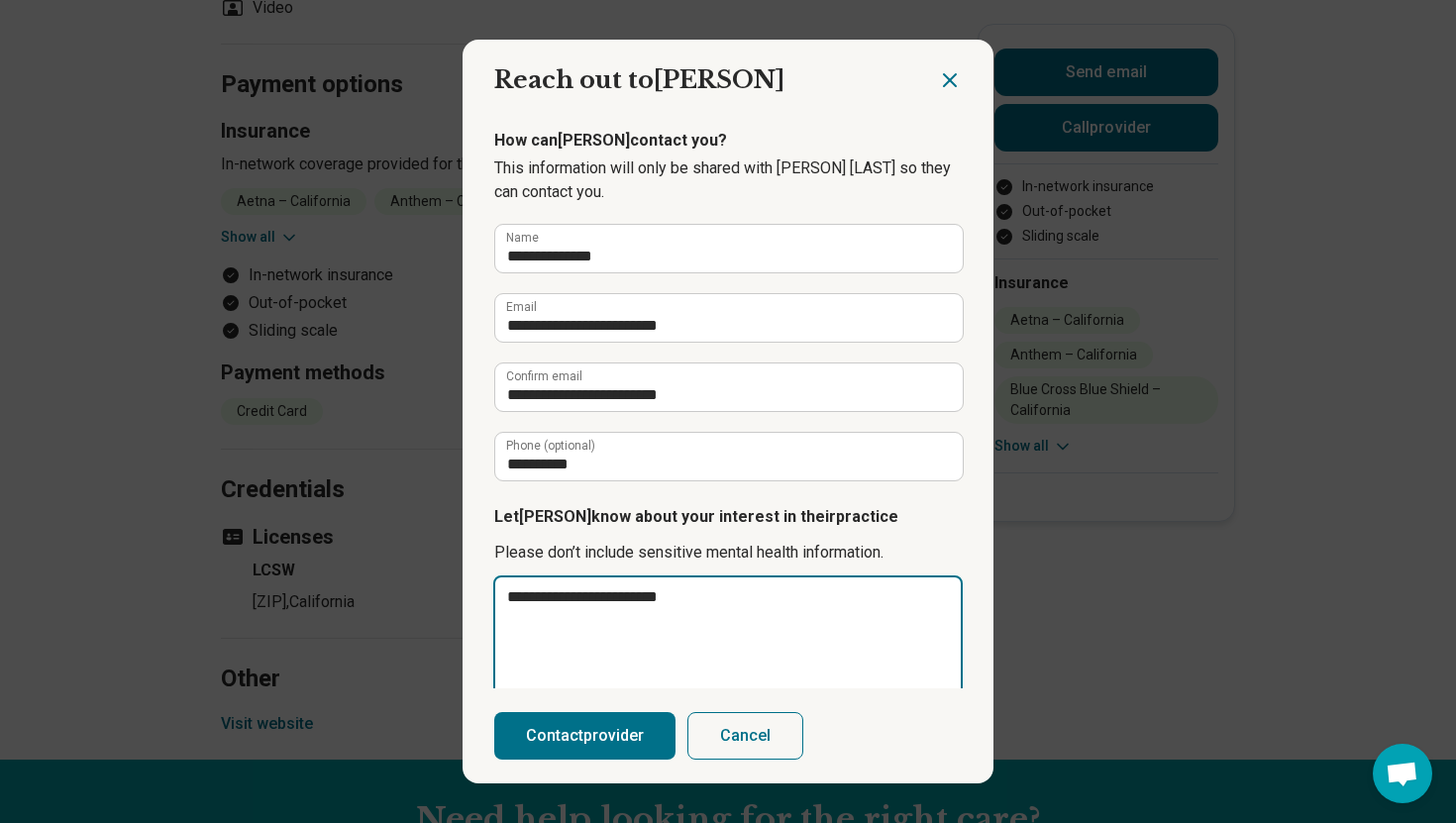 type on "**********" 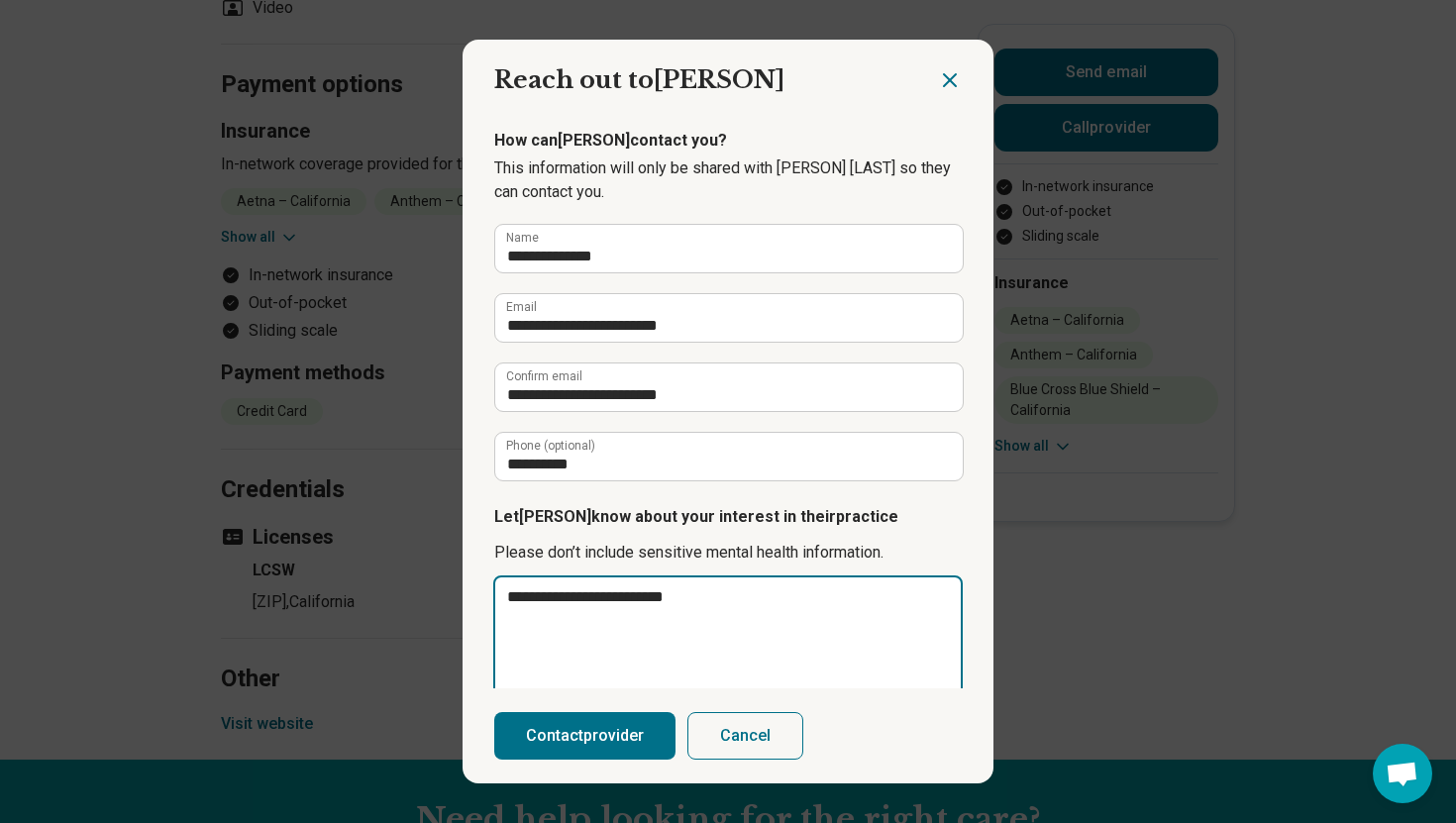 type on "**********" 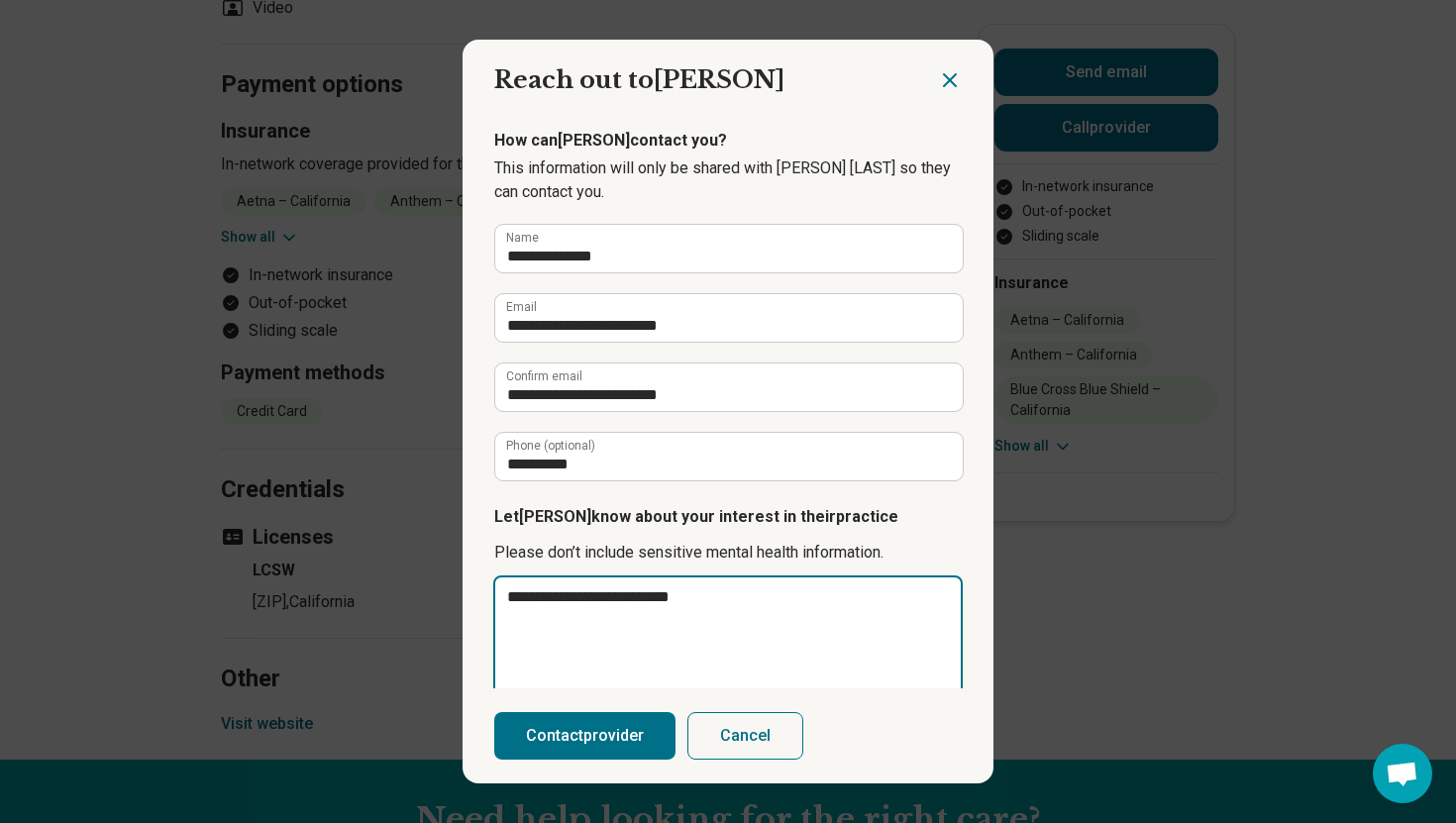 type on "**********" 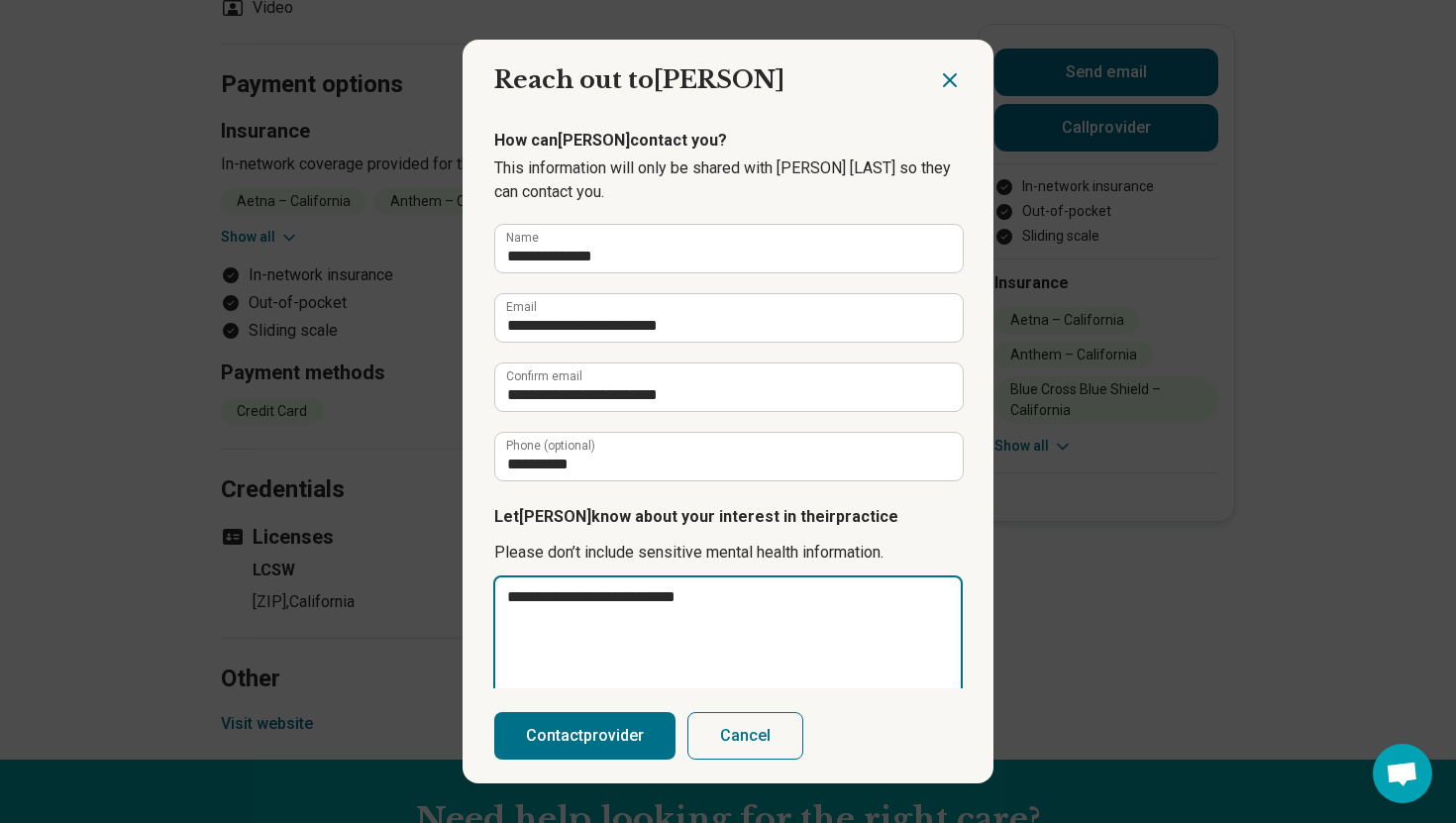 type on "**********" 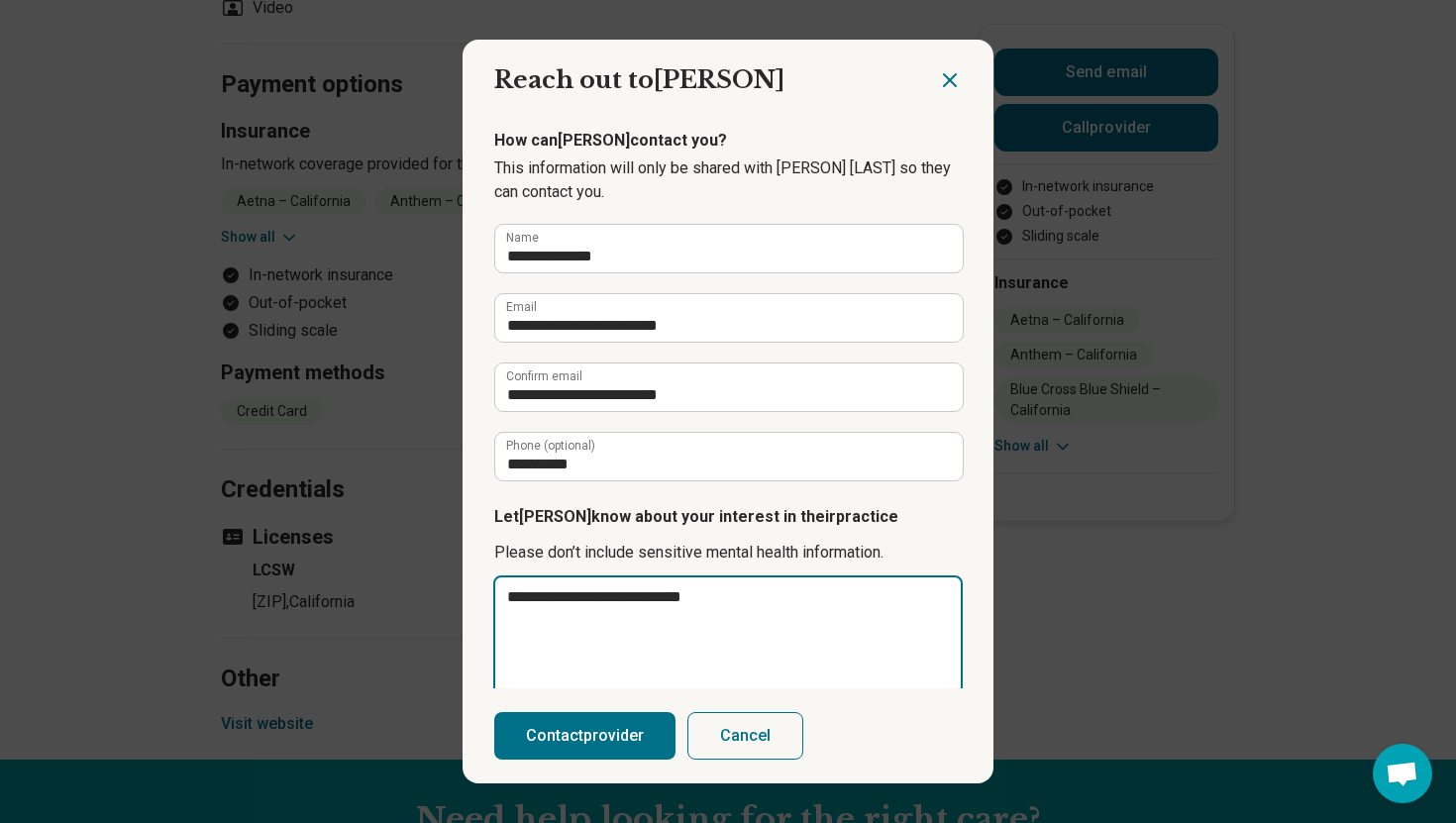 type on "**********" 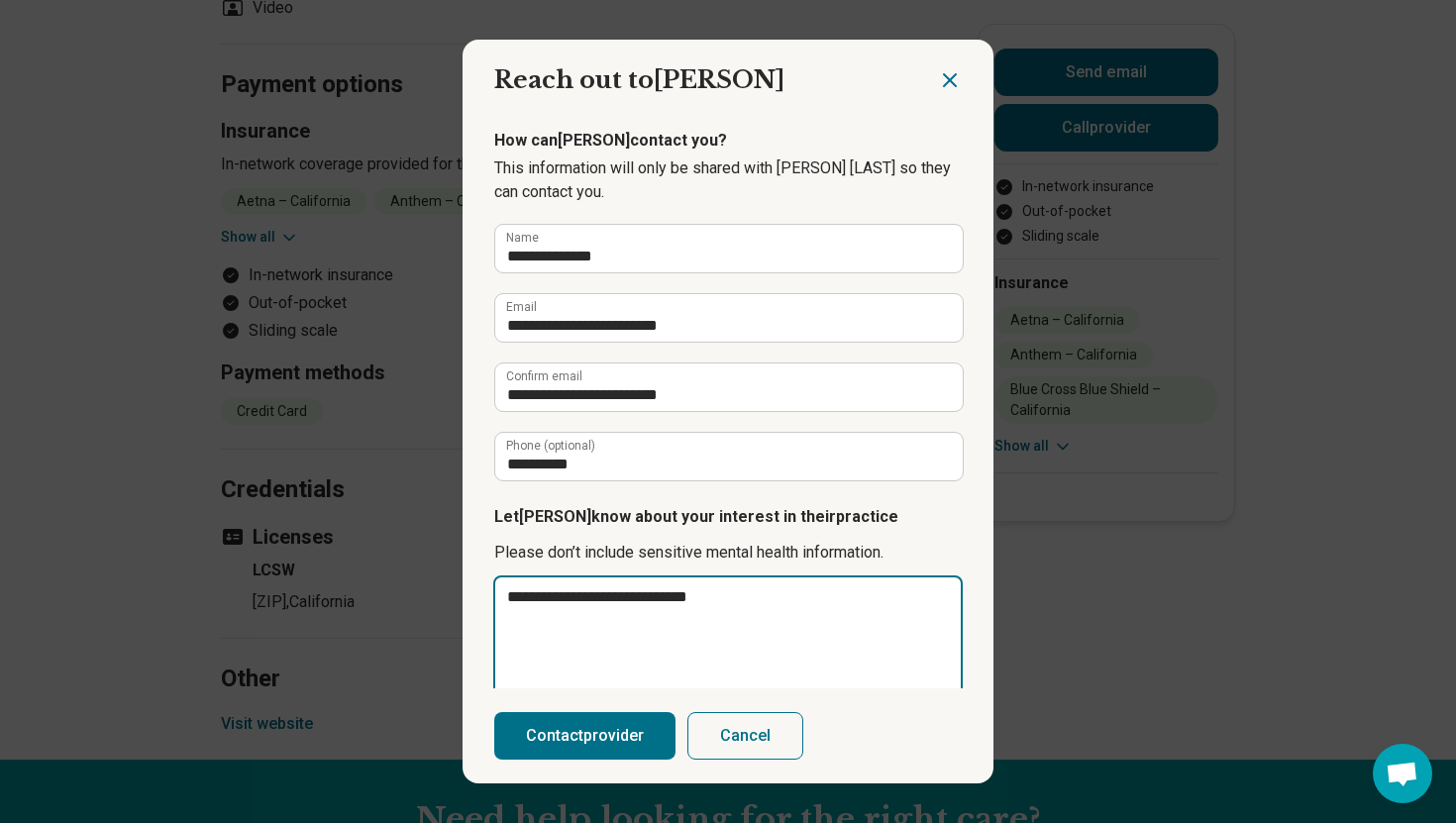 type on "**********" 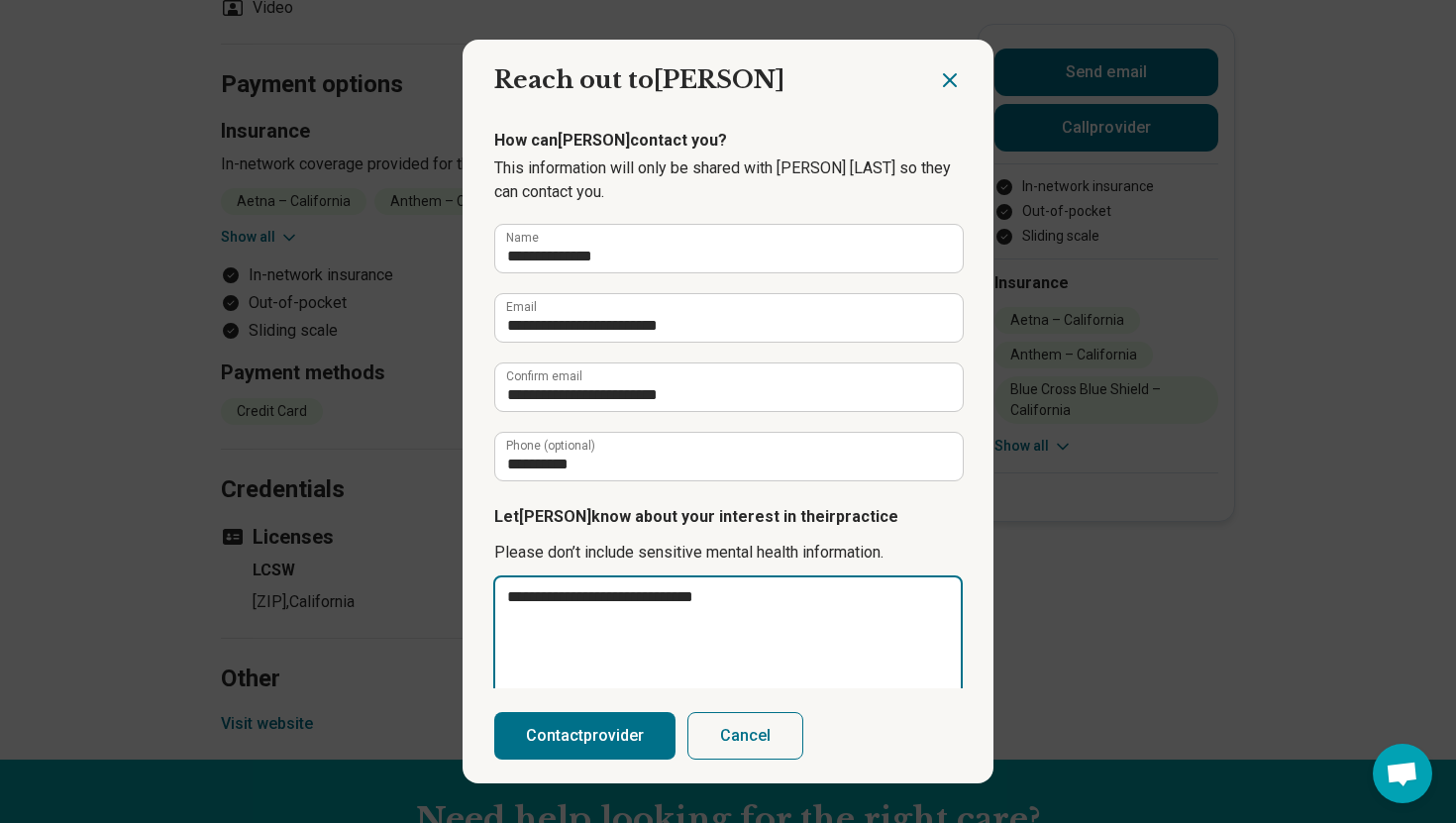 type on "**********" 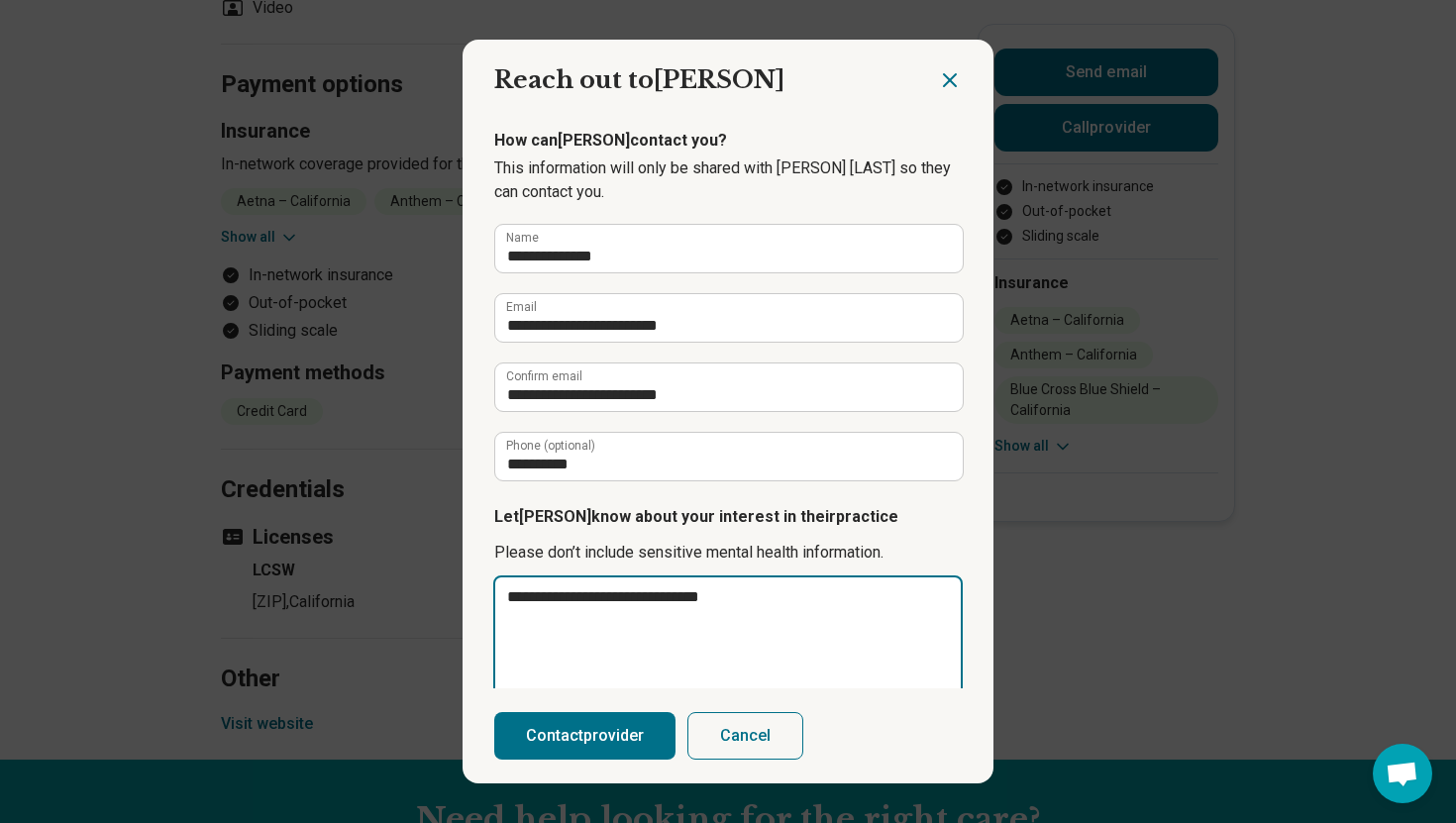 type on "*" 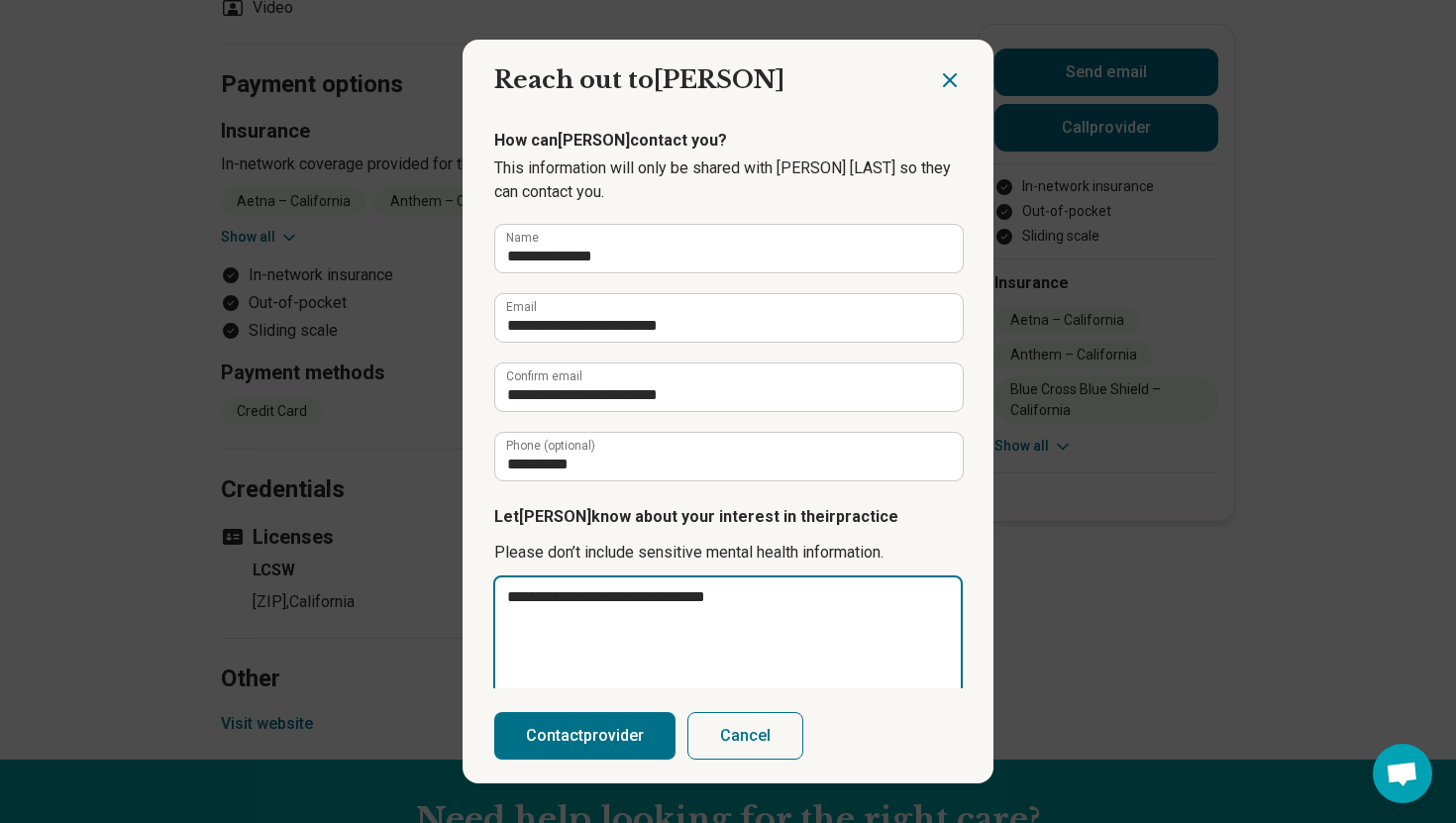type on "**********" 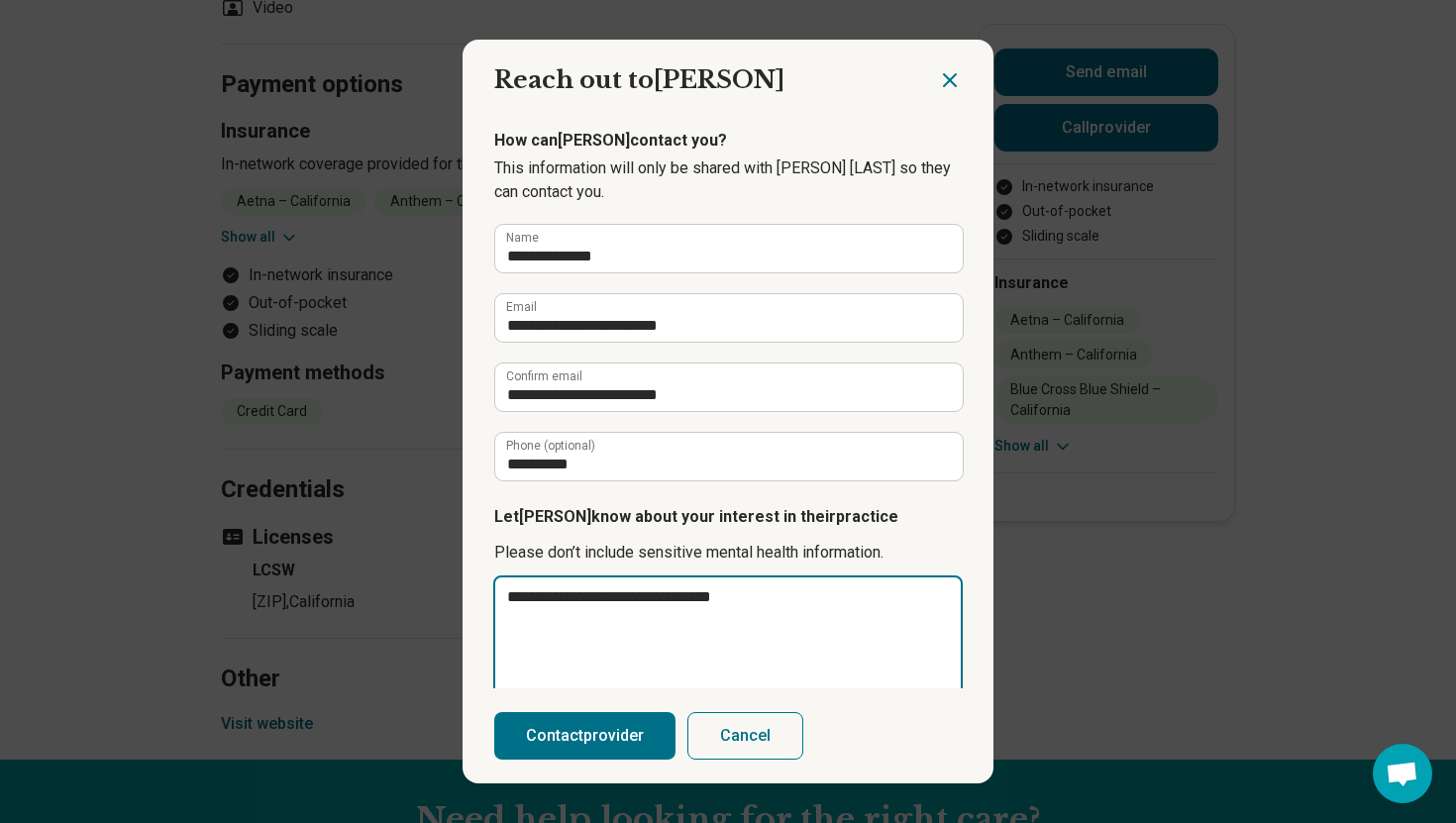type on "*" 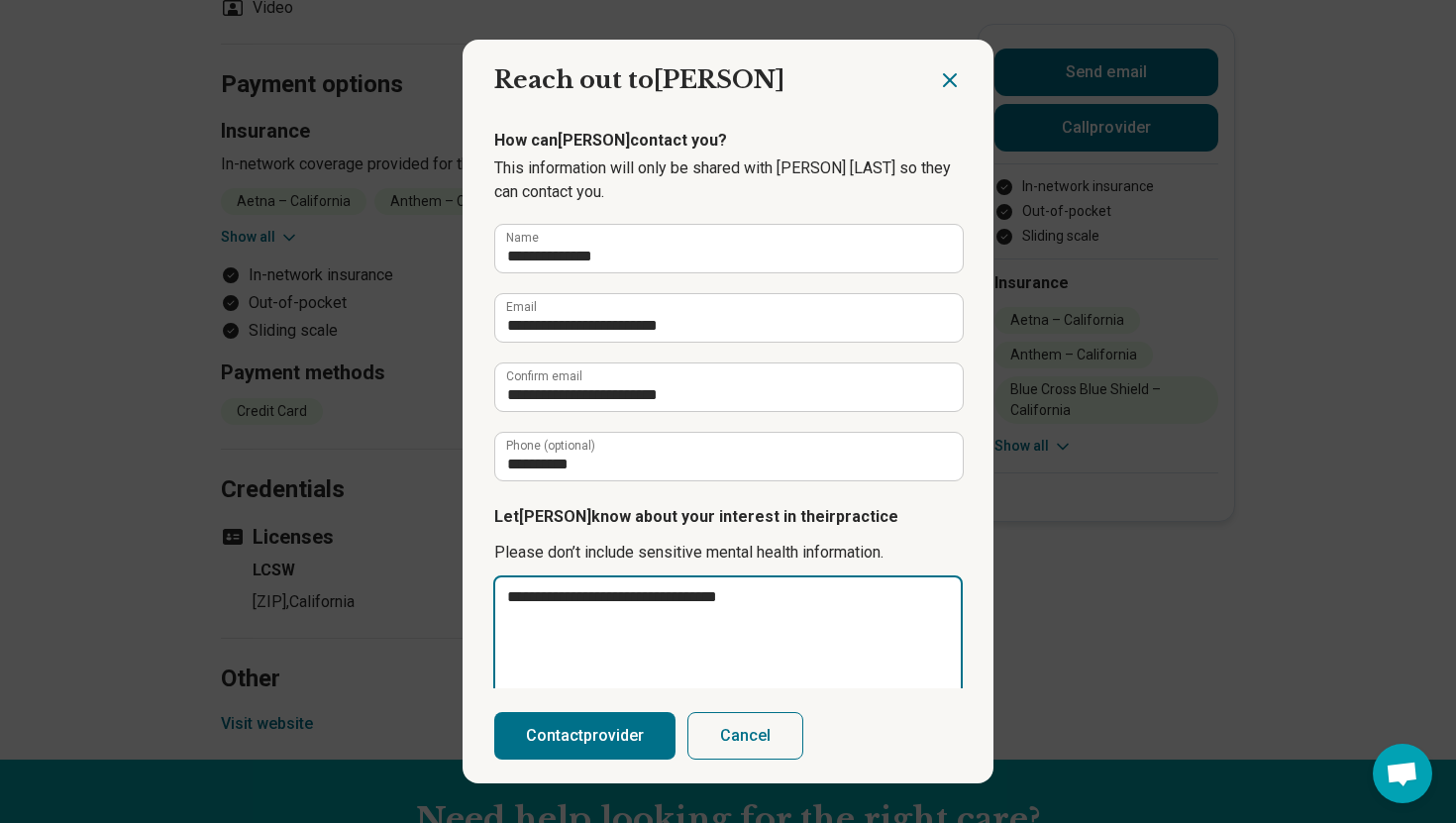 type on "**********" 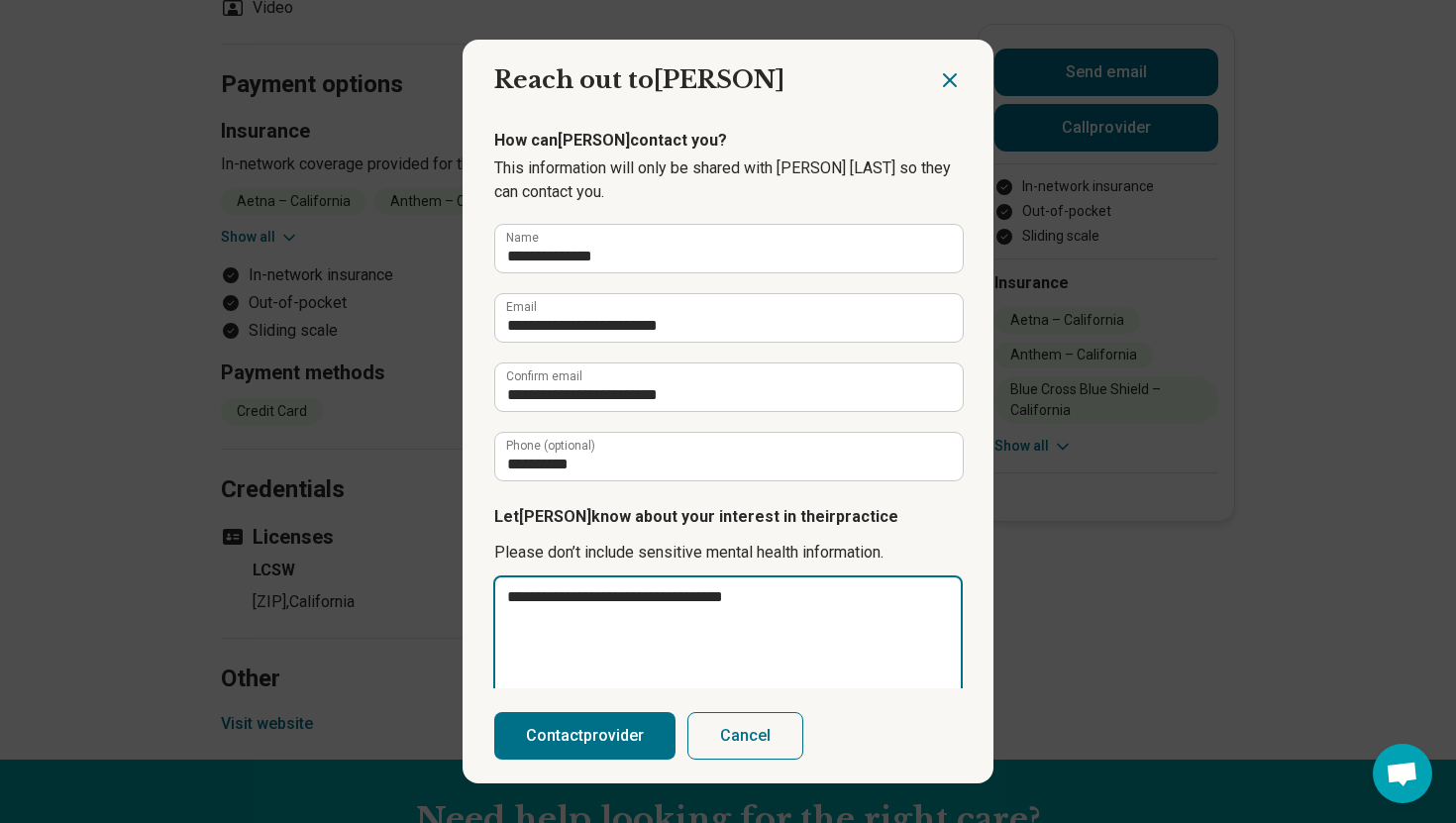 type on "**********" 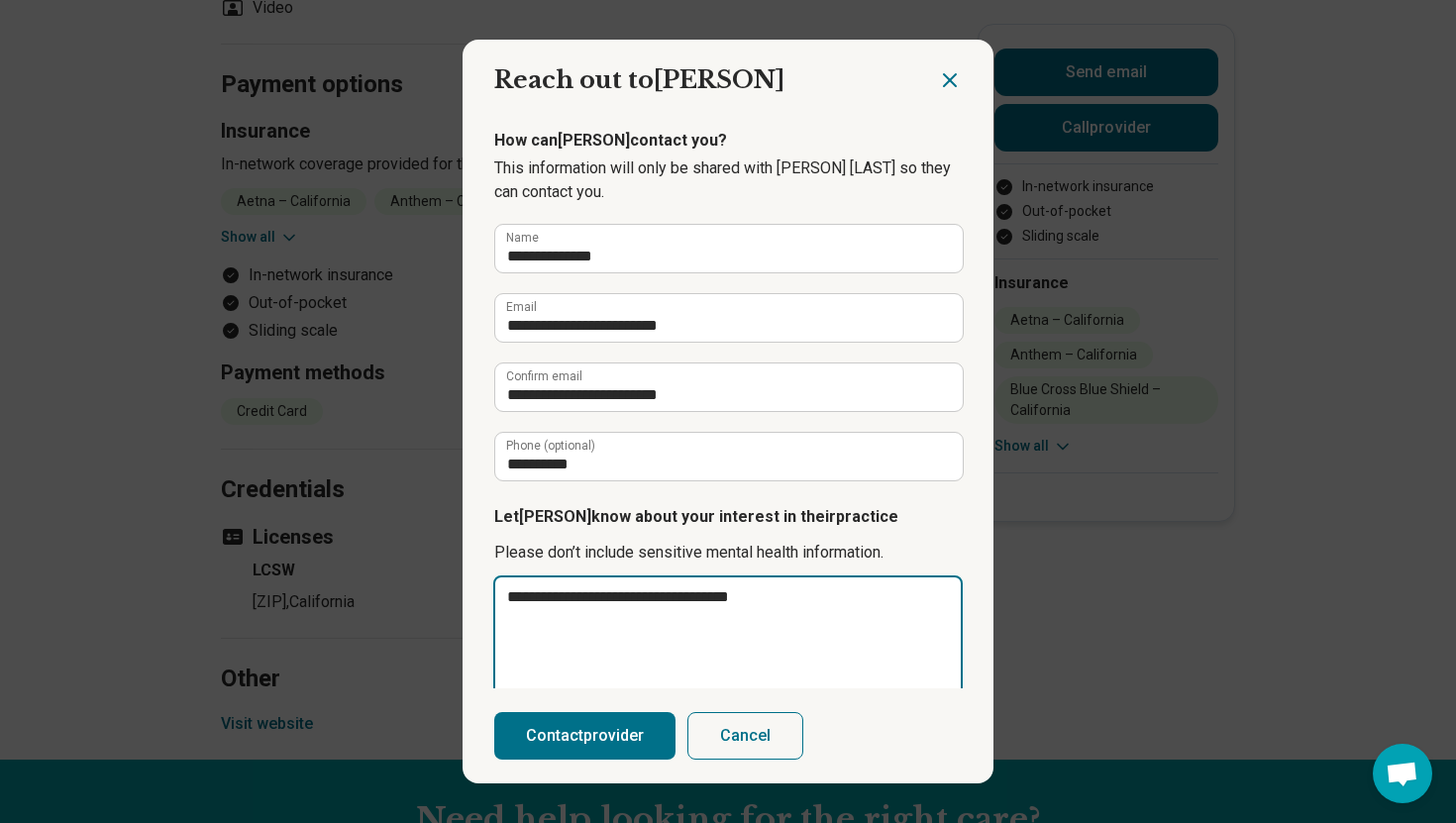 type on "**********" 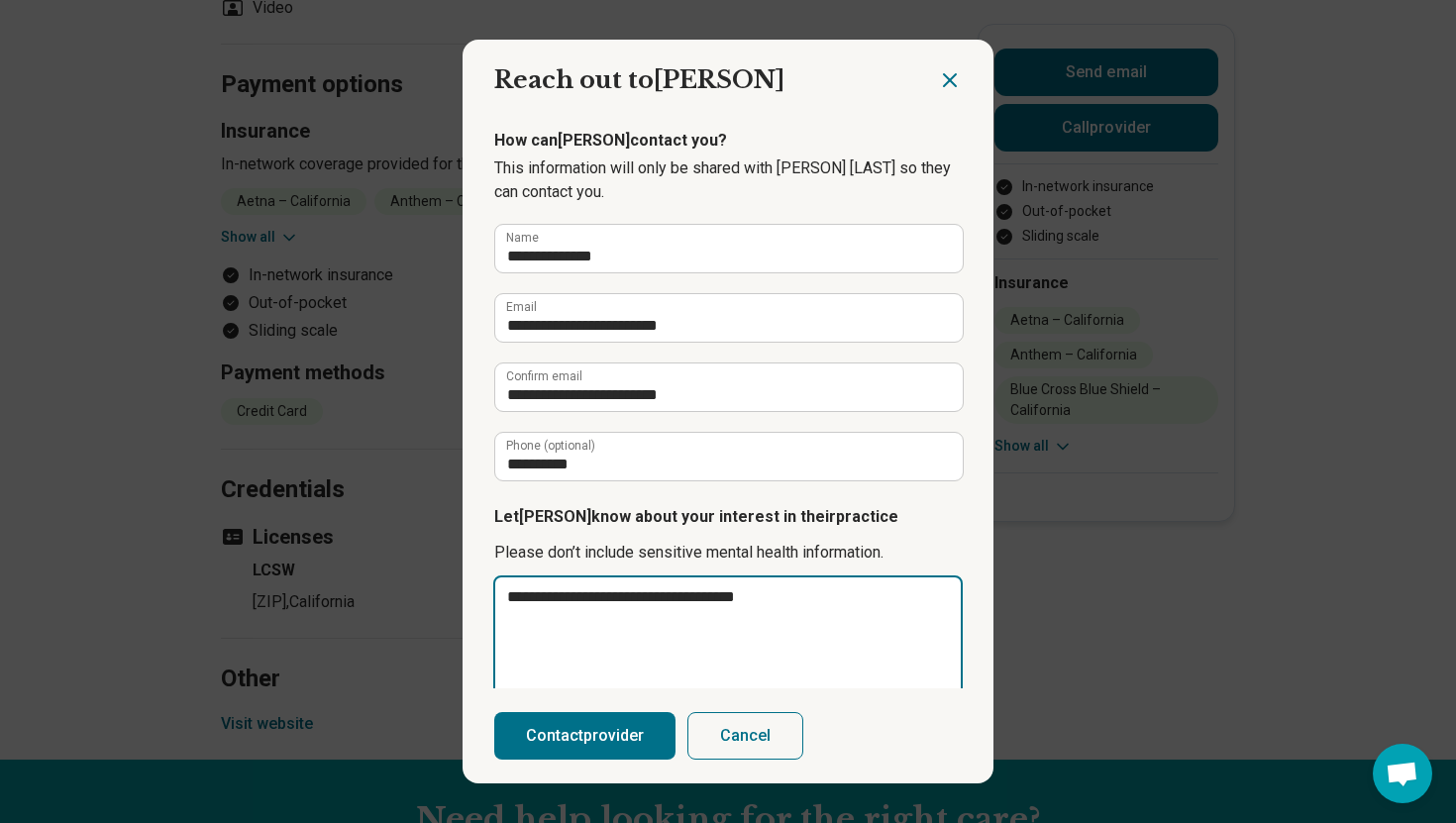 type on "*" 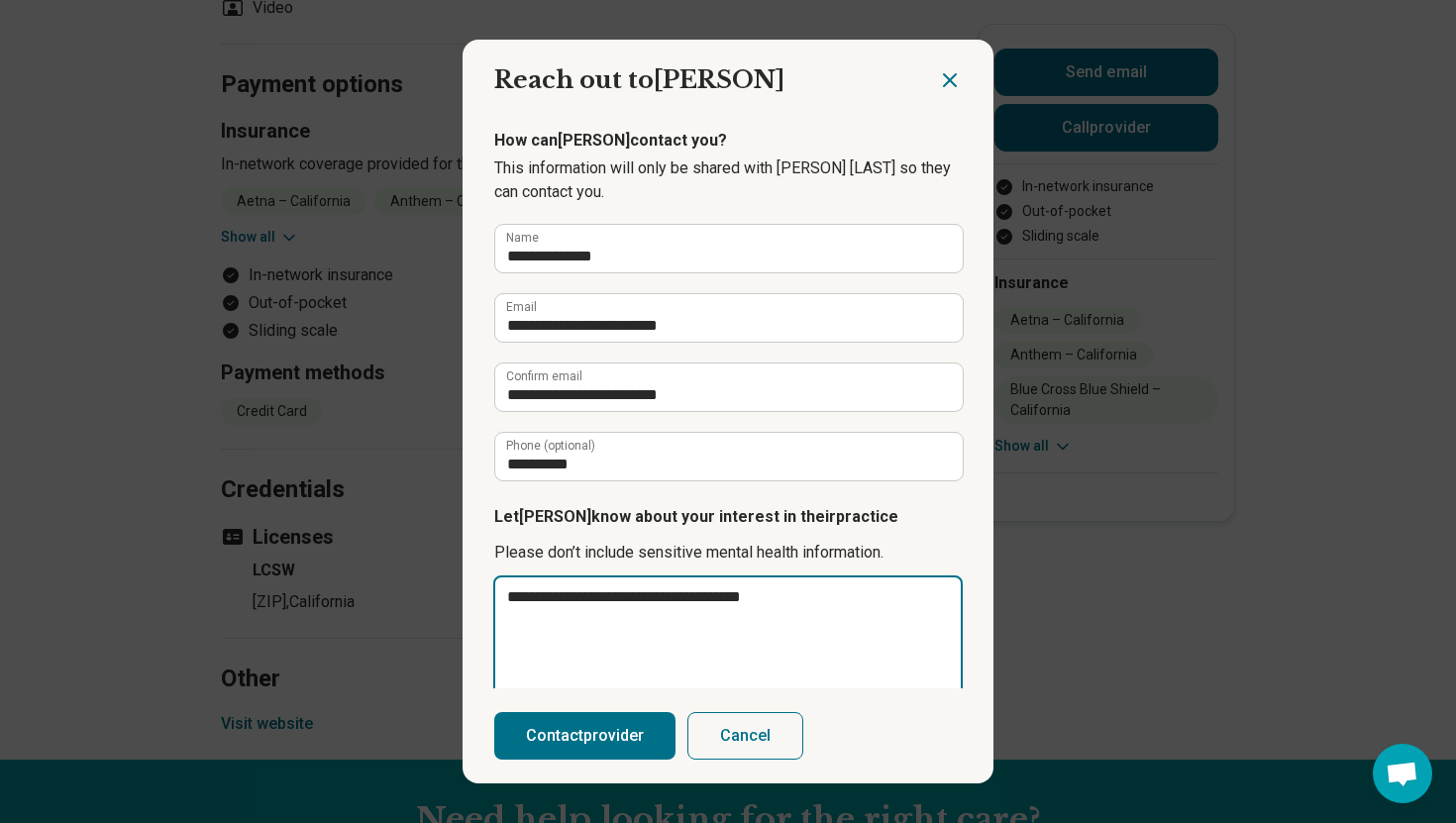 type on "**********" 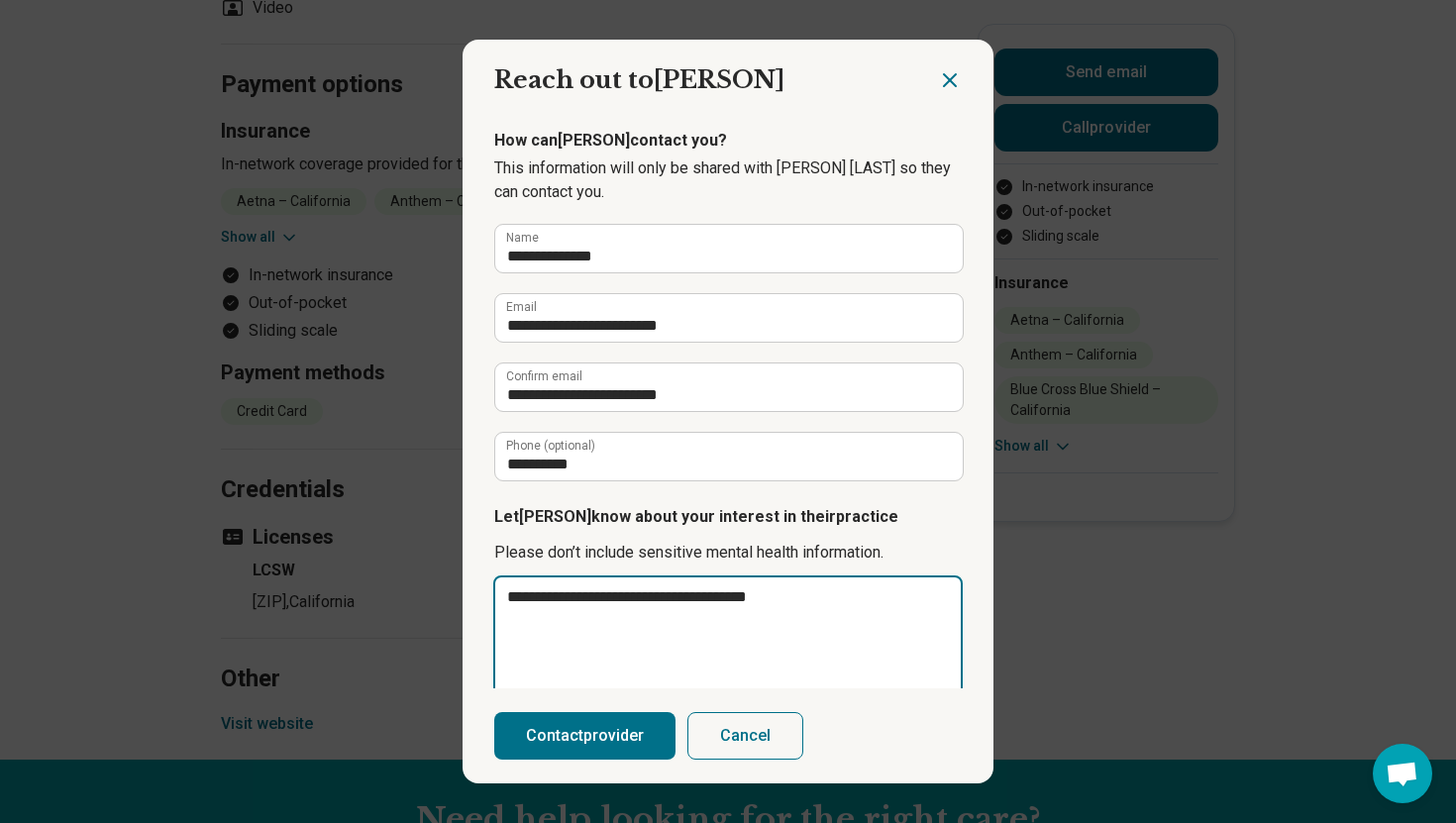 type on "**********" 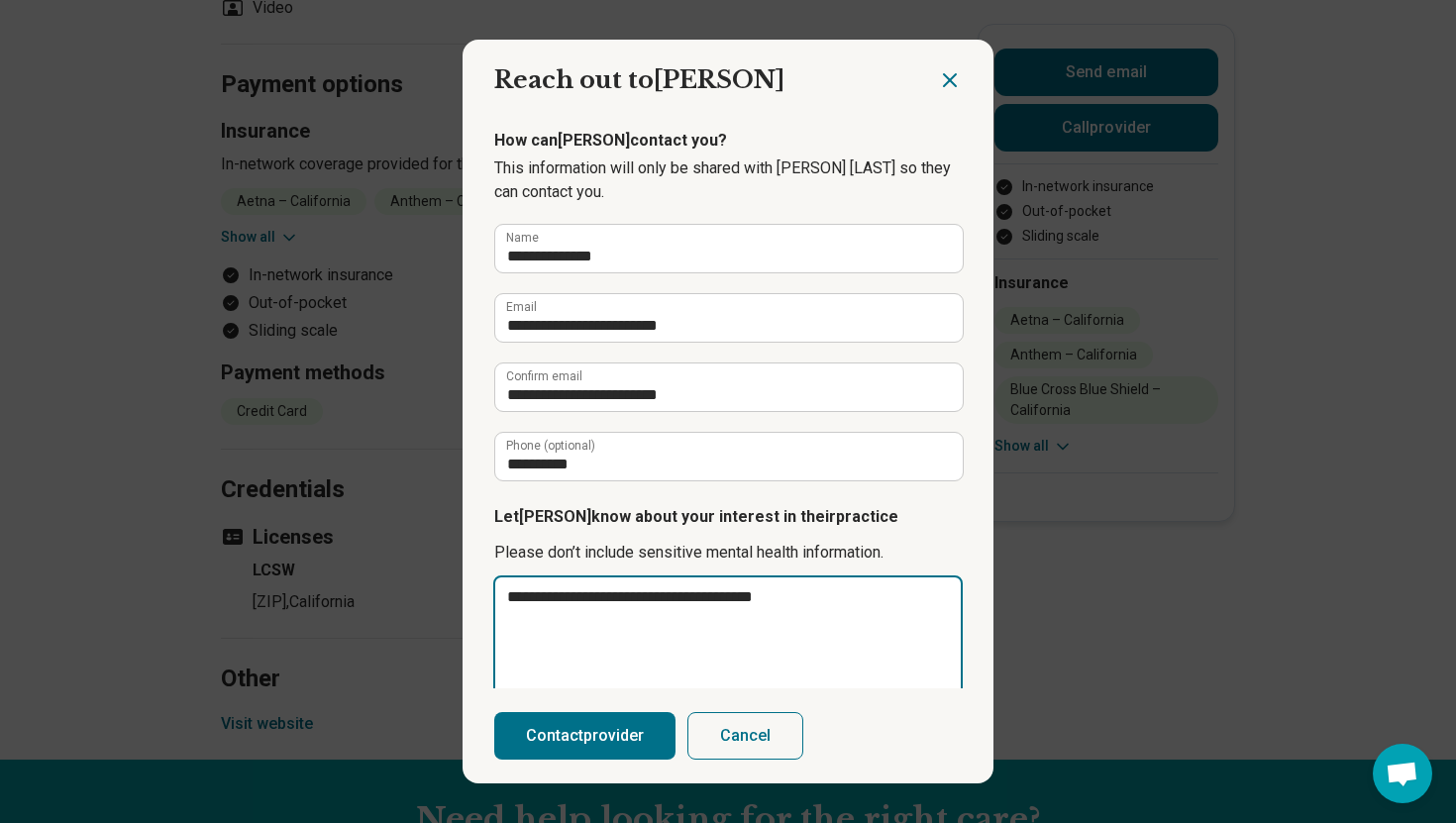 type on "**********" 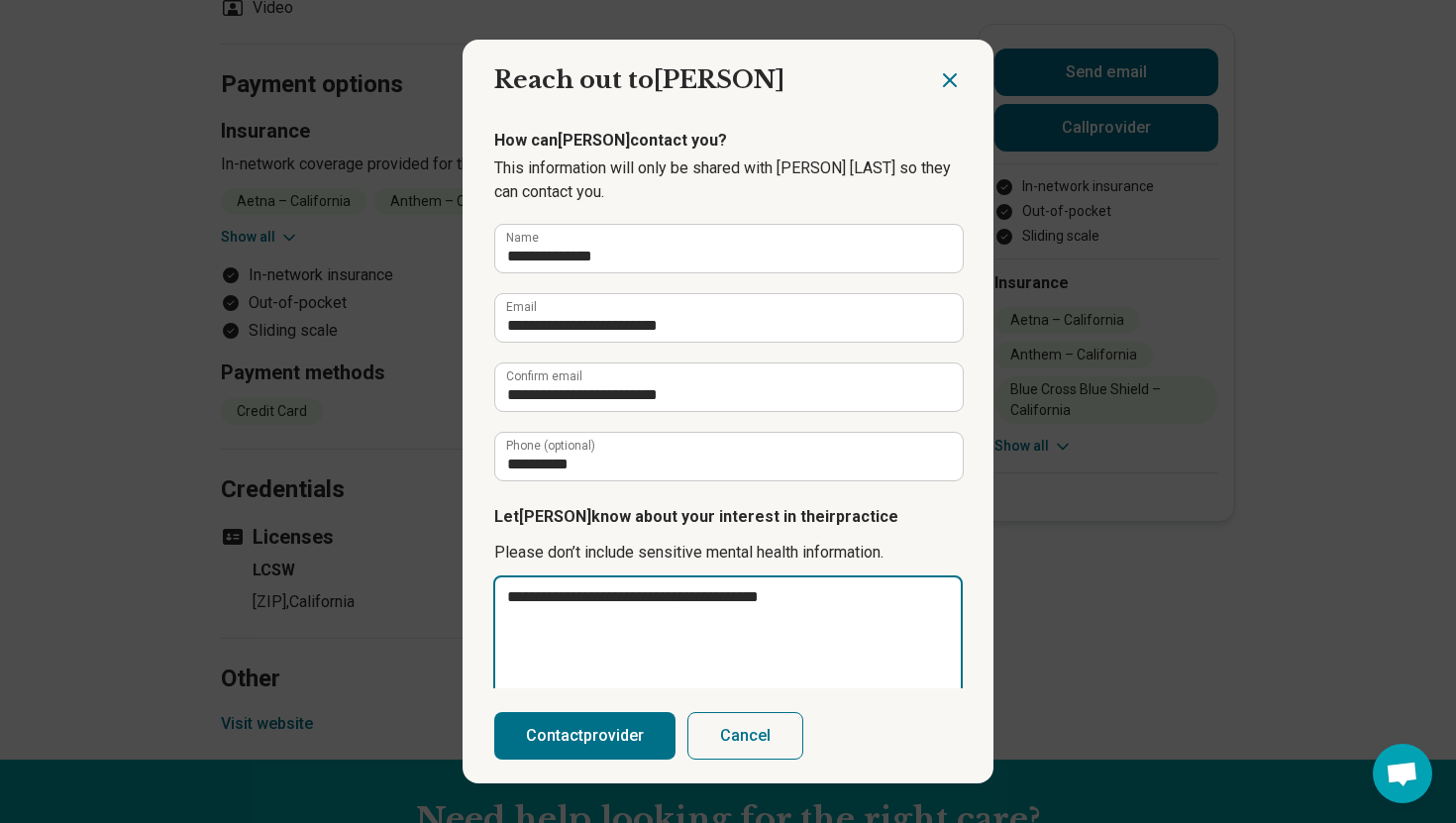 type on "**********" 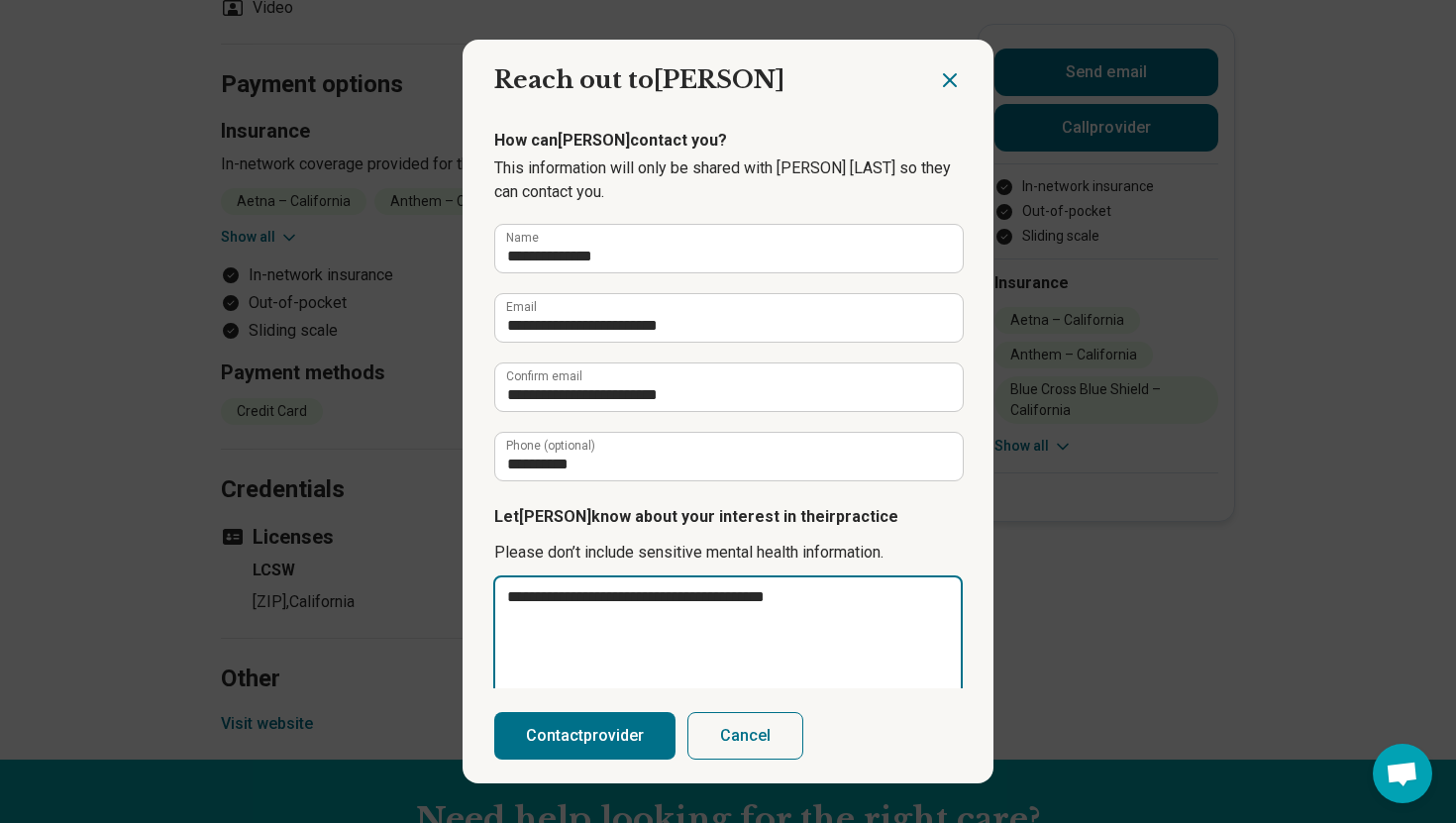 type on "**********" 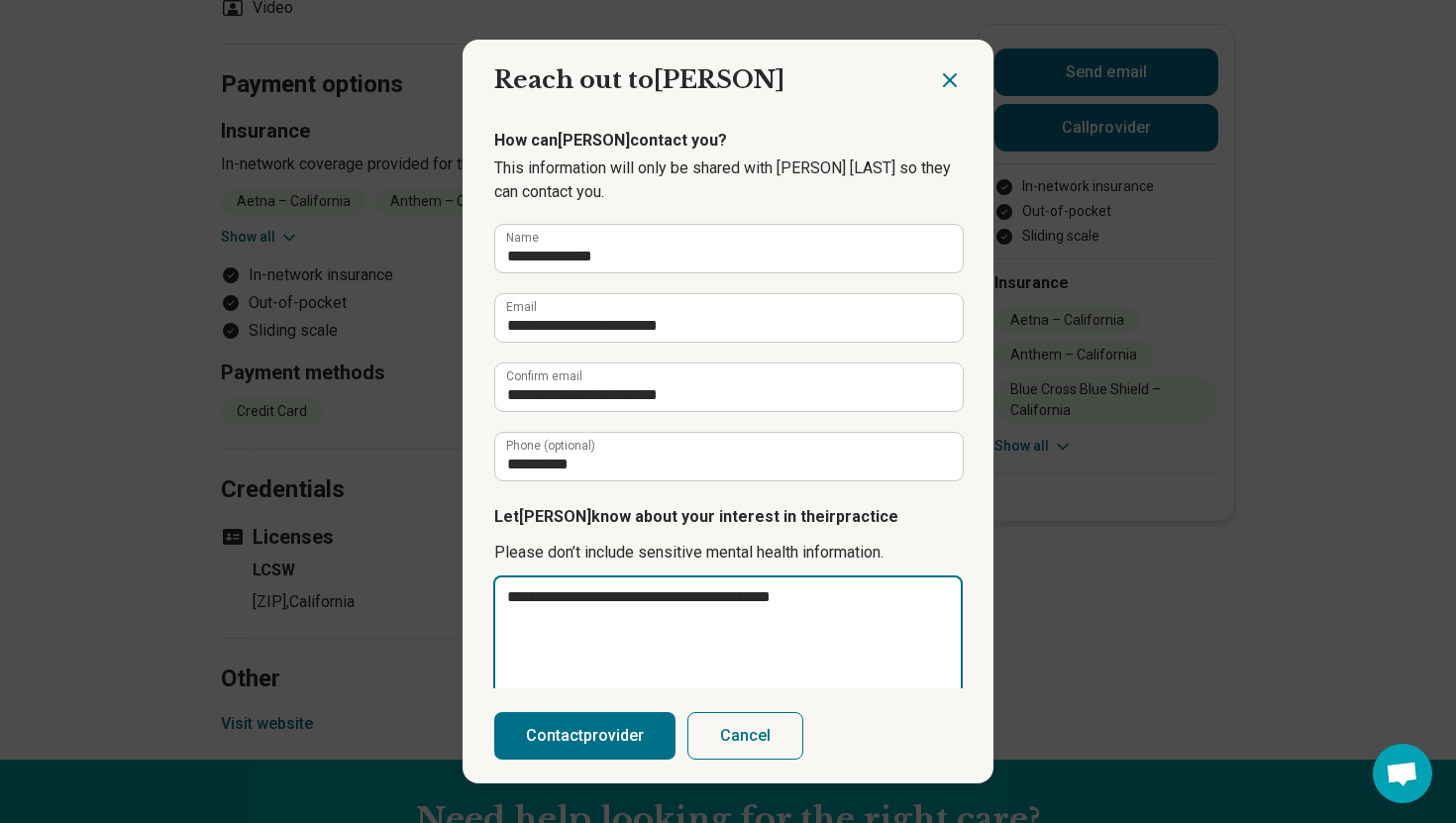 type on "**********" 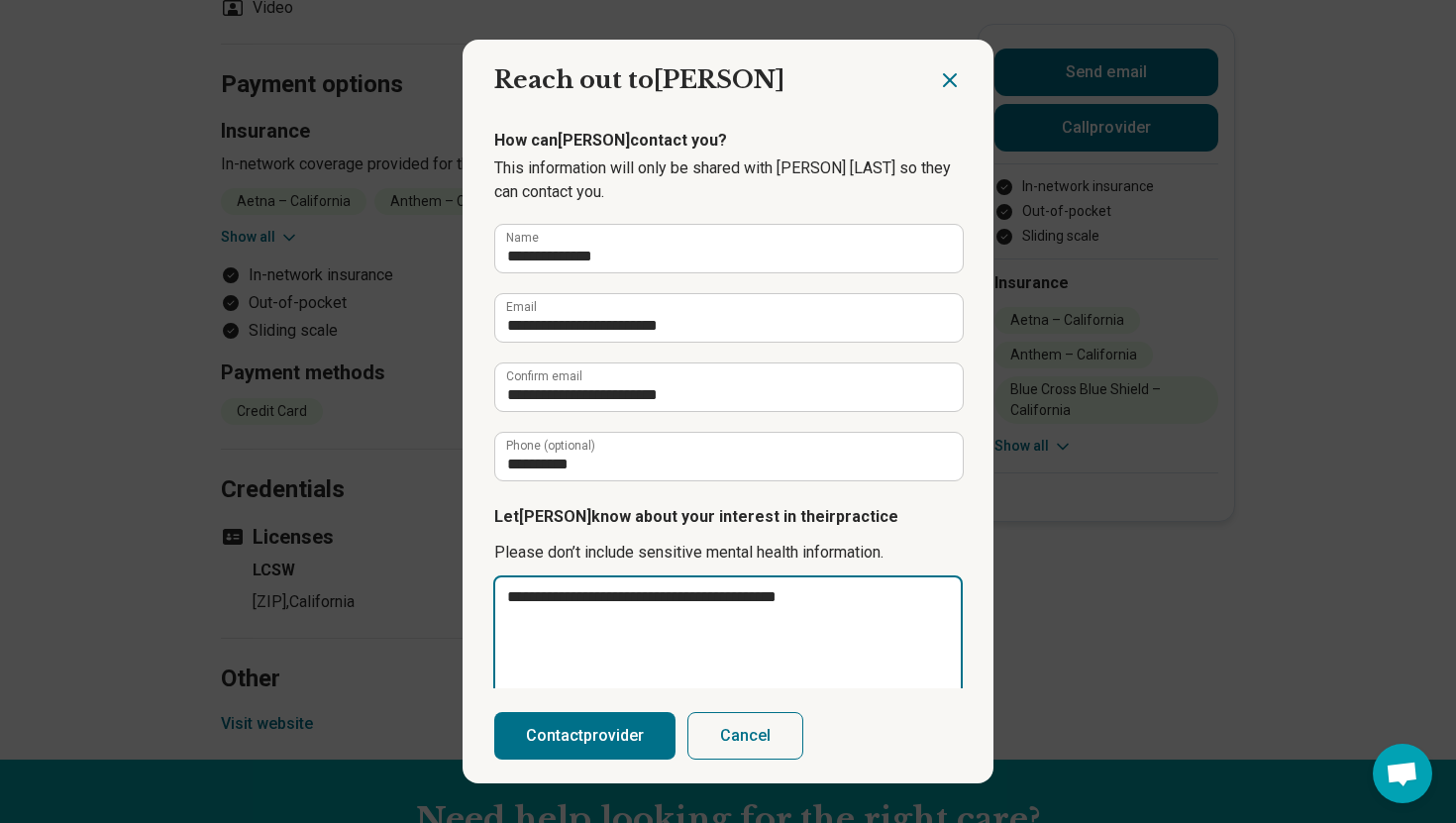 type on "*" 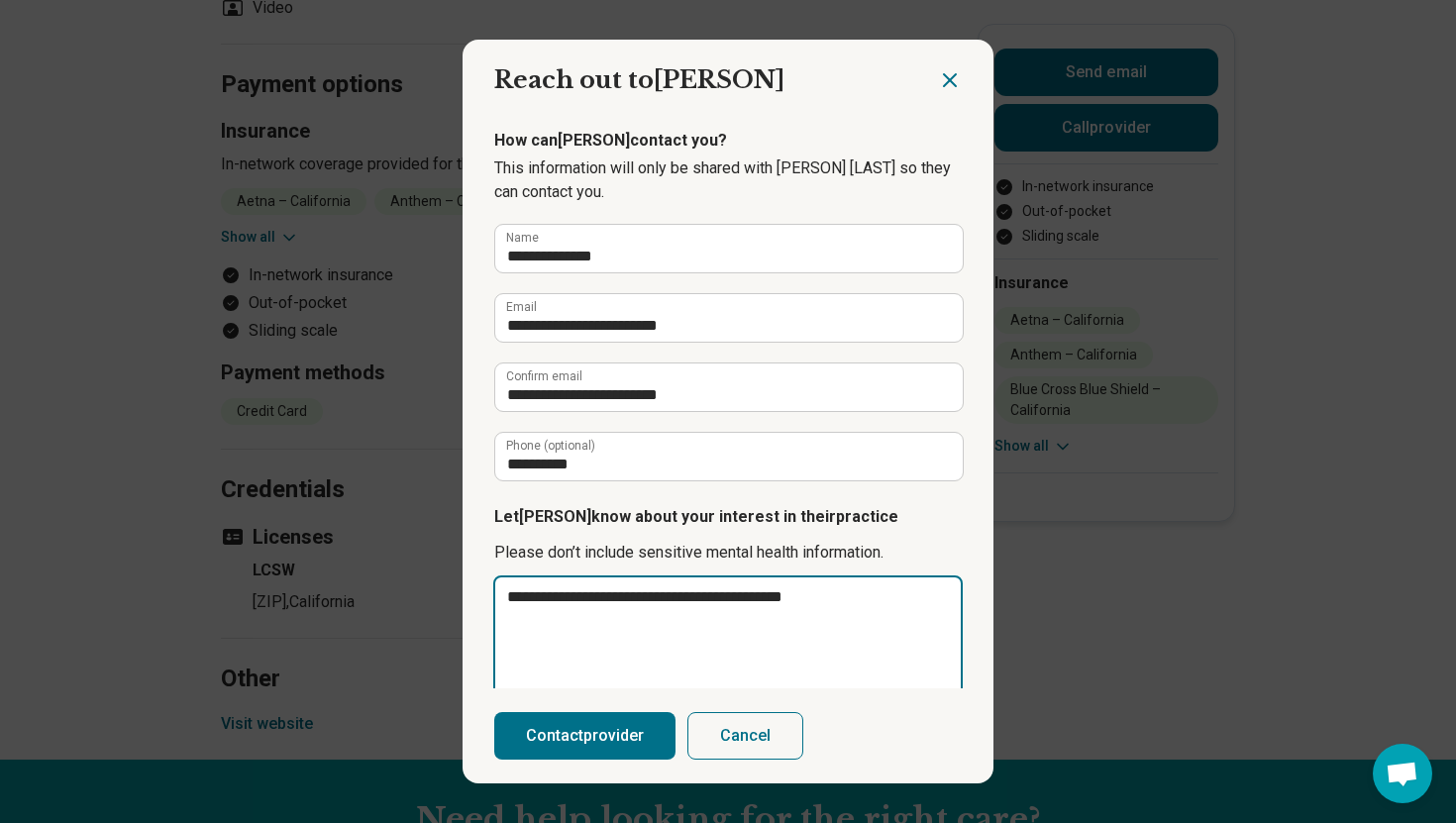 type on "**********" 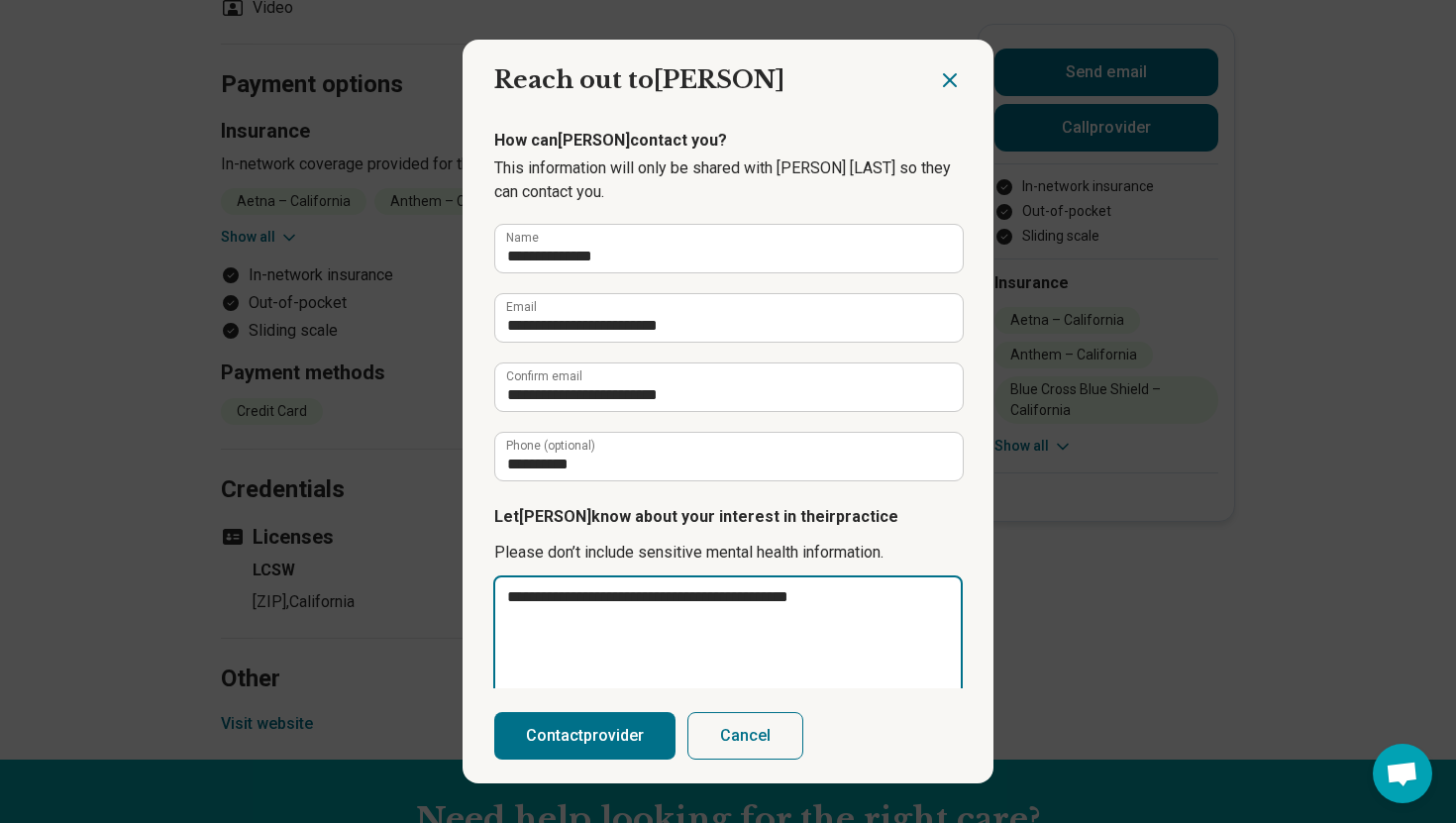type on "**********" 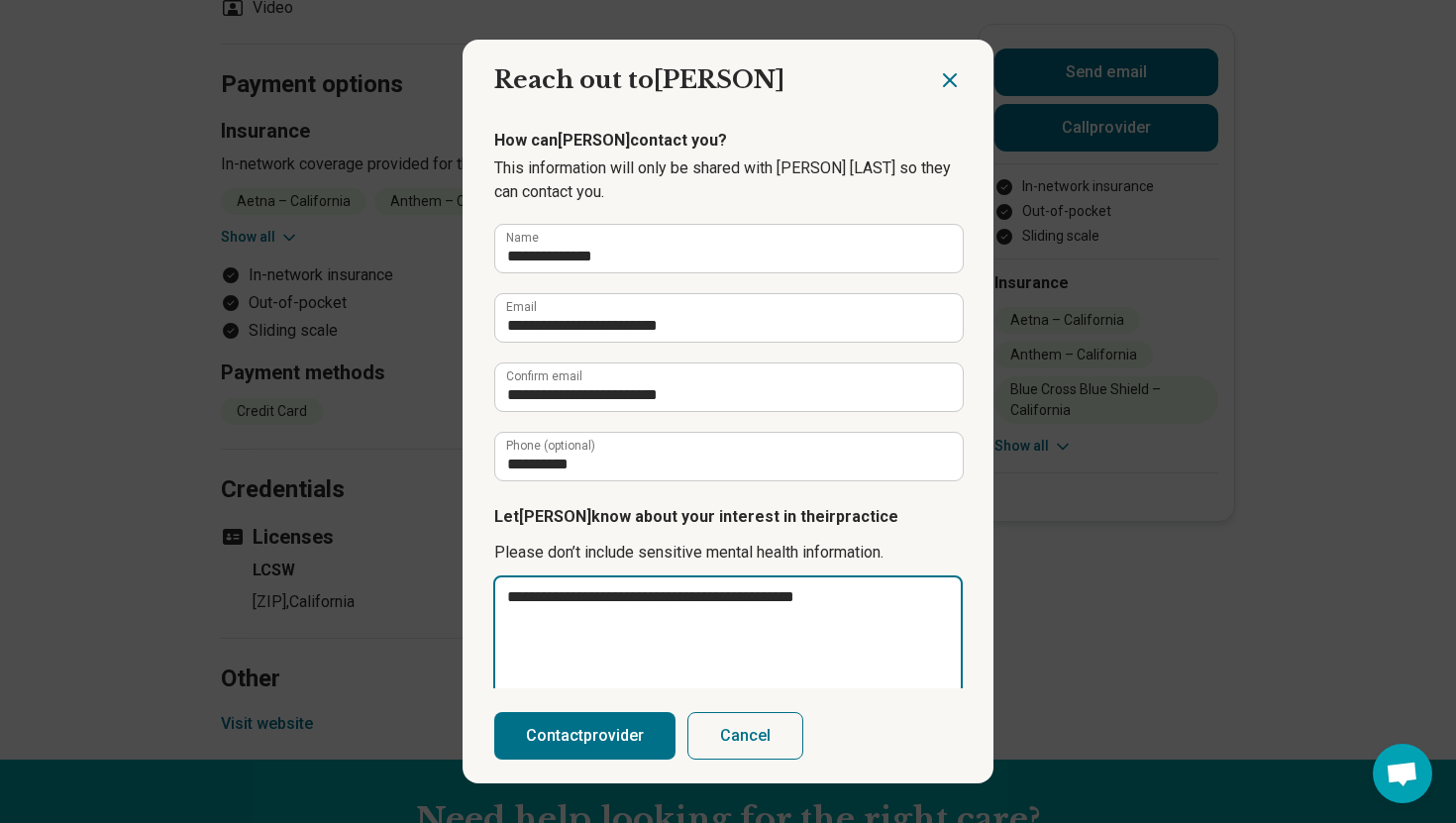type on "**********" 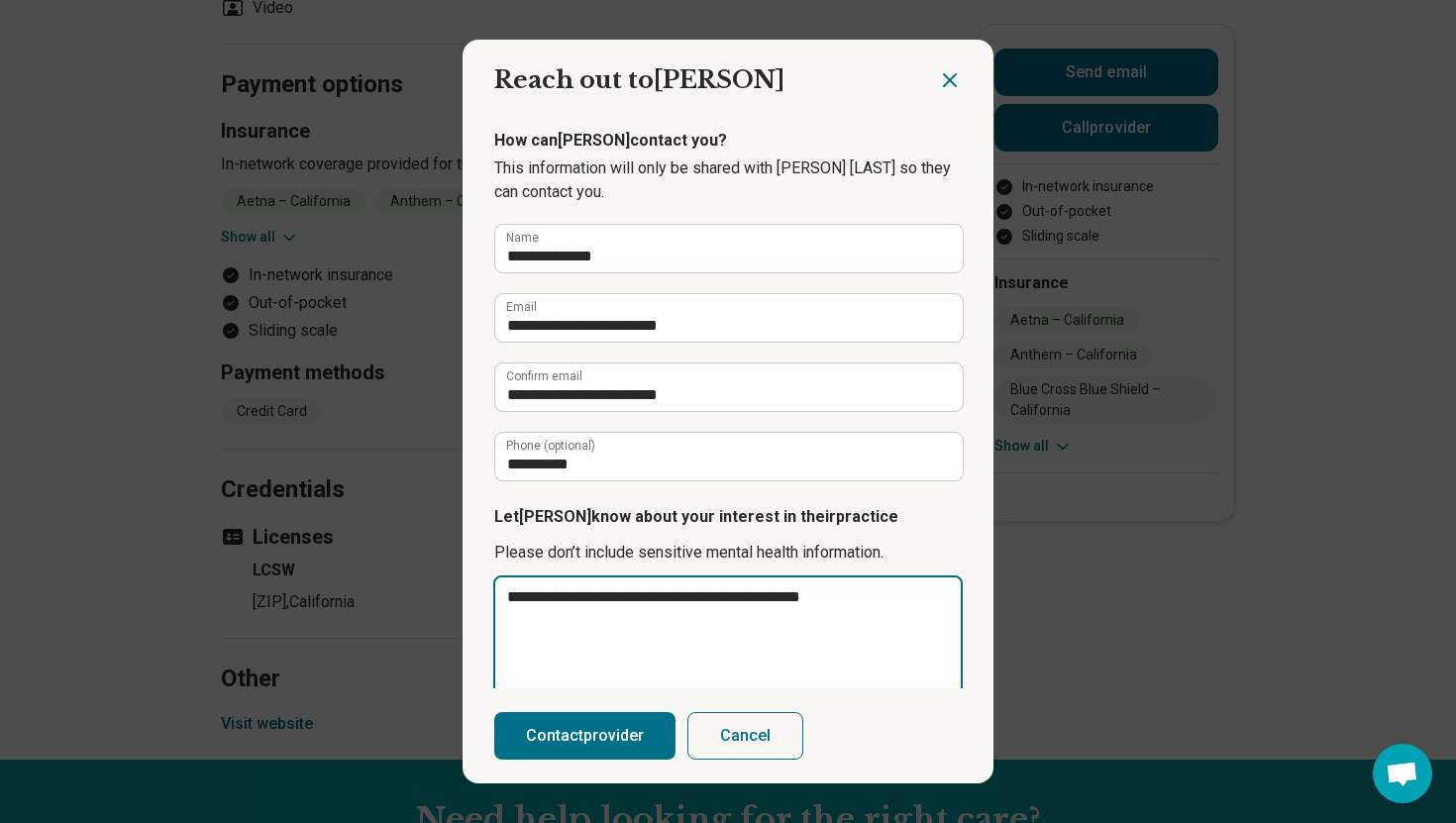 type on "**********" 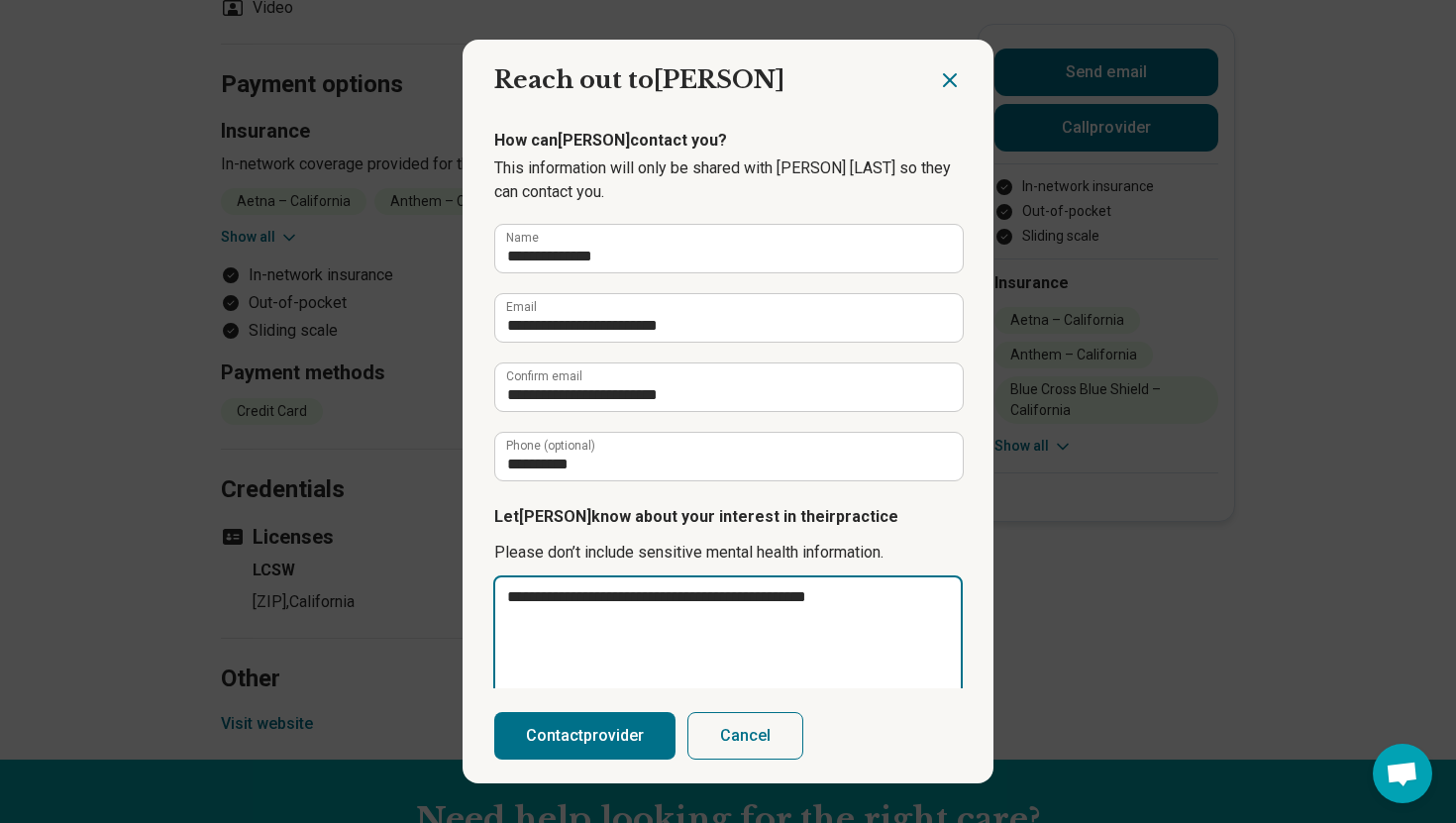 type on "**********" 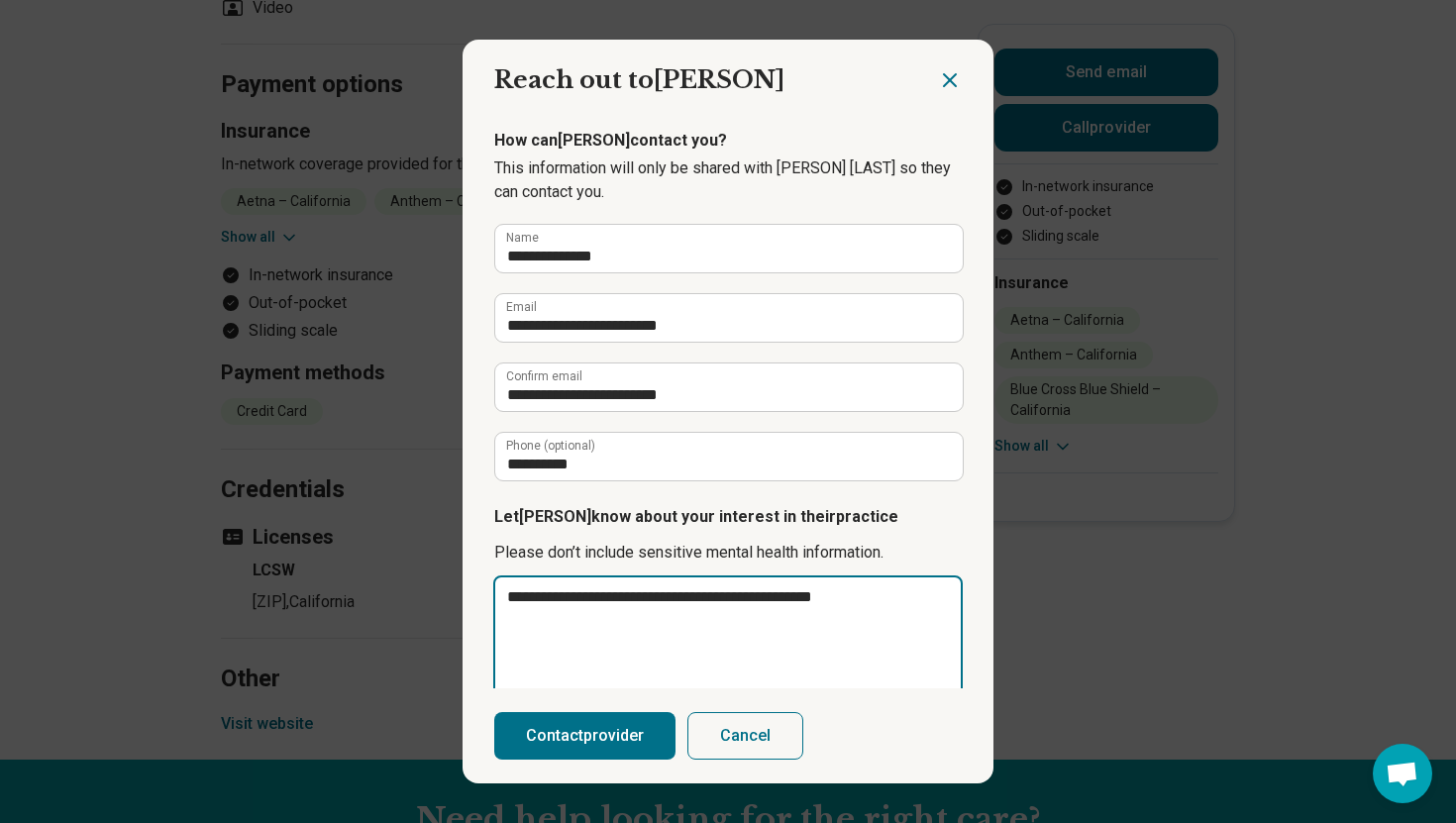 type on "**********" 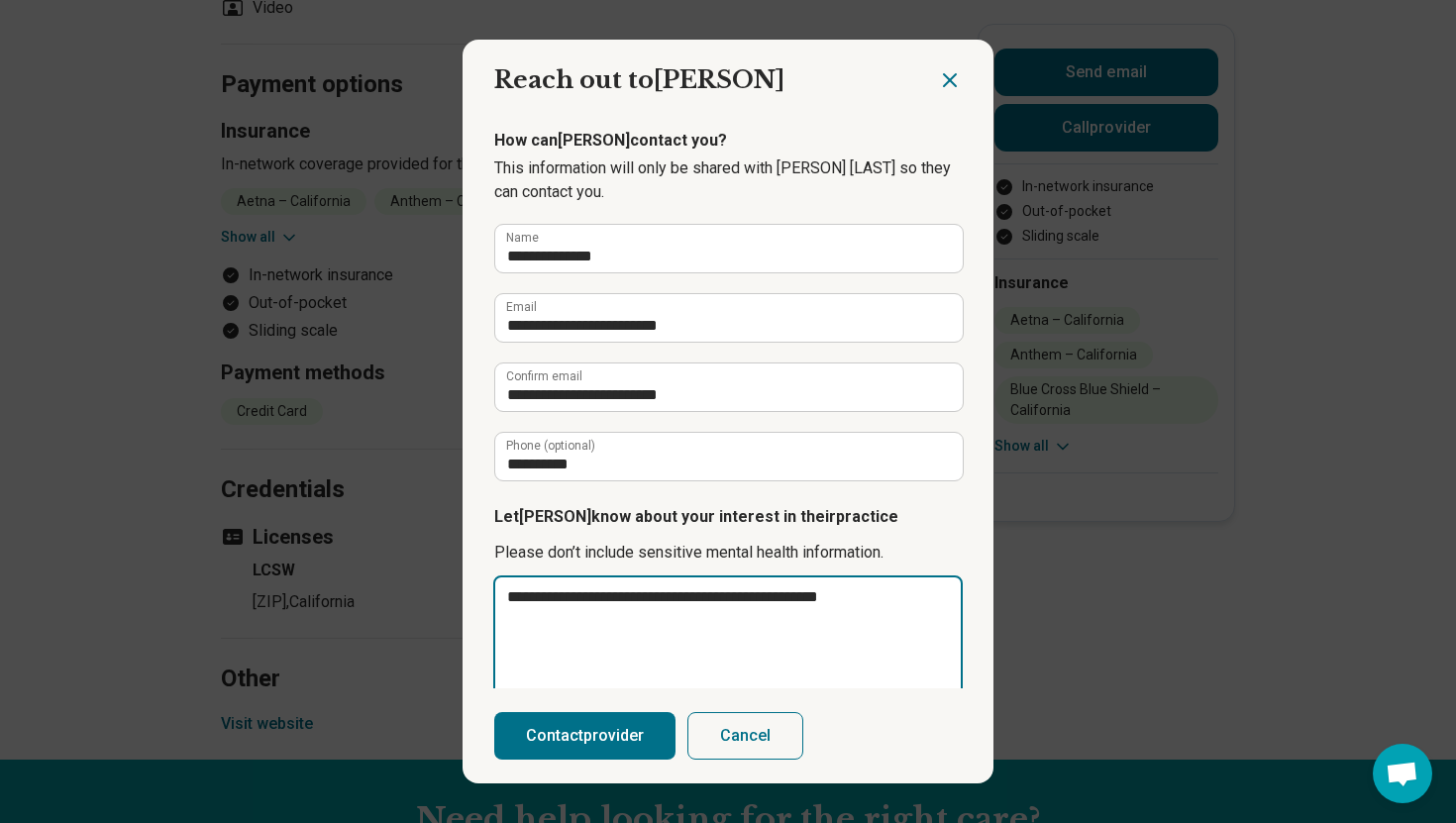 type on "**********" 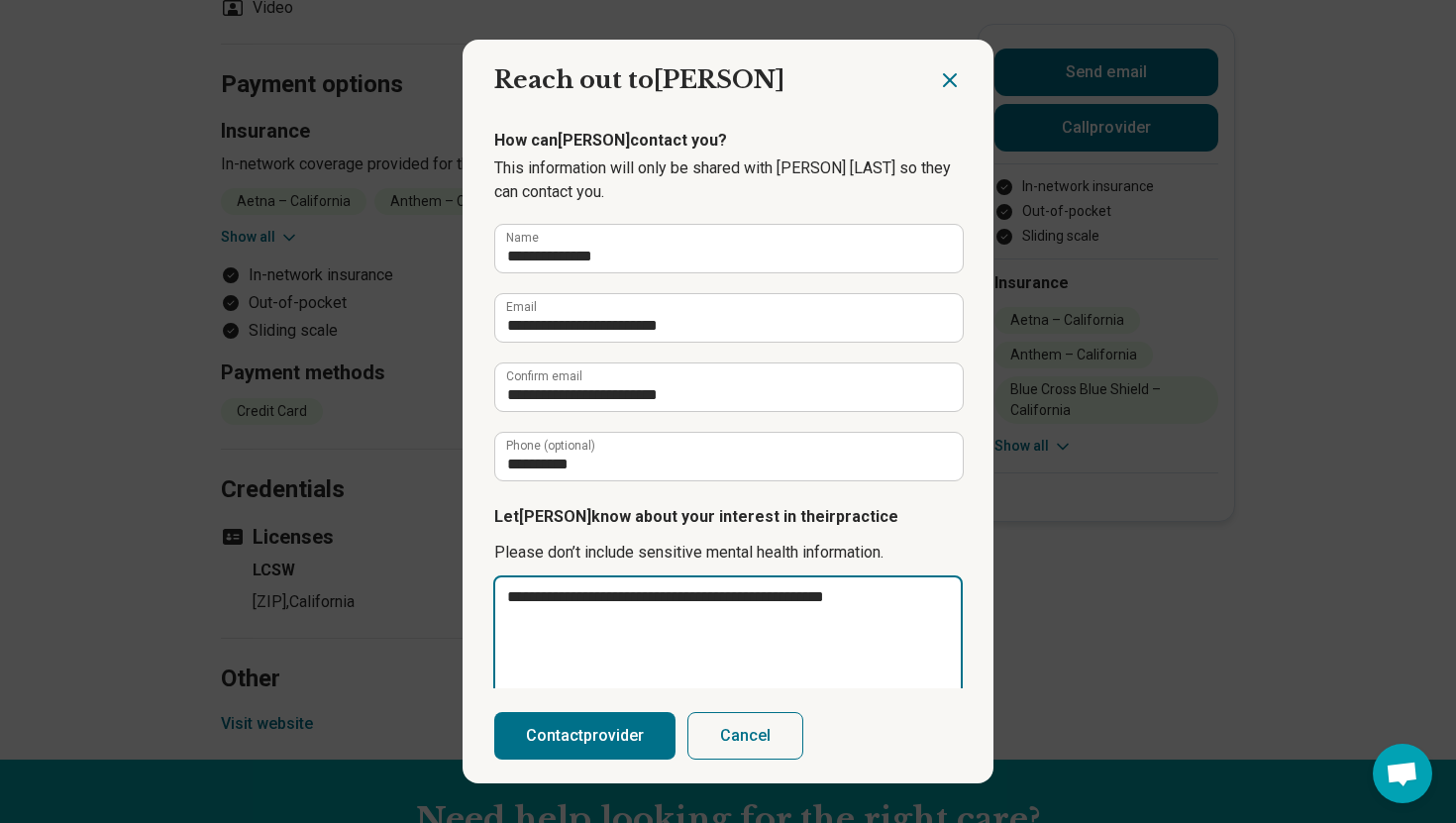 type on "**********" 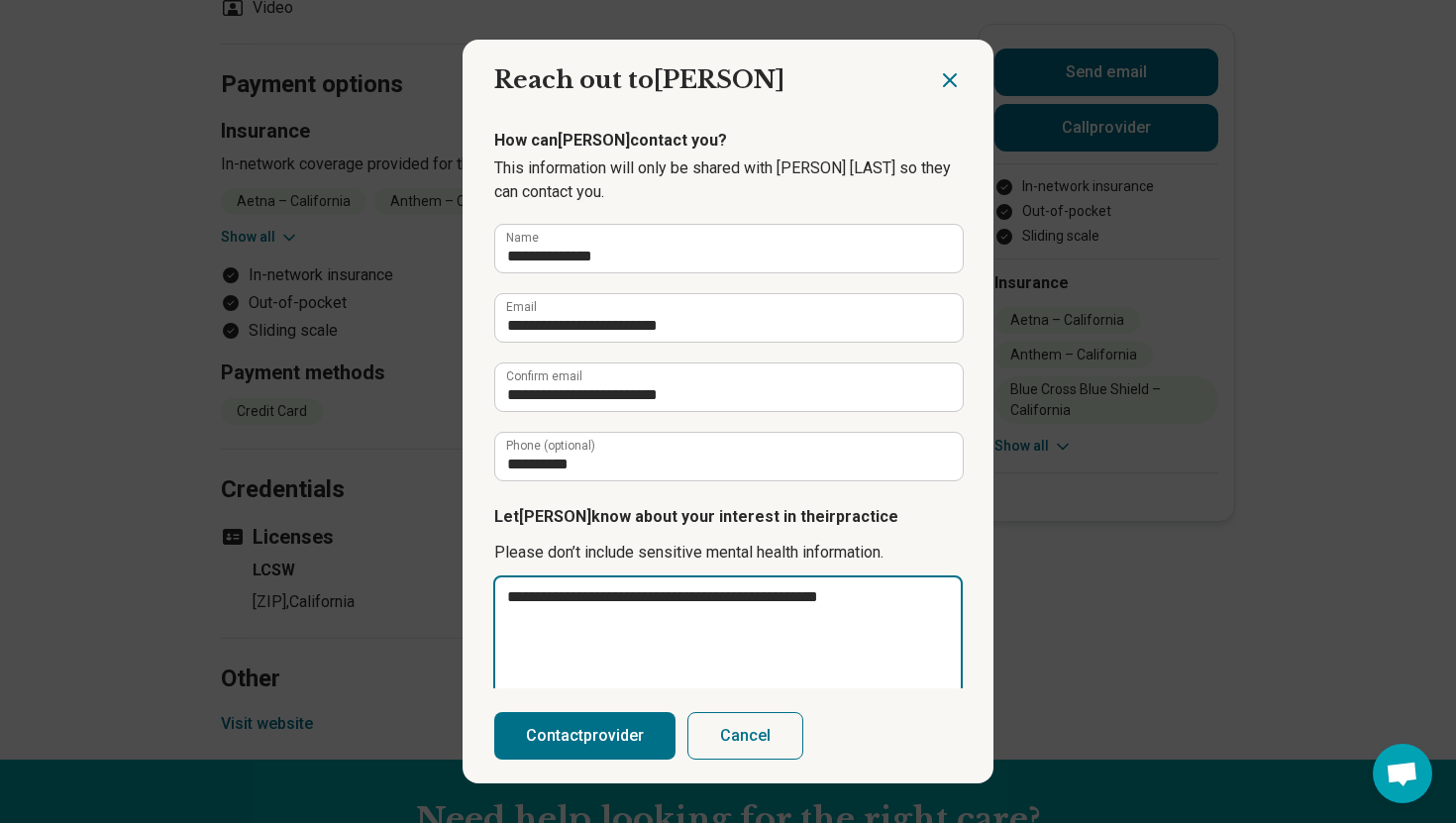 type on "**********" 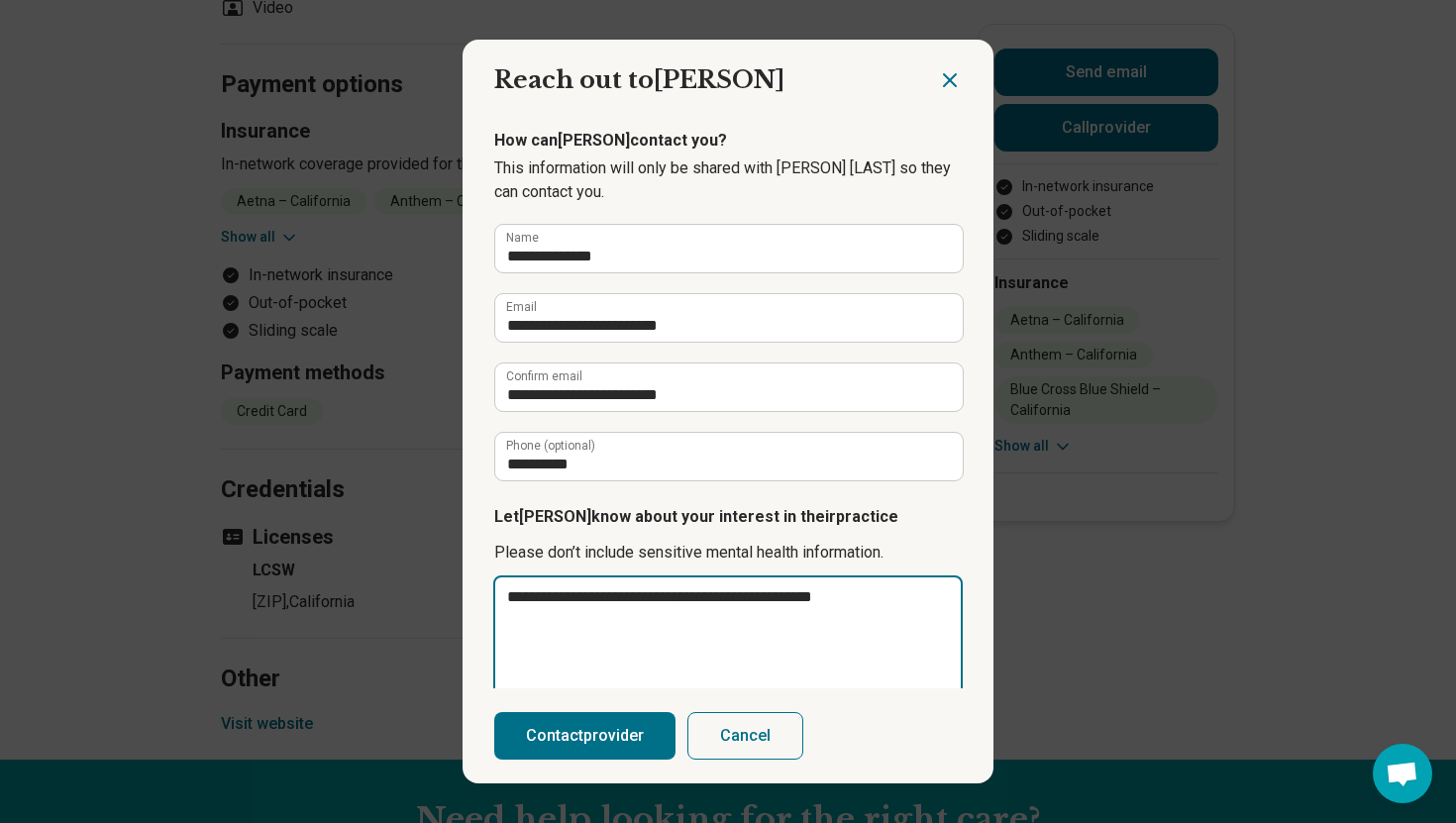 type on "**********" 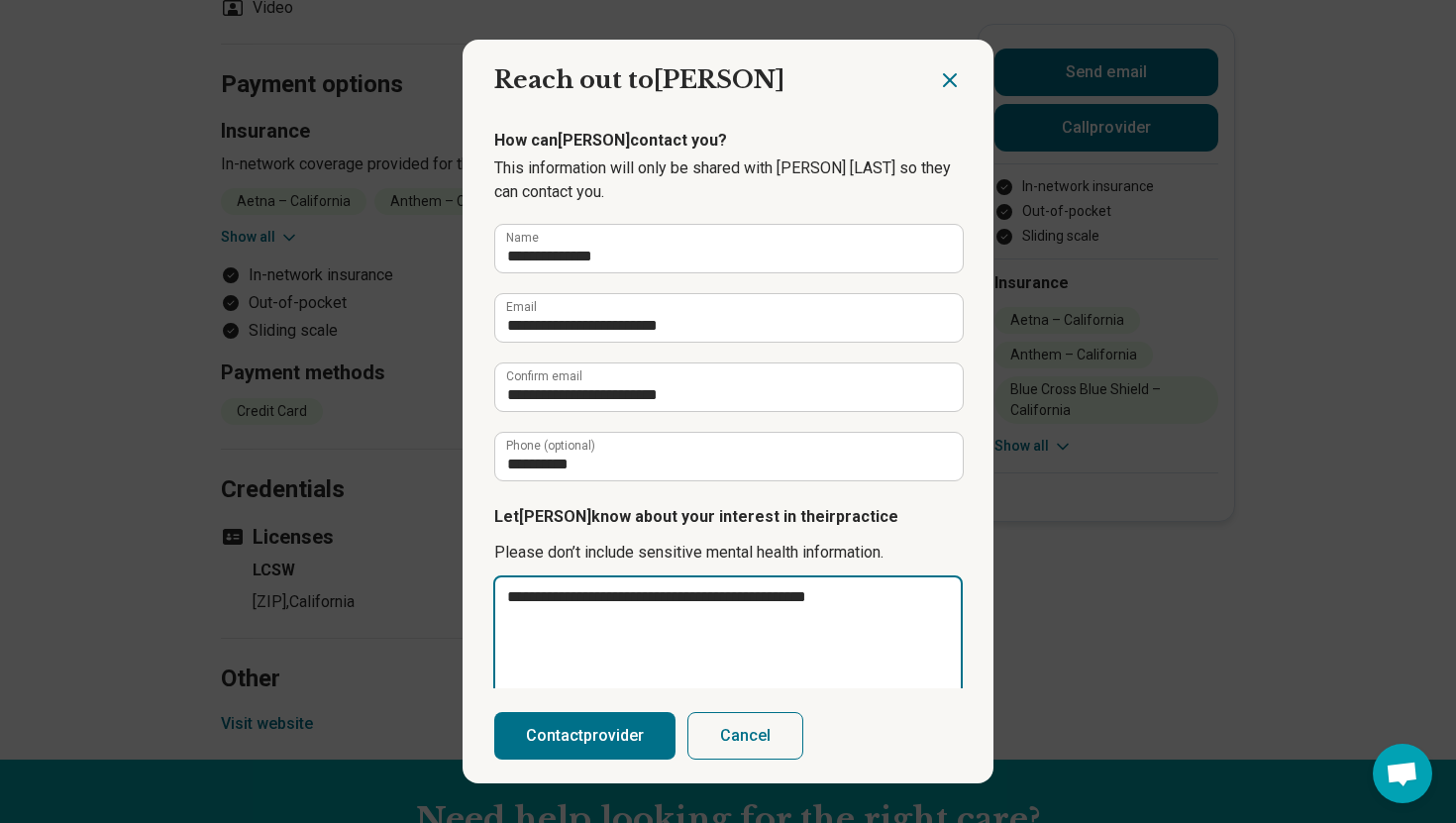 type on "**********" 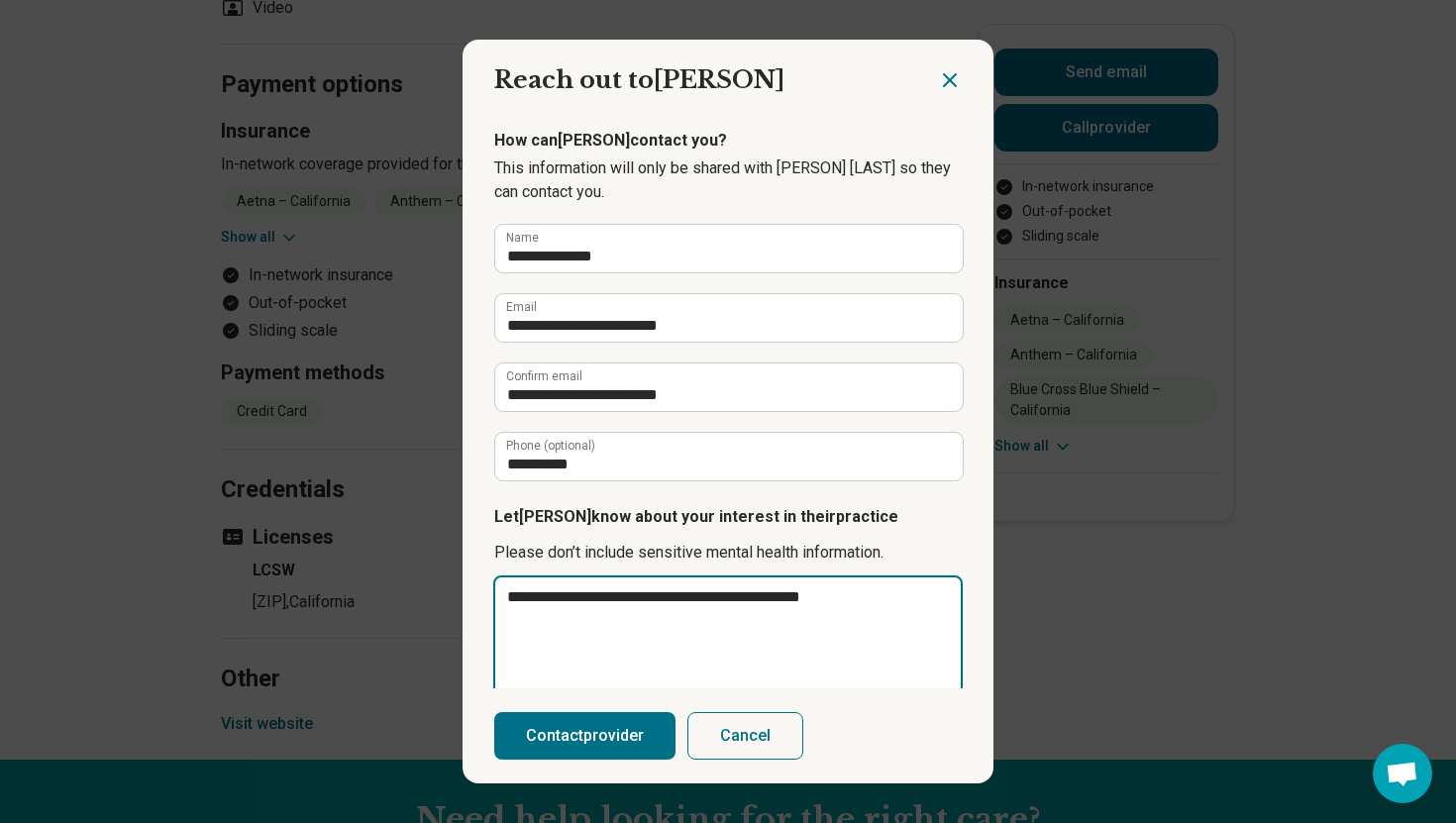 type on "**********" 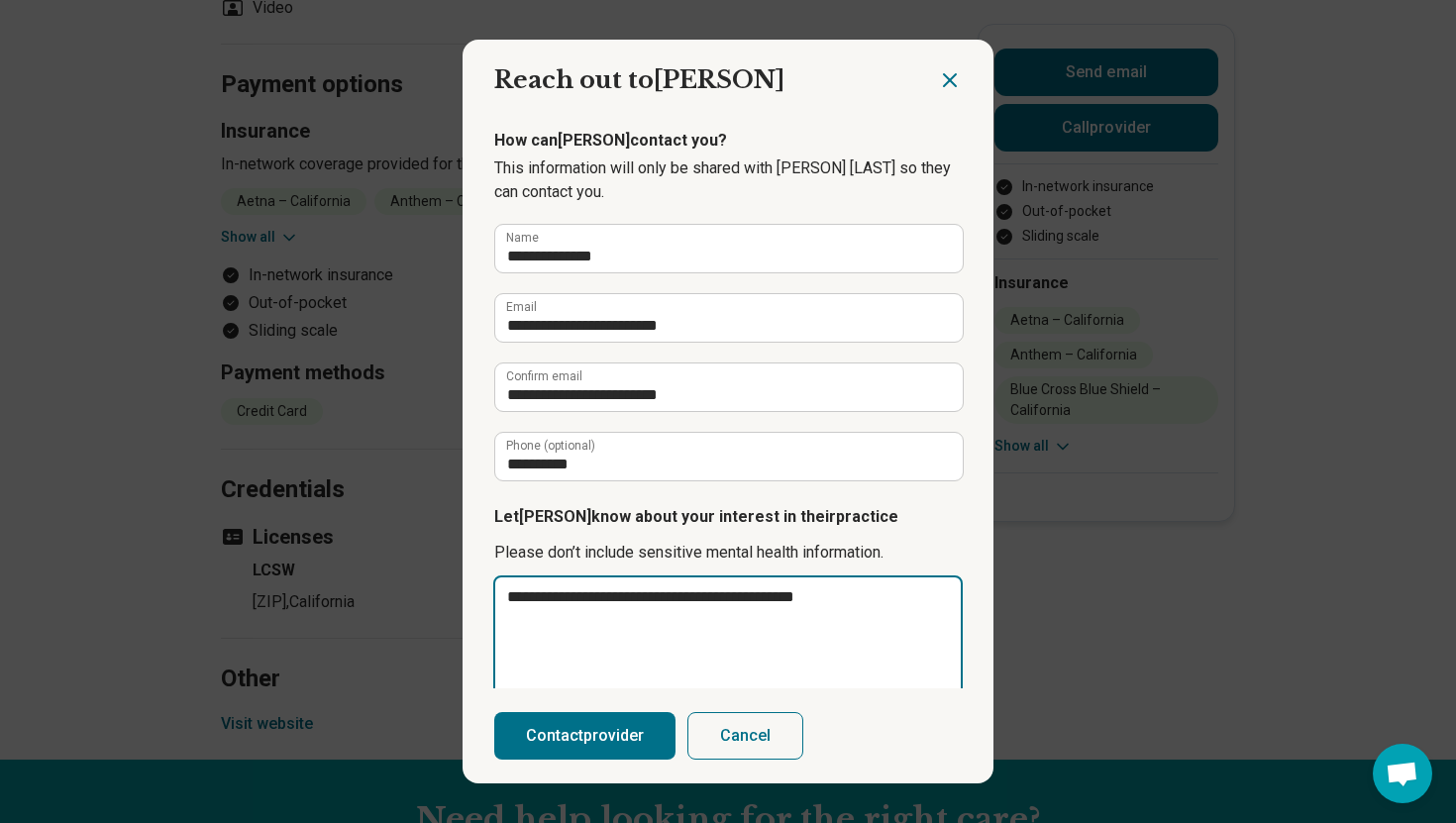 type on "**********" 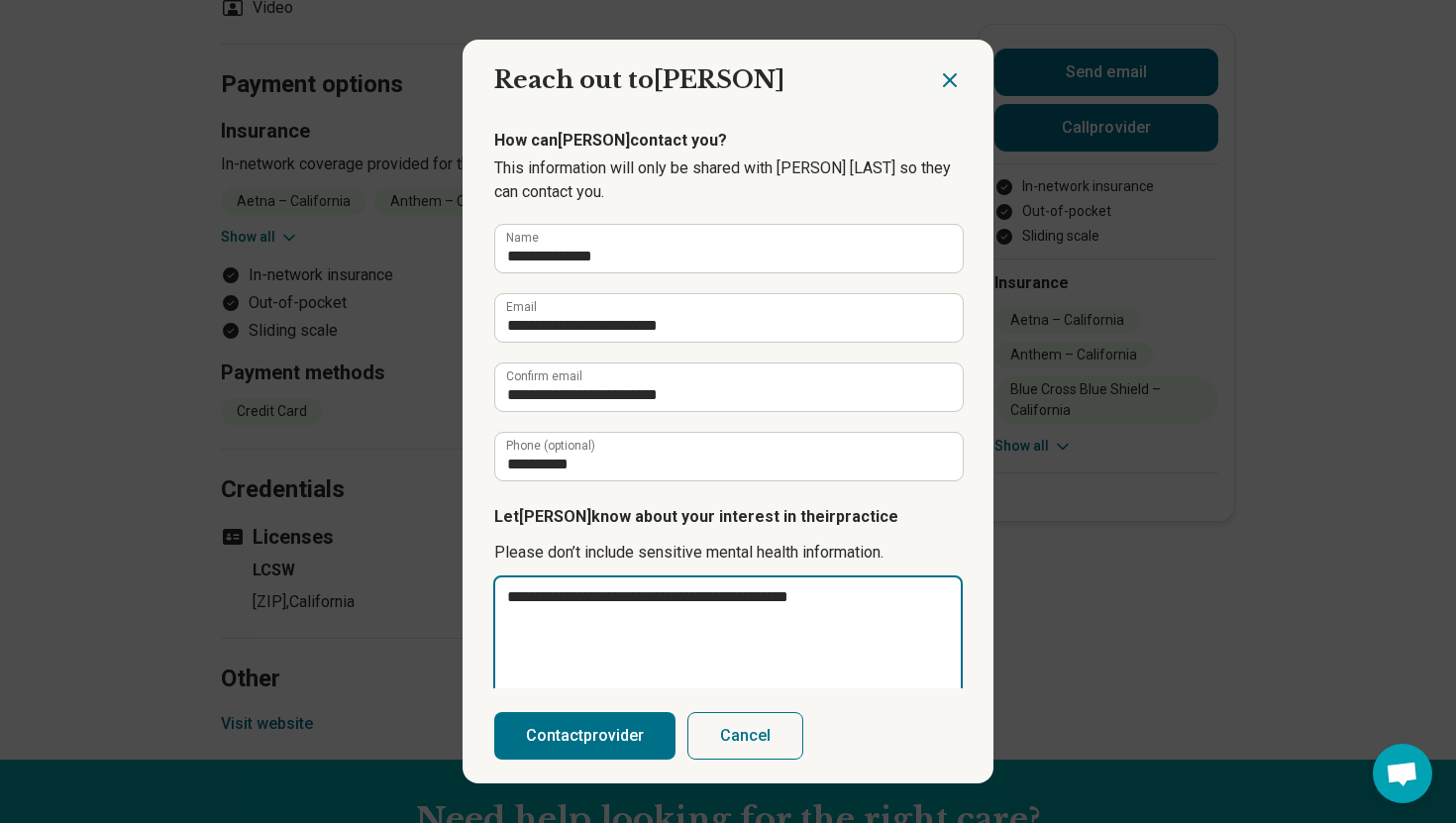 type on "**********" 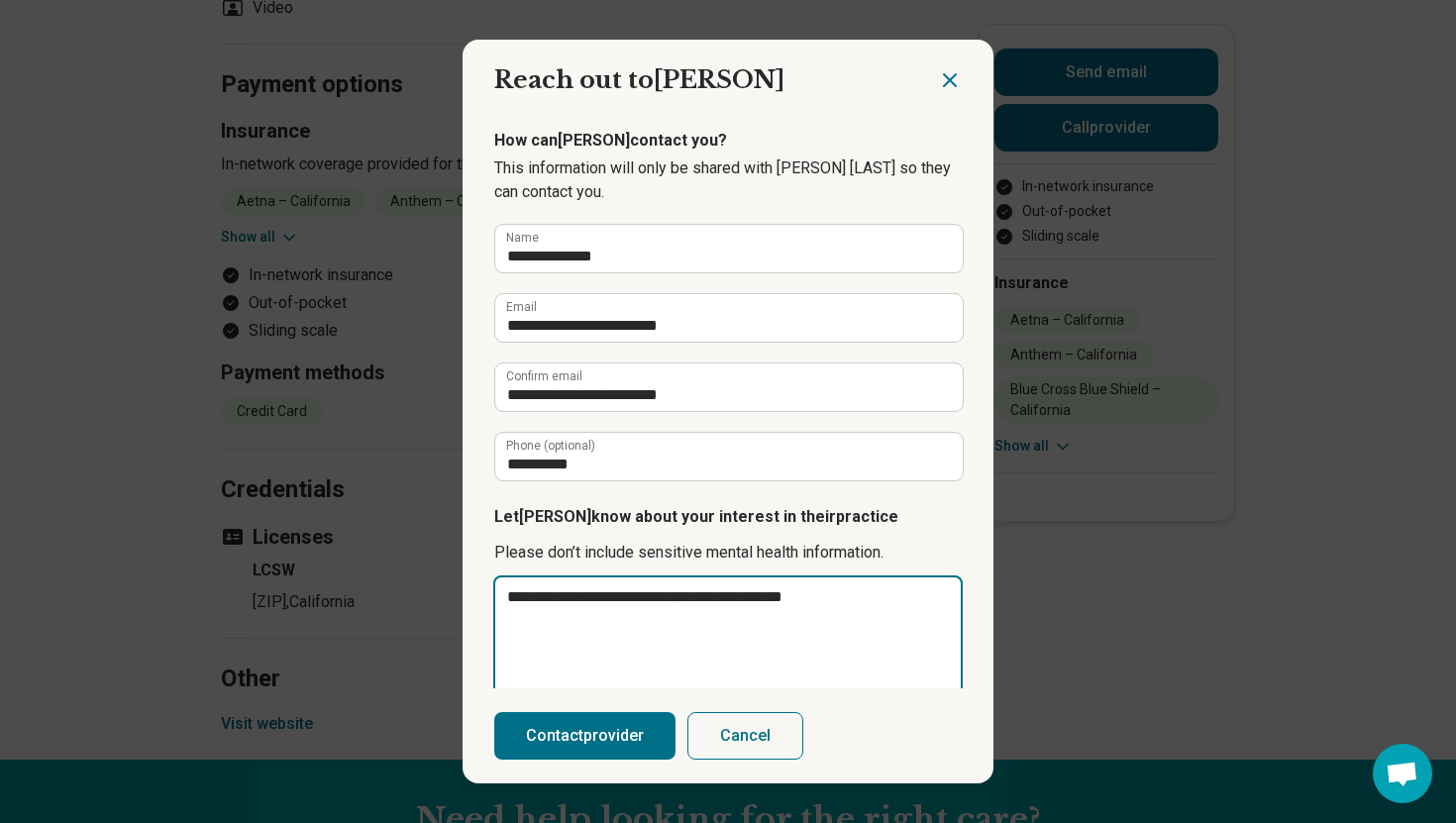 type on "**********" 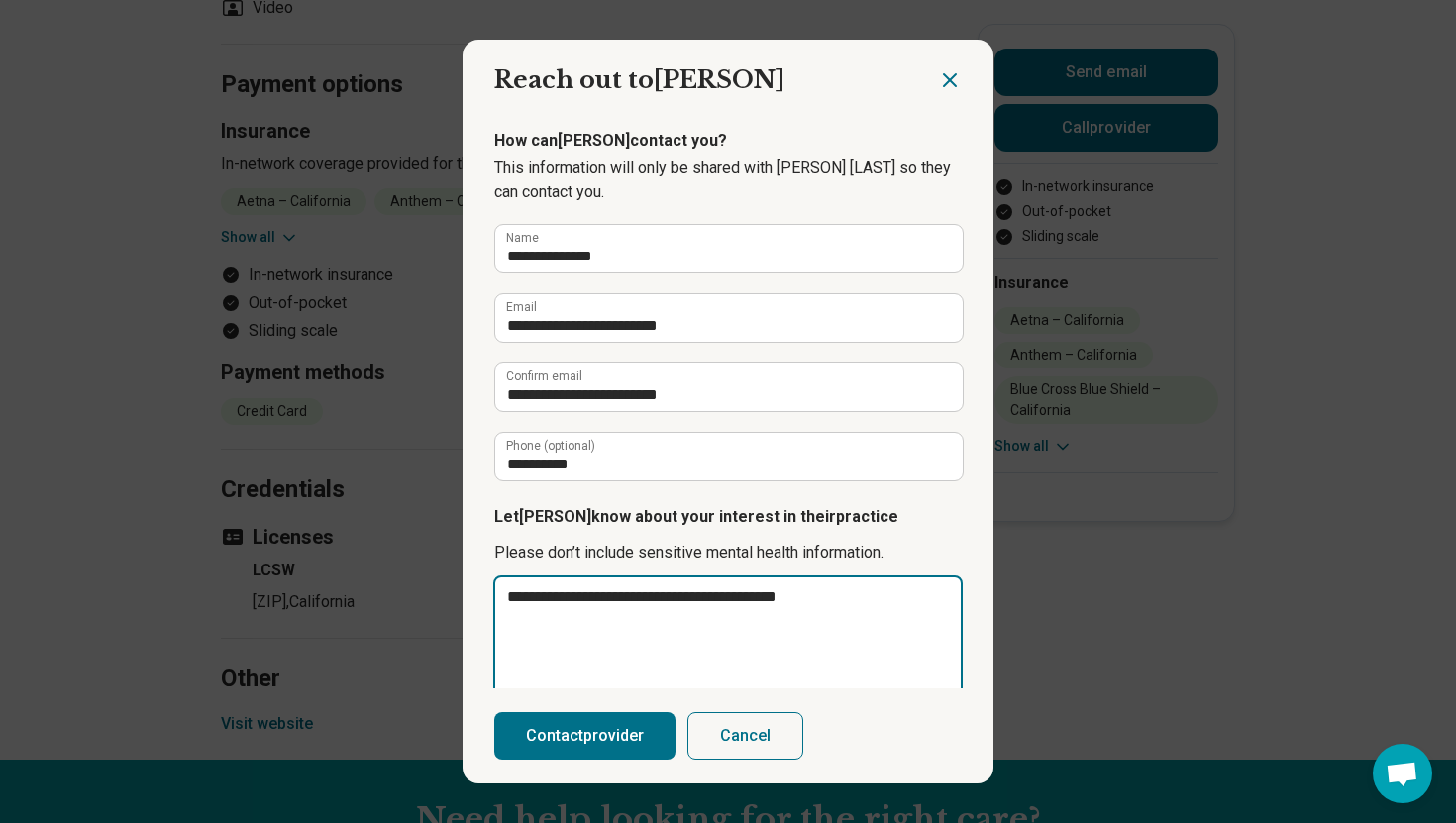 type on "**********" 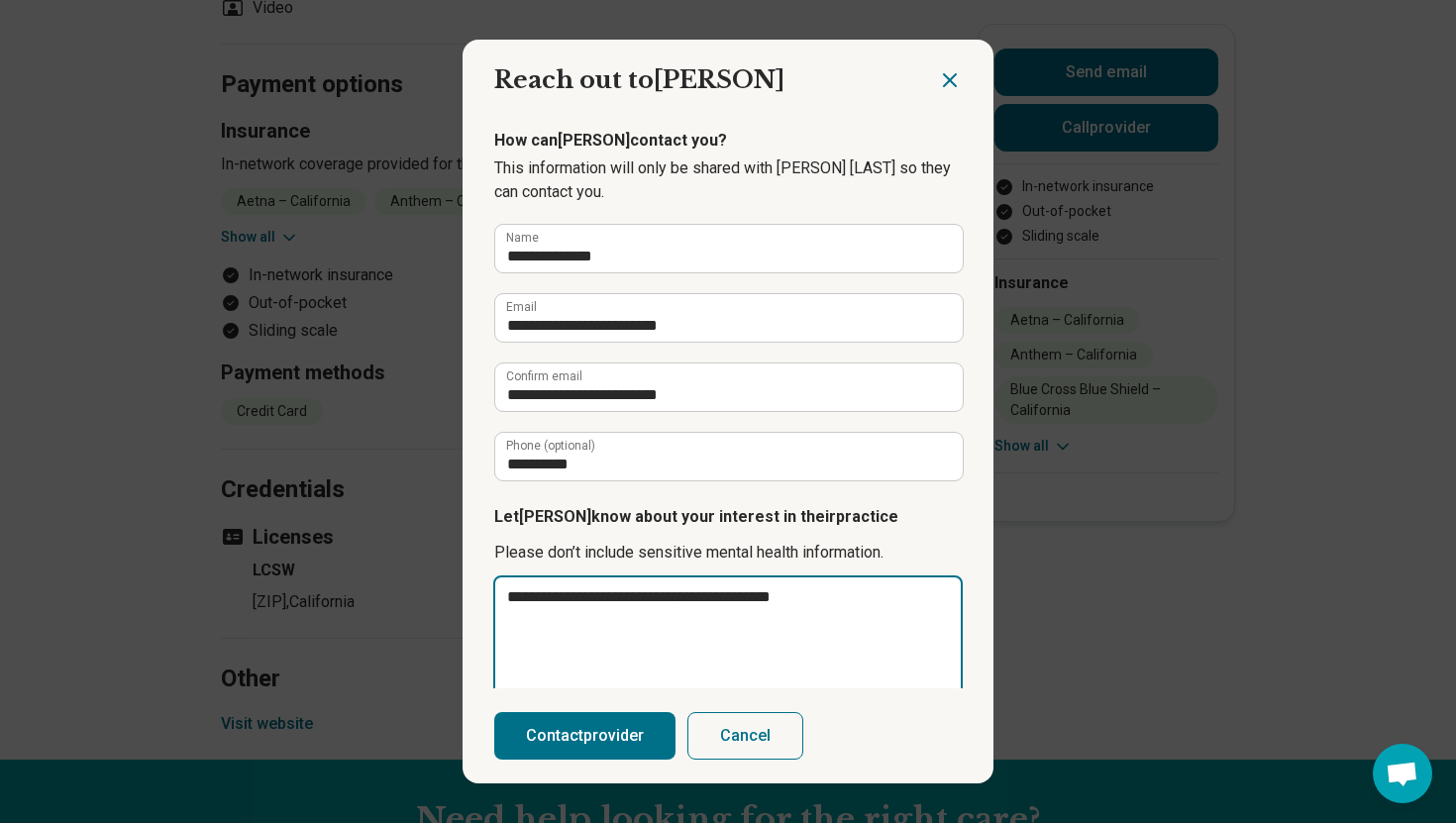 type on "**********" 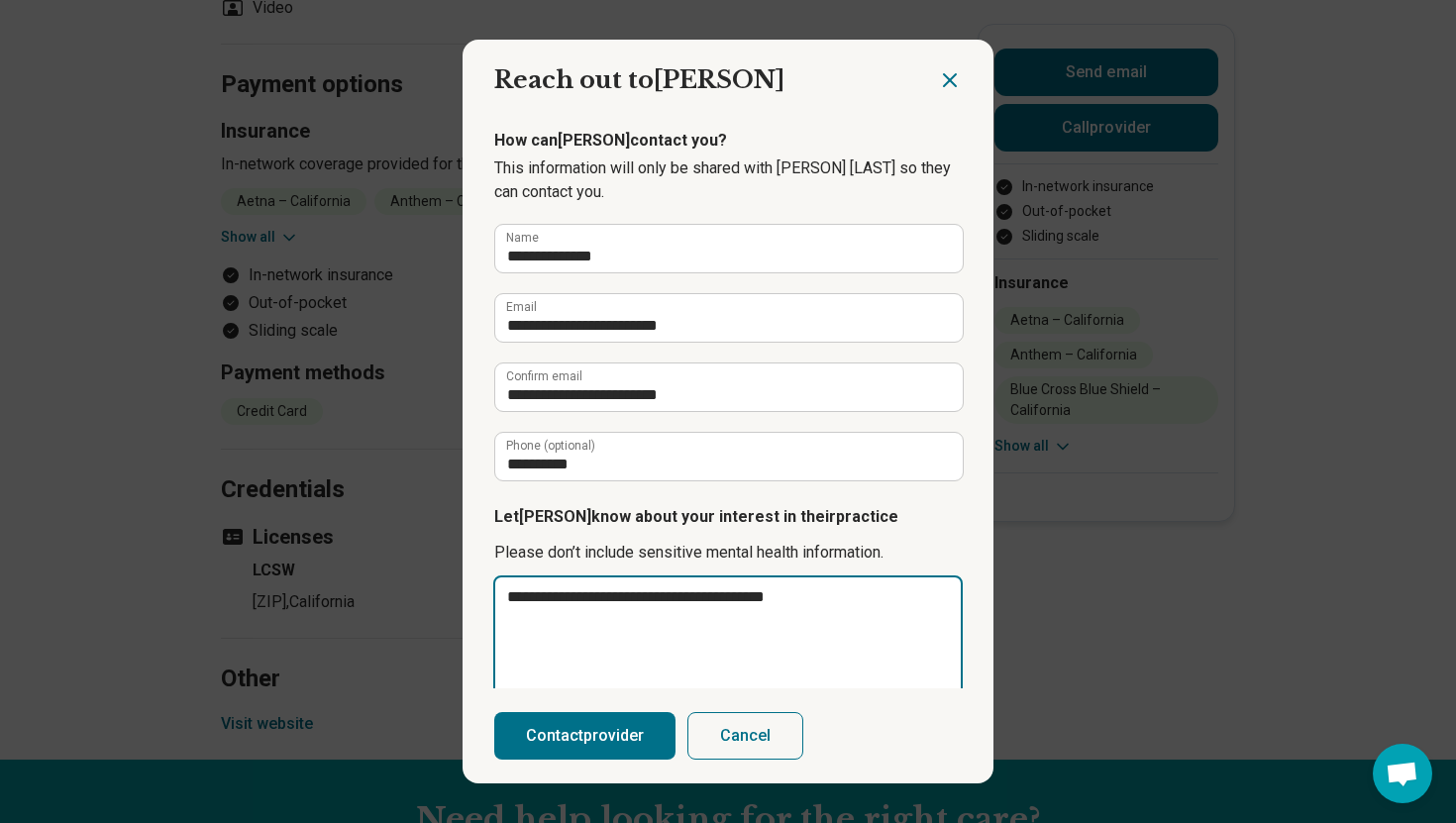 type on "**********" 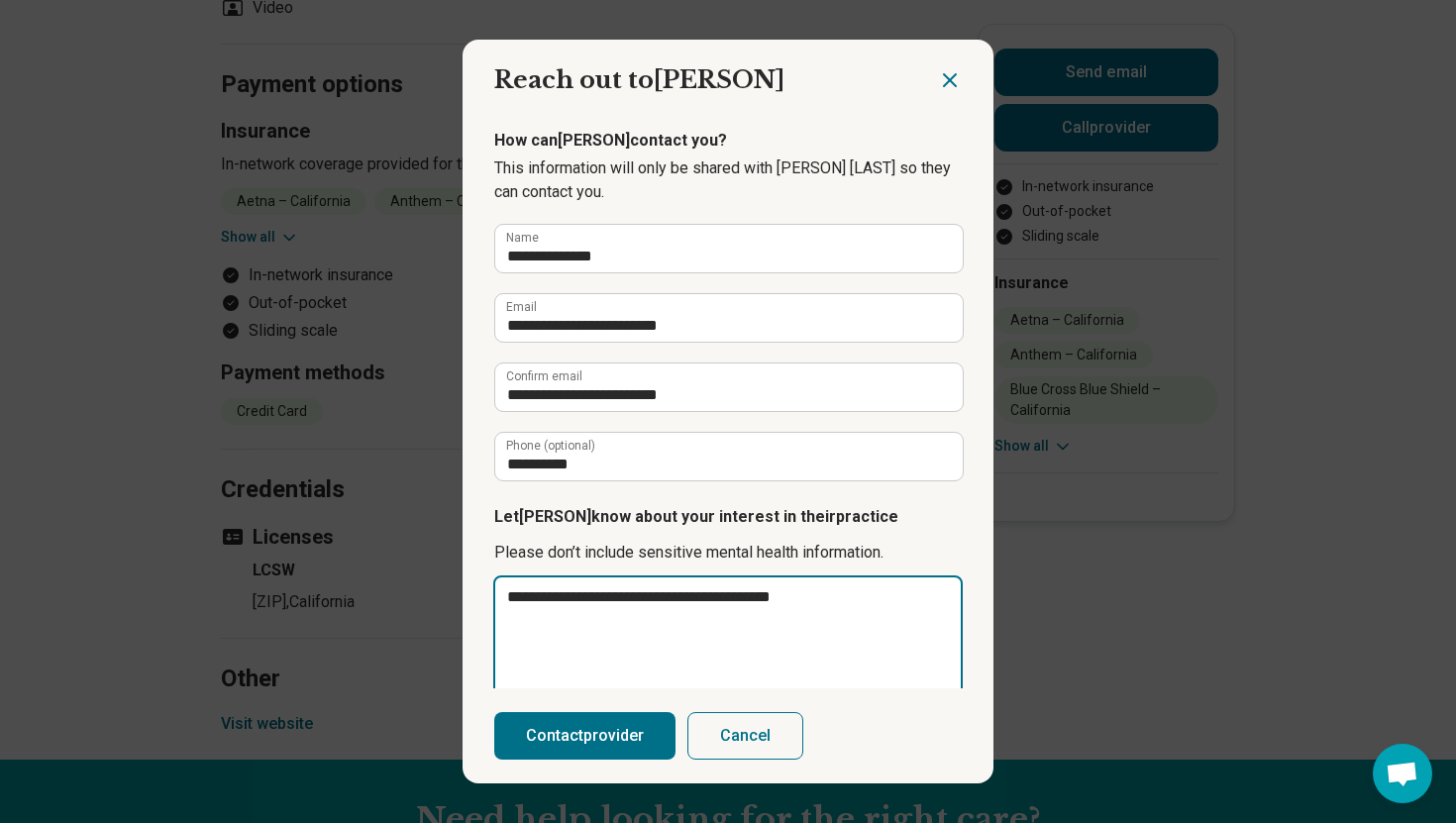 type on "**********" 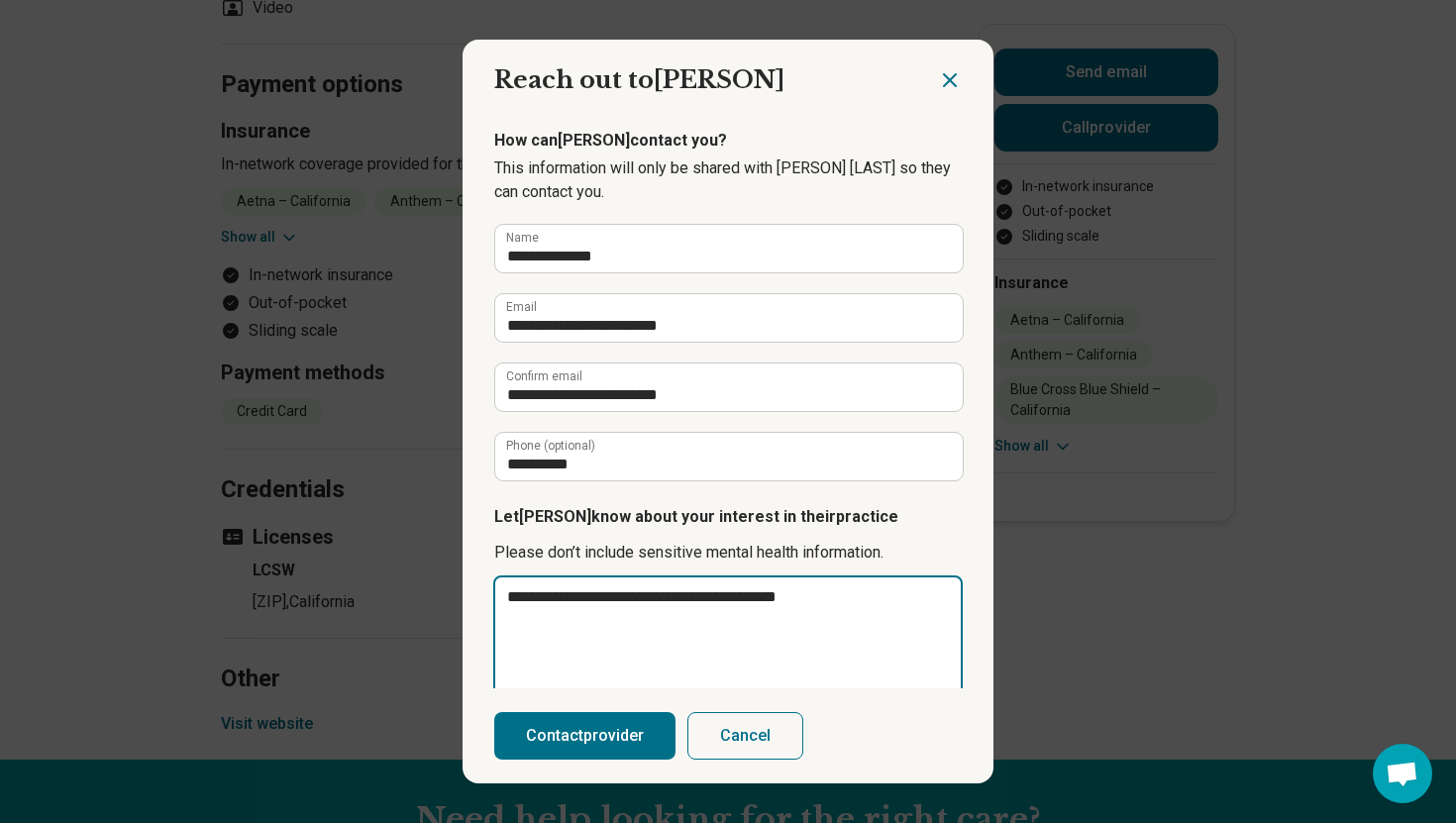 type on "**********" 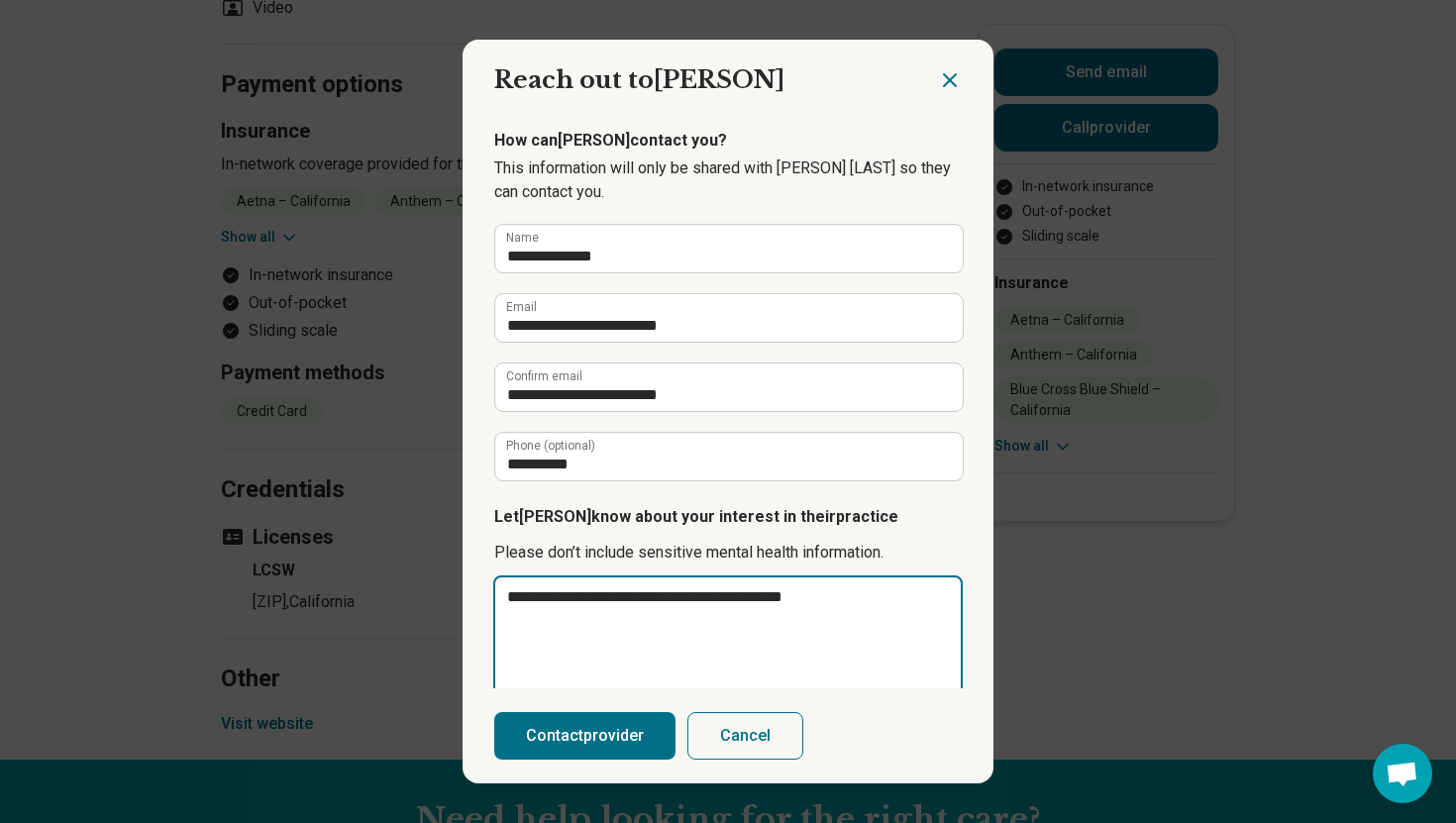 type on "**********" 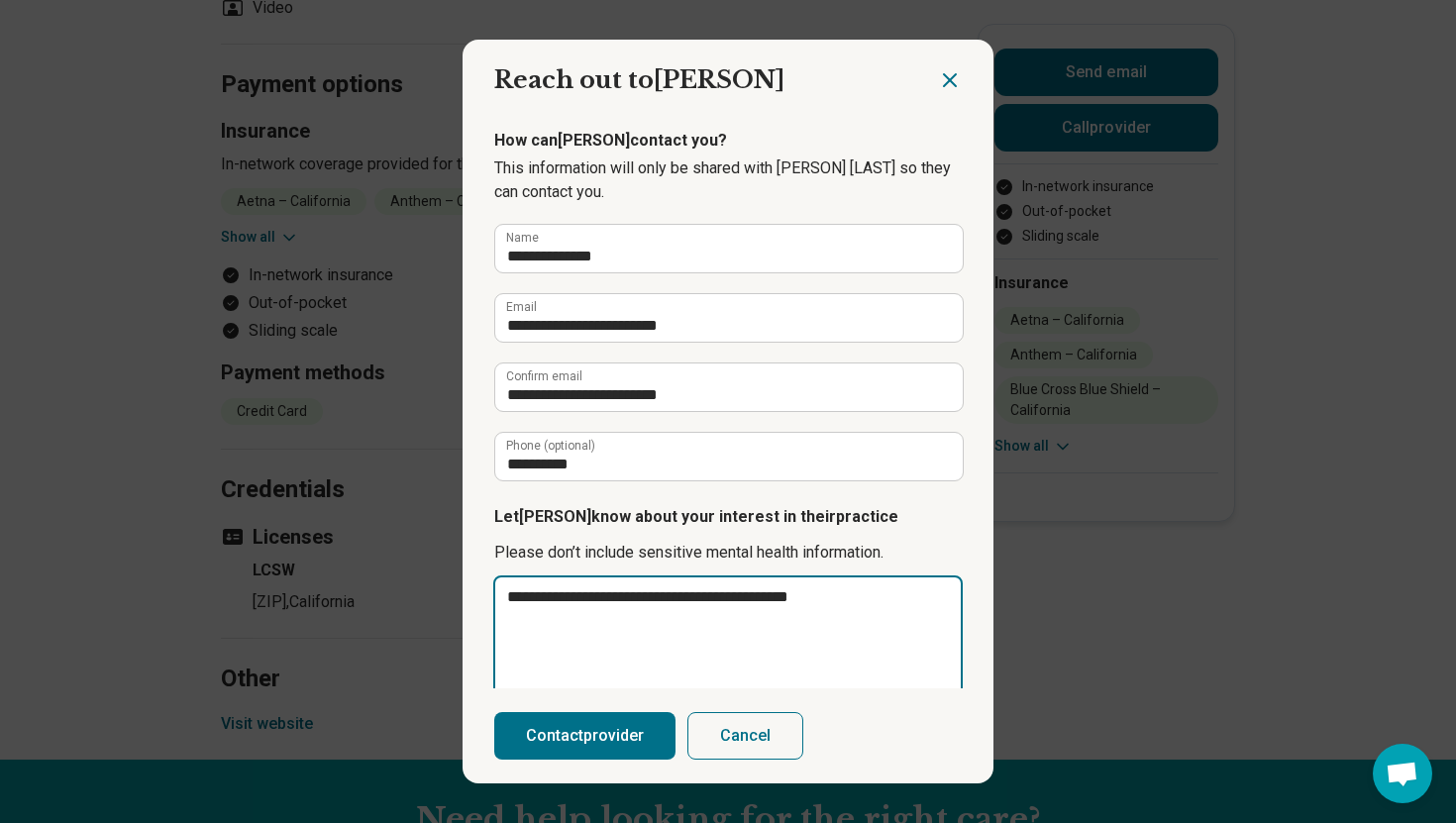 type on "**********" 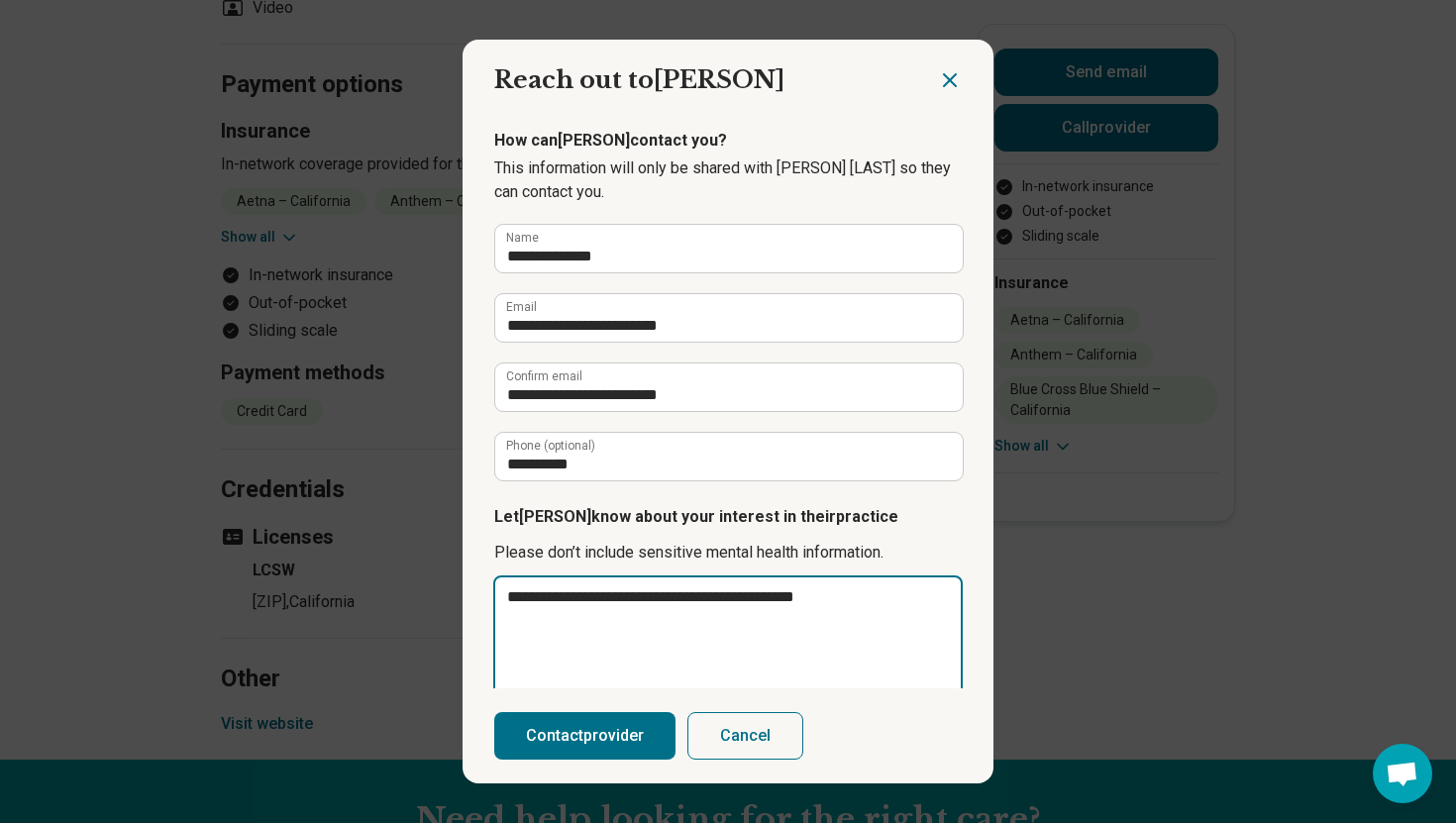 type on "**********" 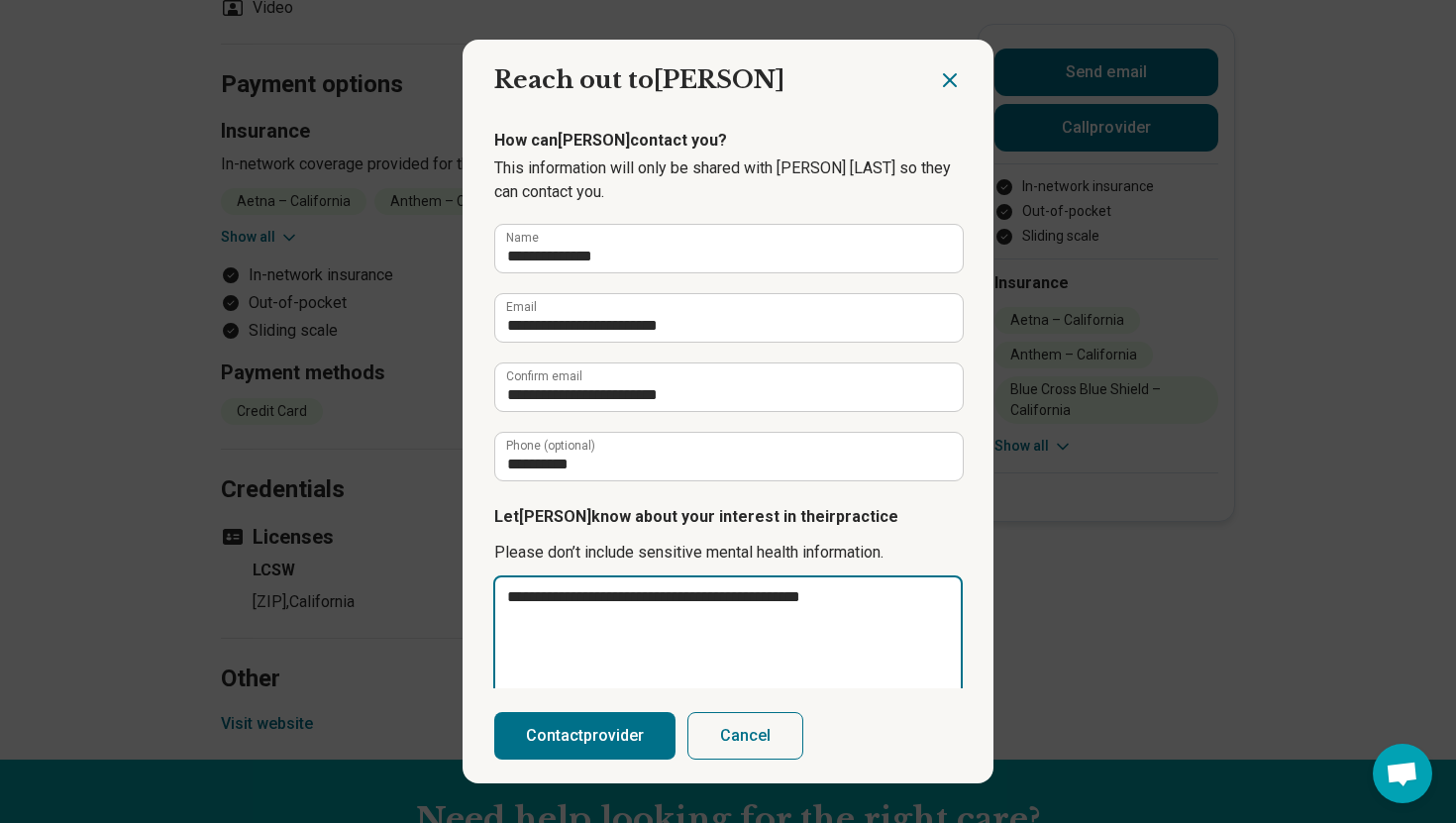 type on "**********" 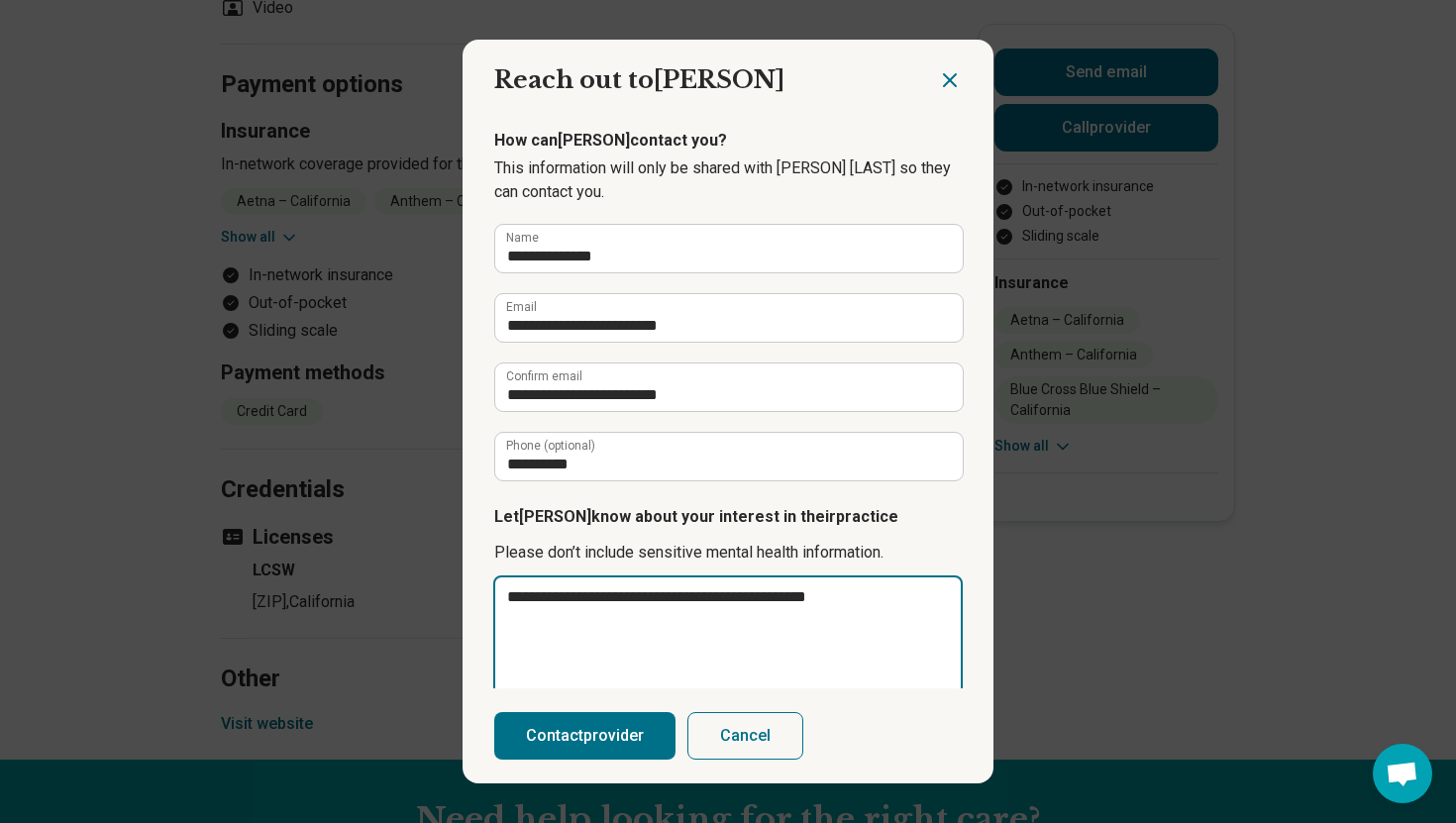 type on "**********" 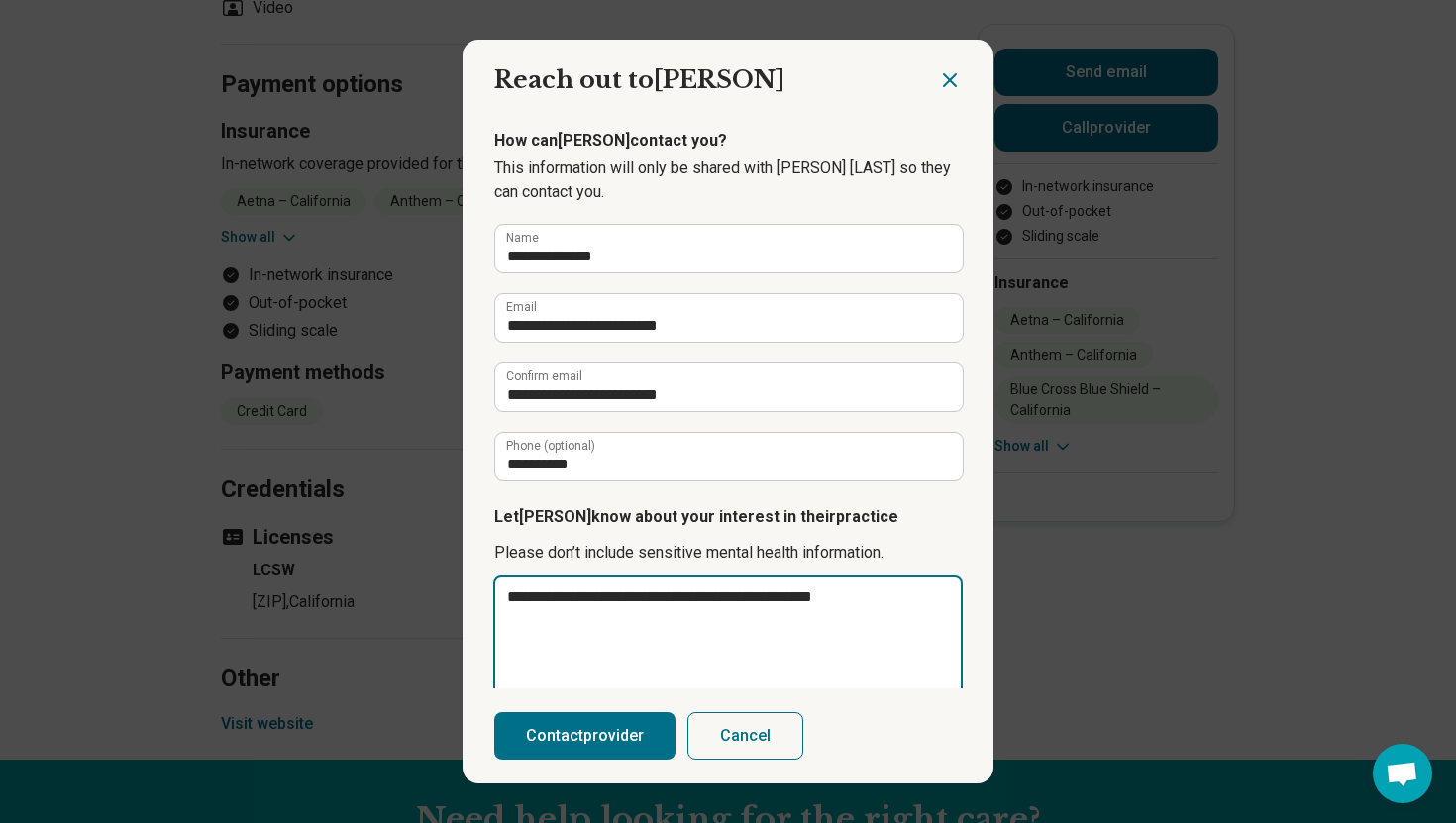 type on "**********" 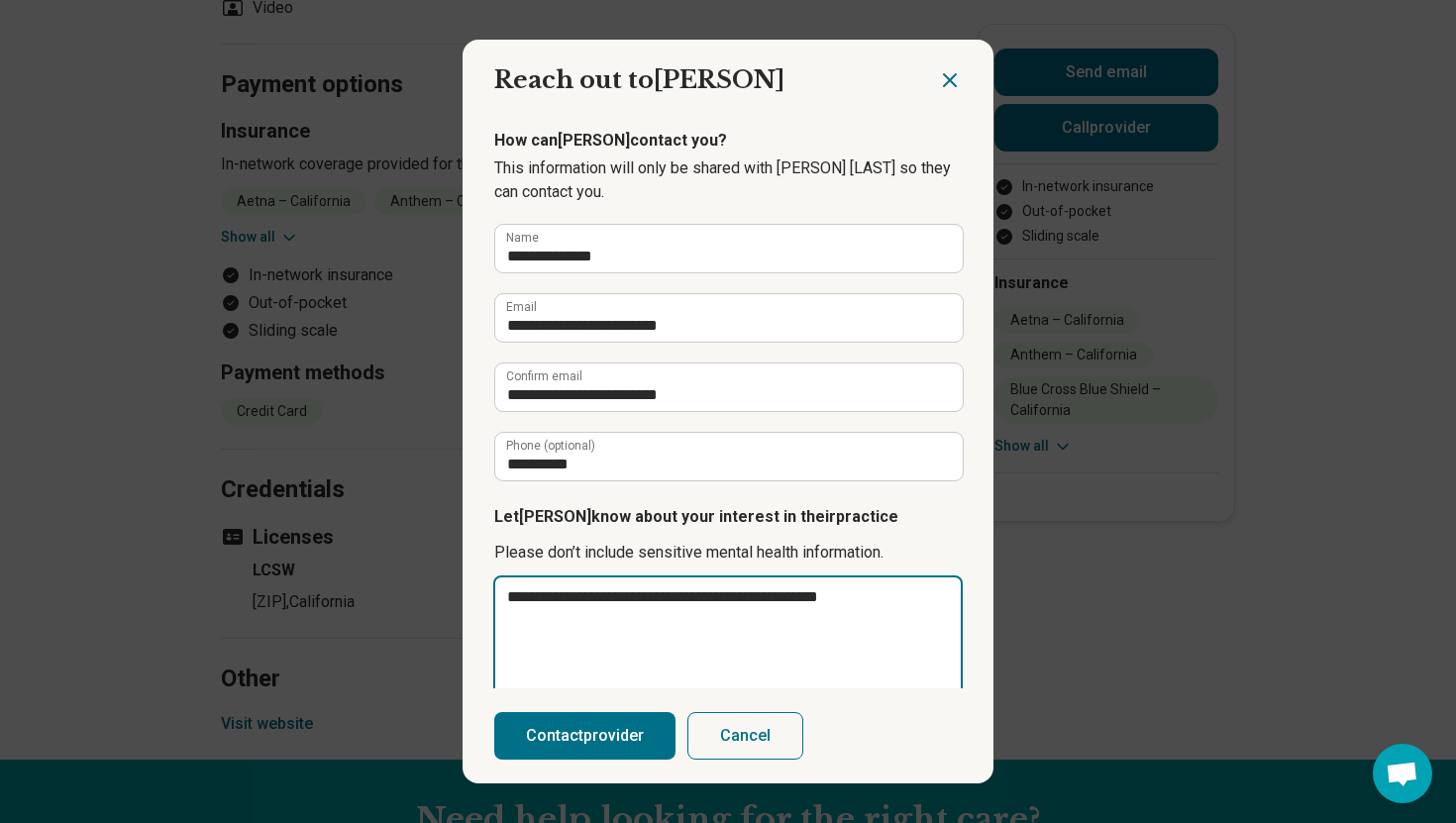 type on "**********" 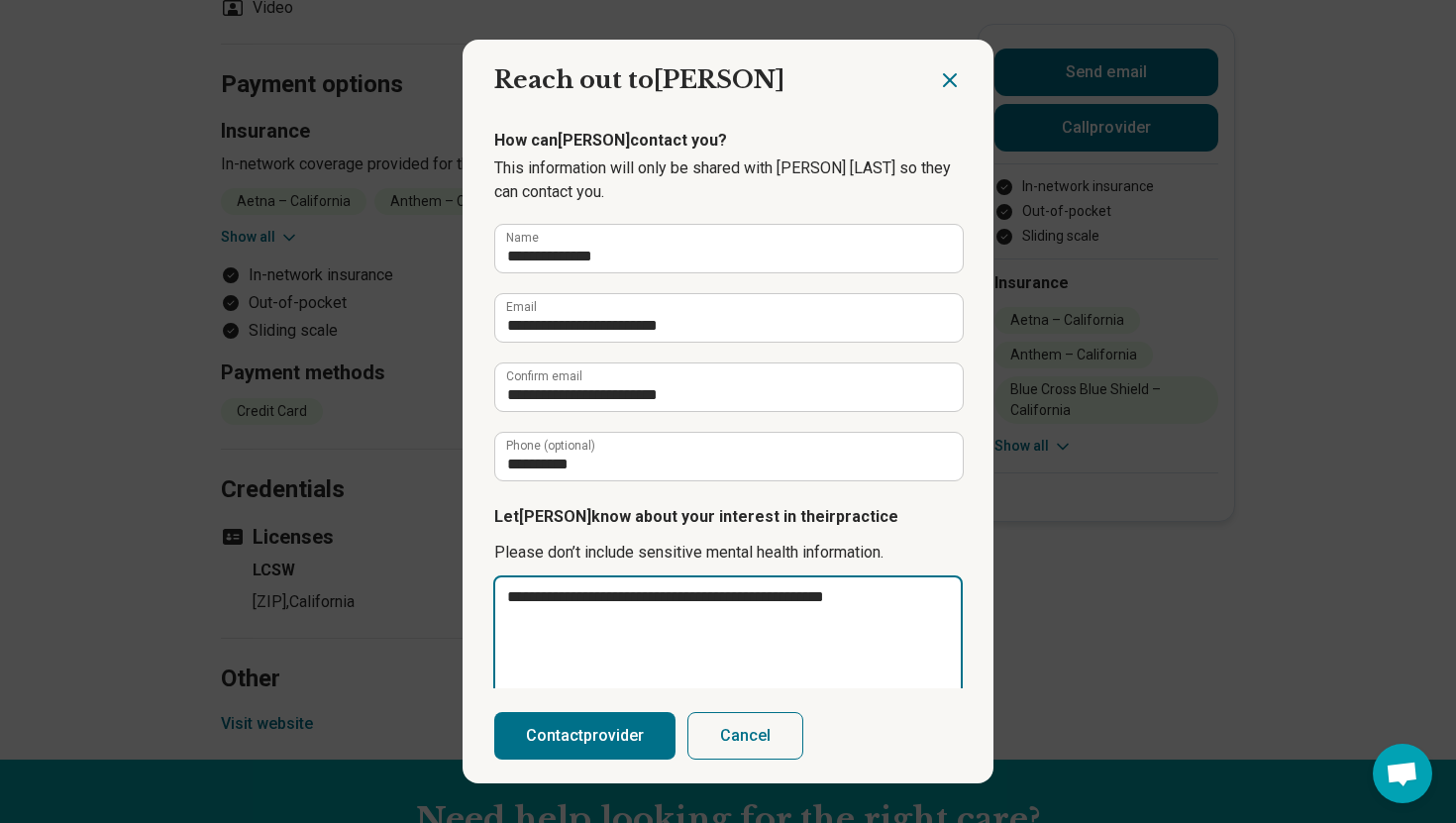 type on "**********" 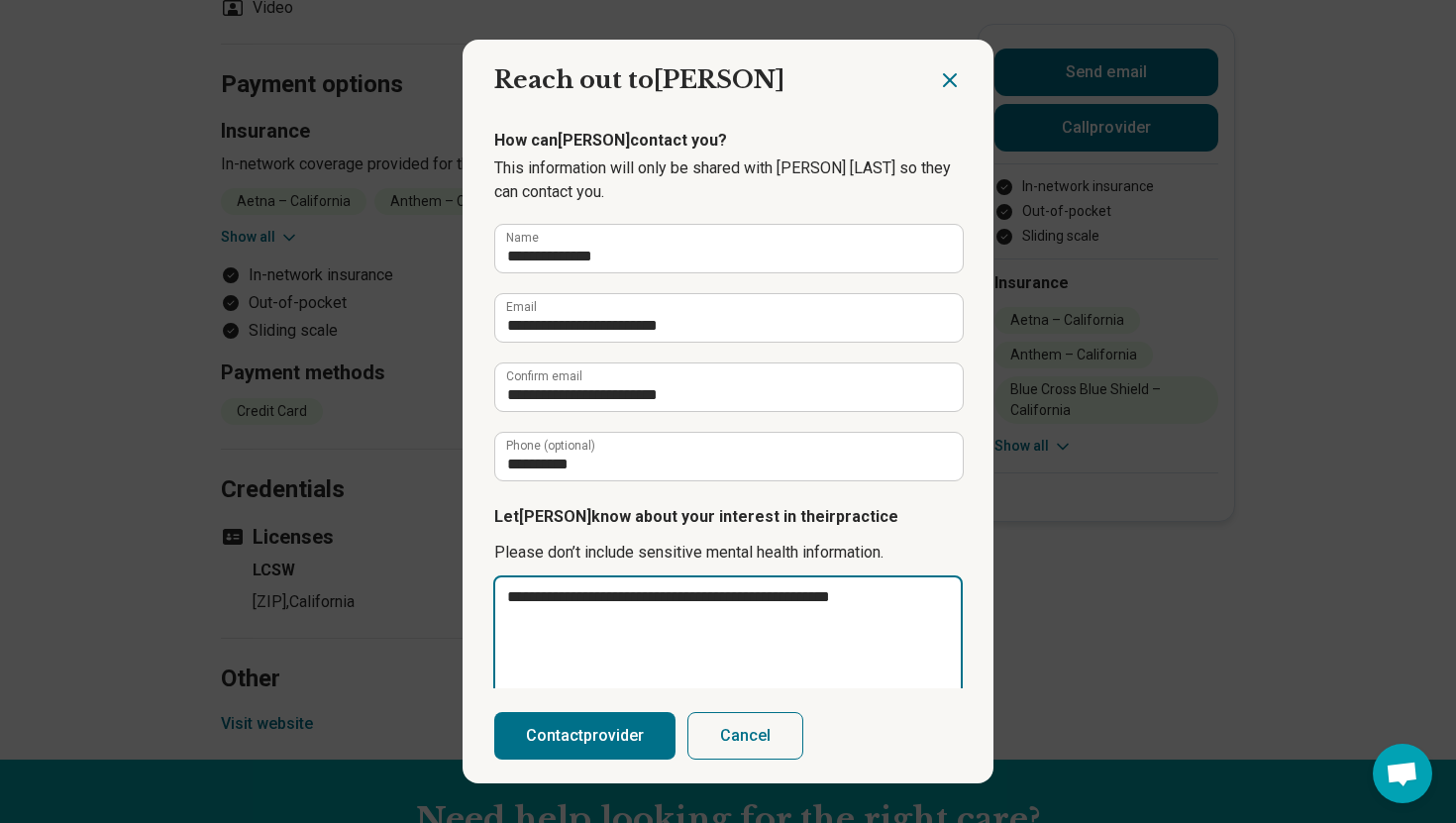 type on "**********" 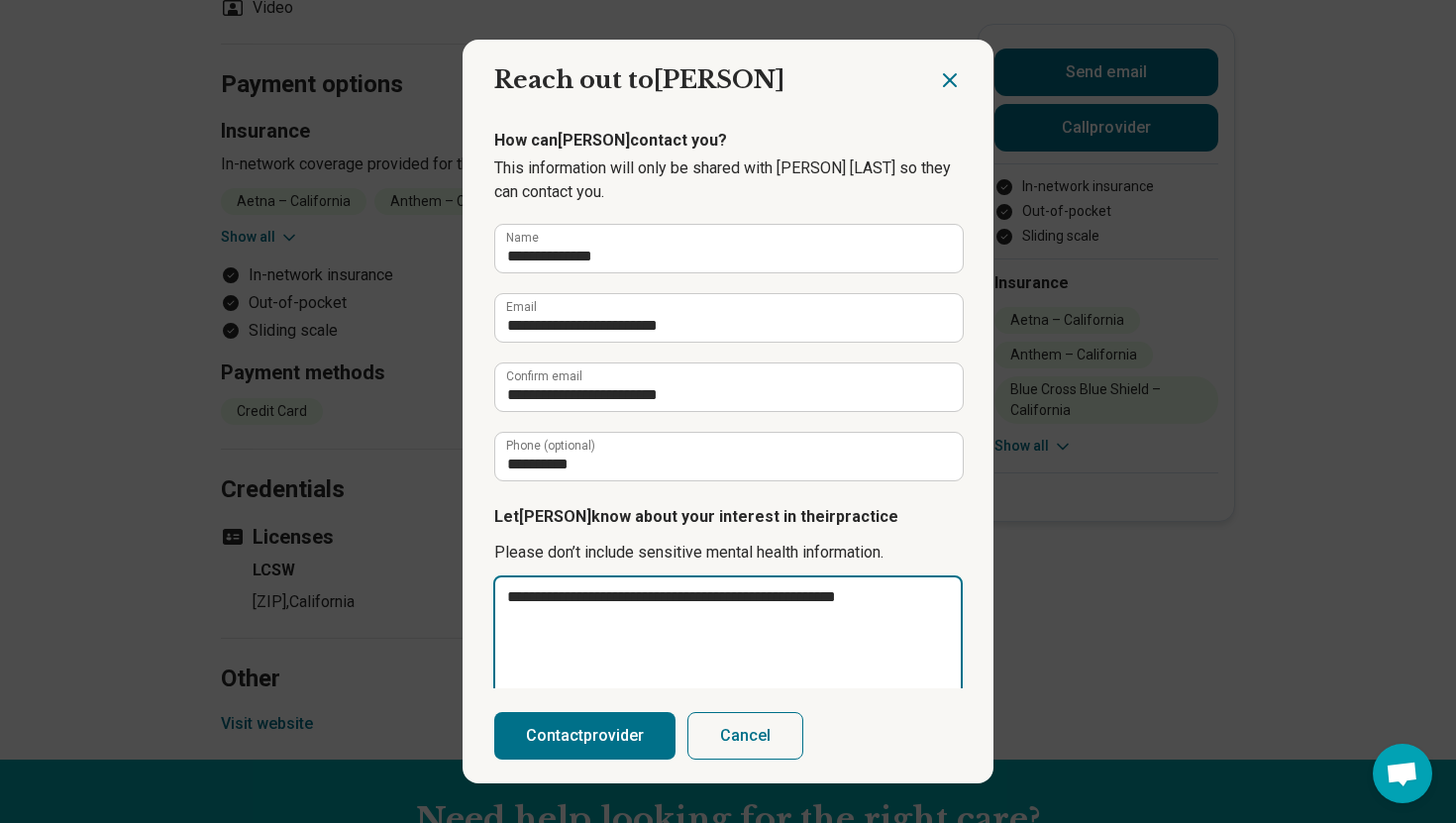 type on "**********" 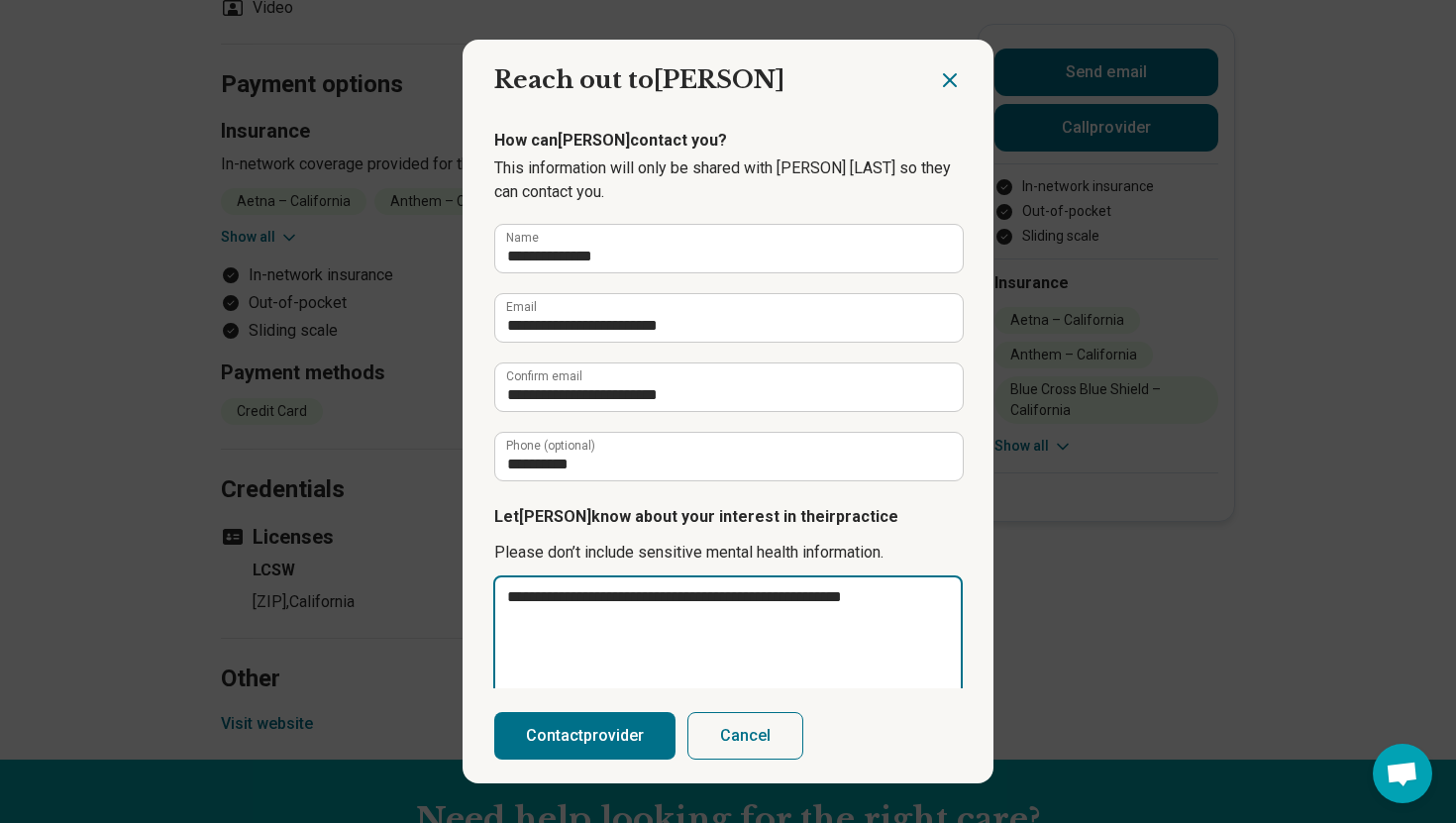 type on "**********" 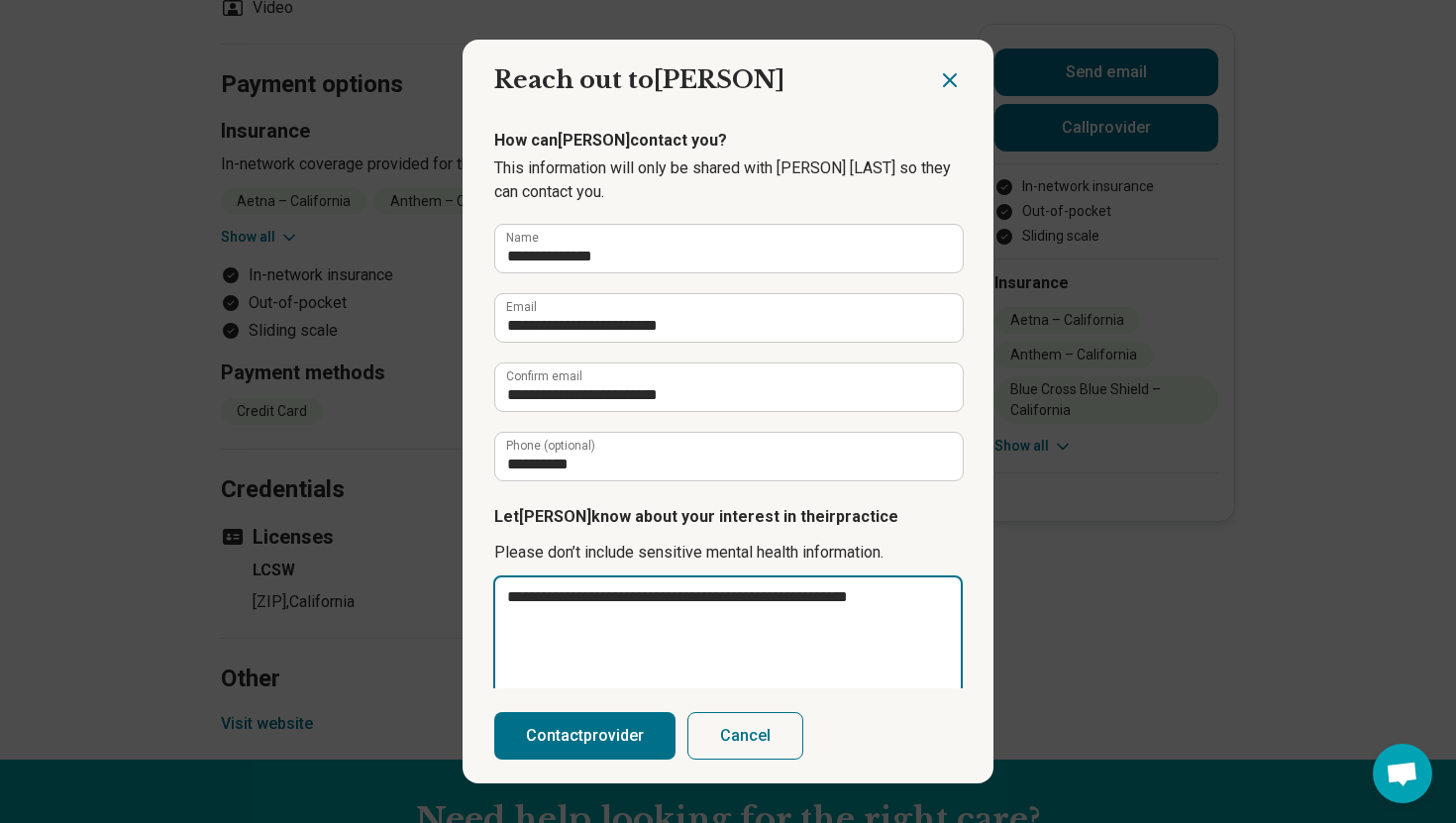 type on "**********" 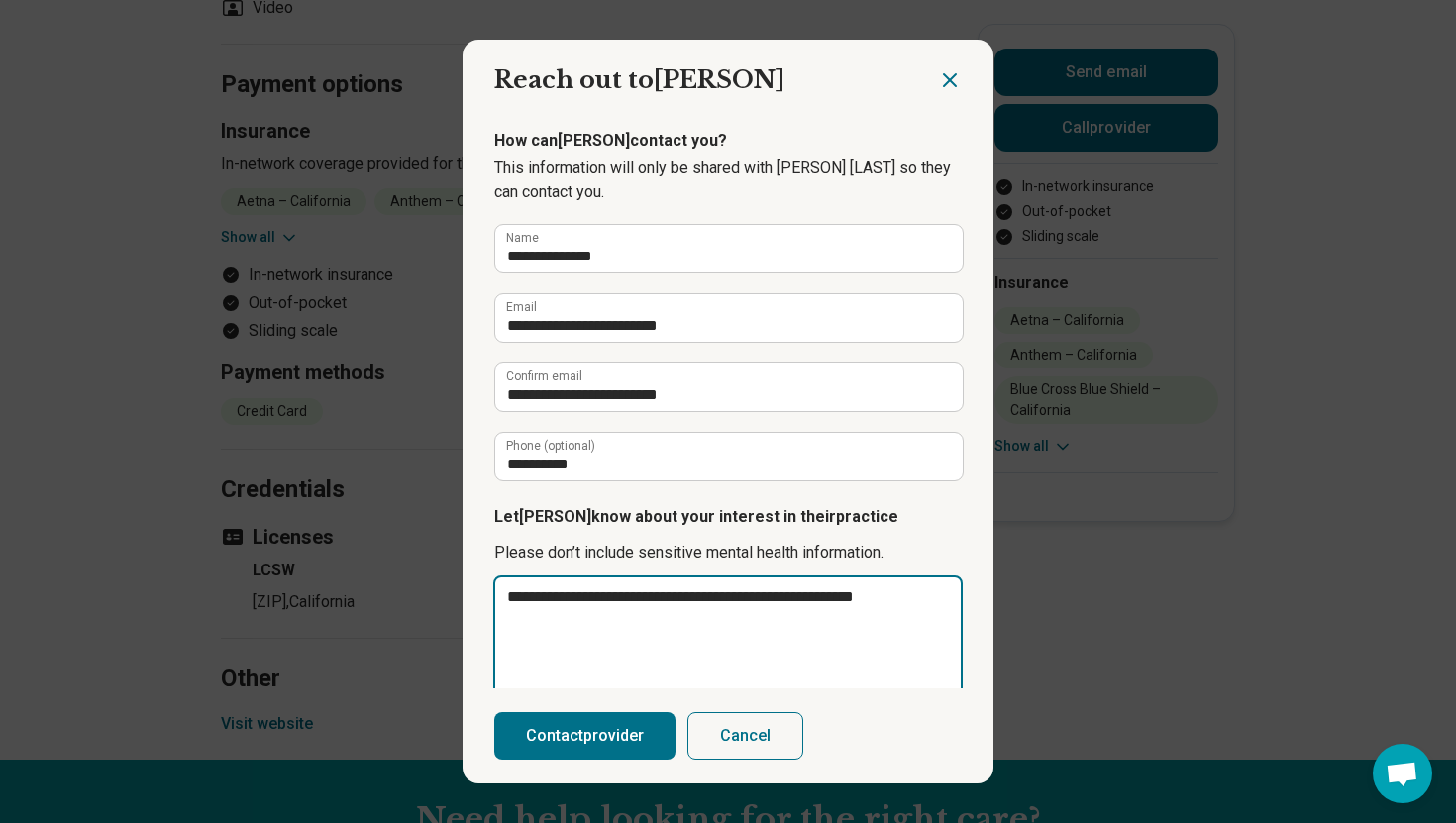 type on "*" 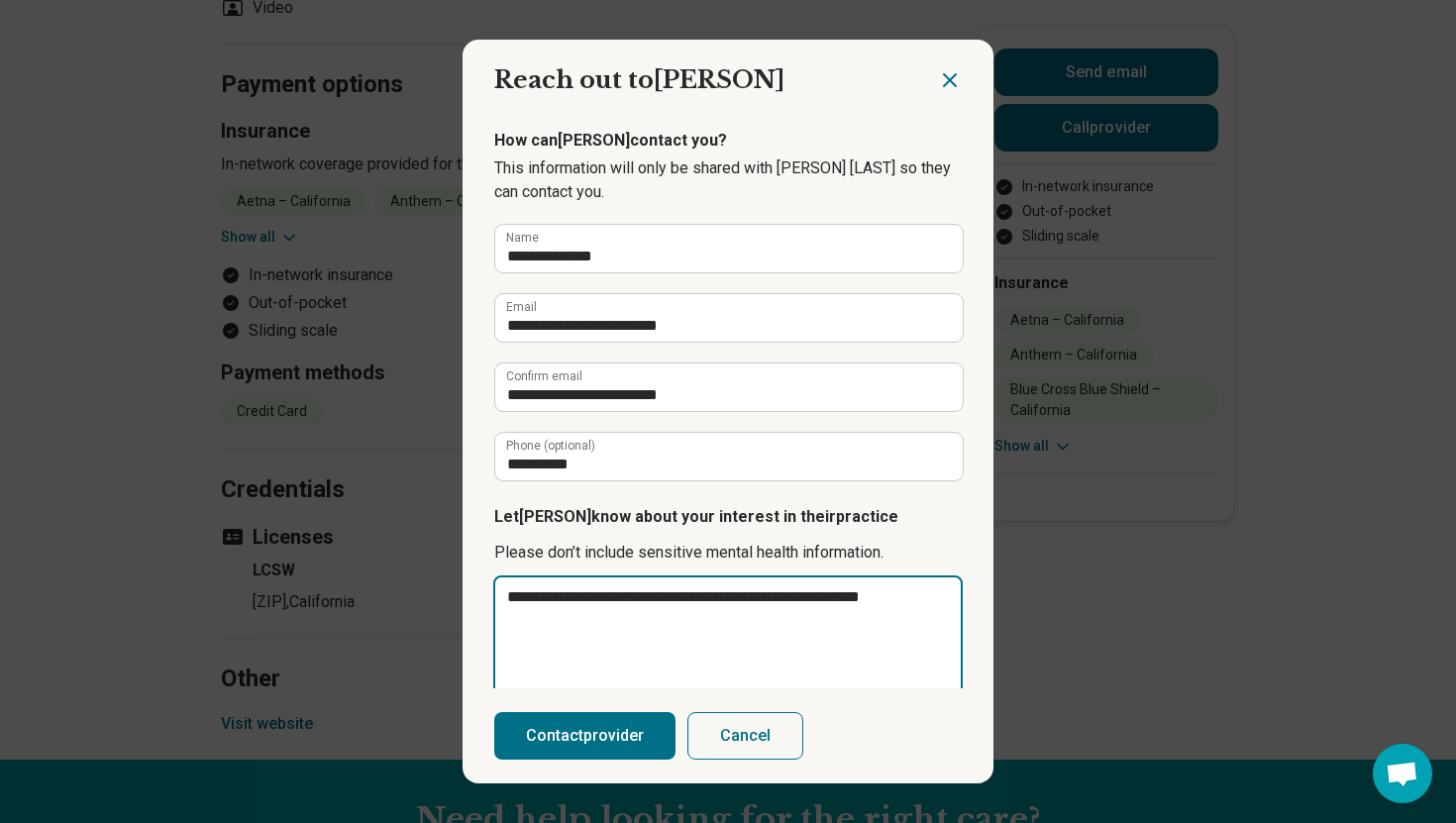 type on "**********" 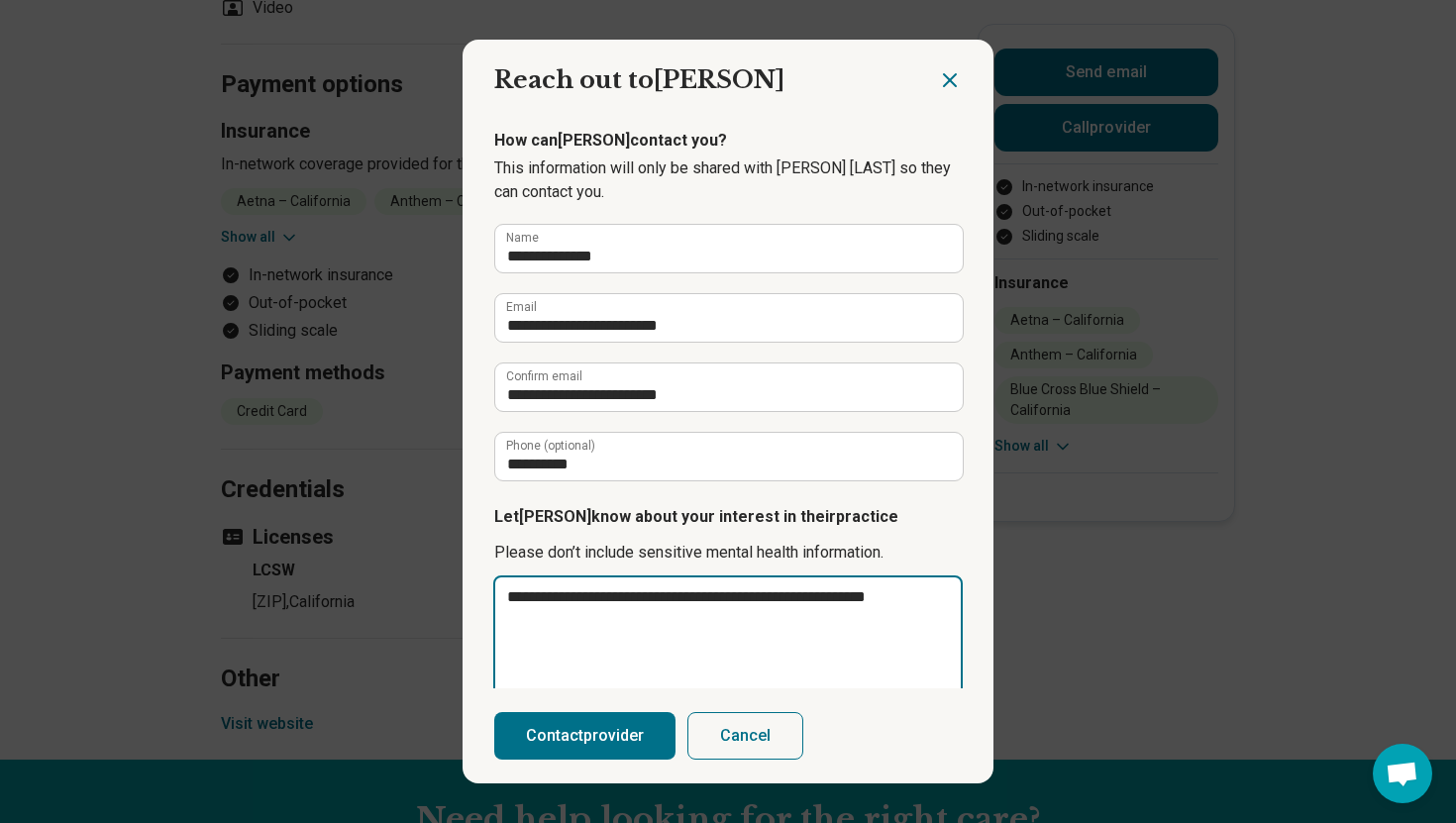 type on "**********" 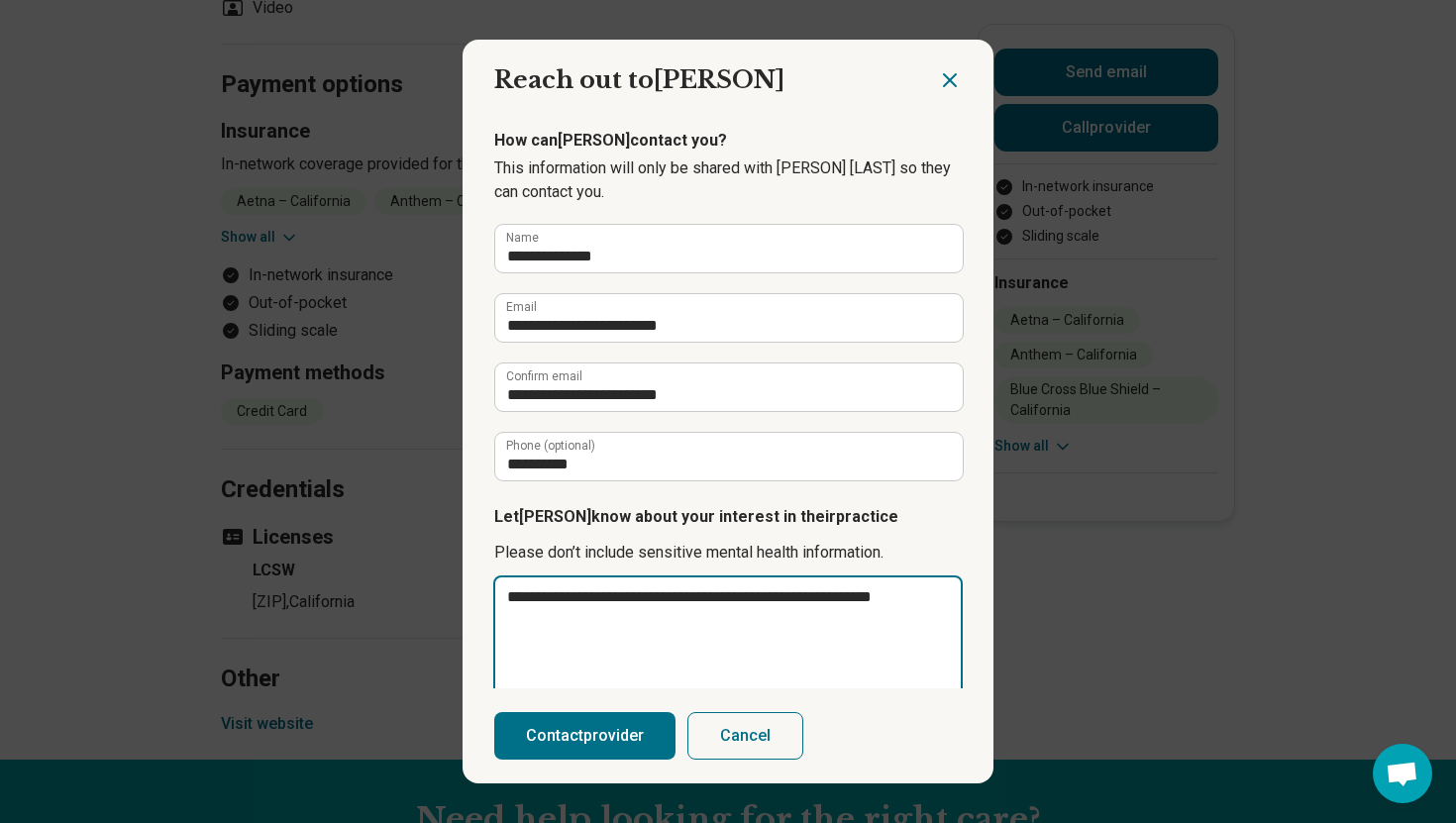 type on "**********" 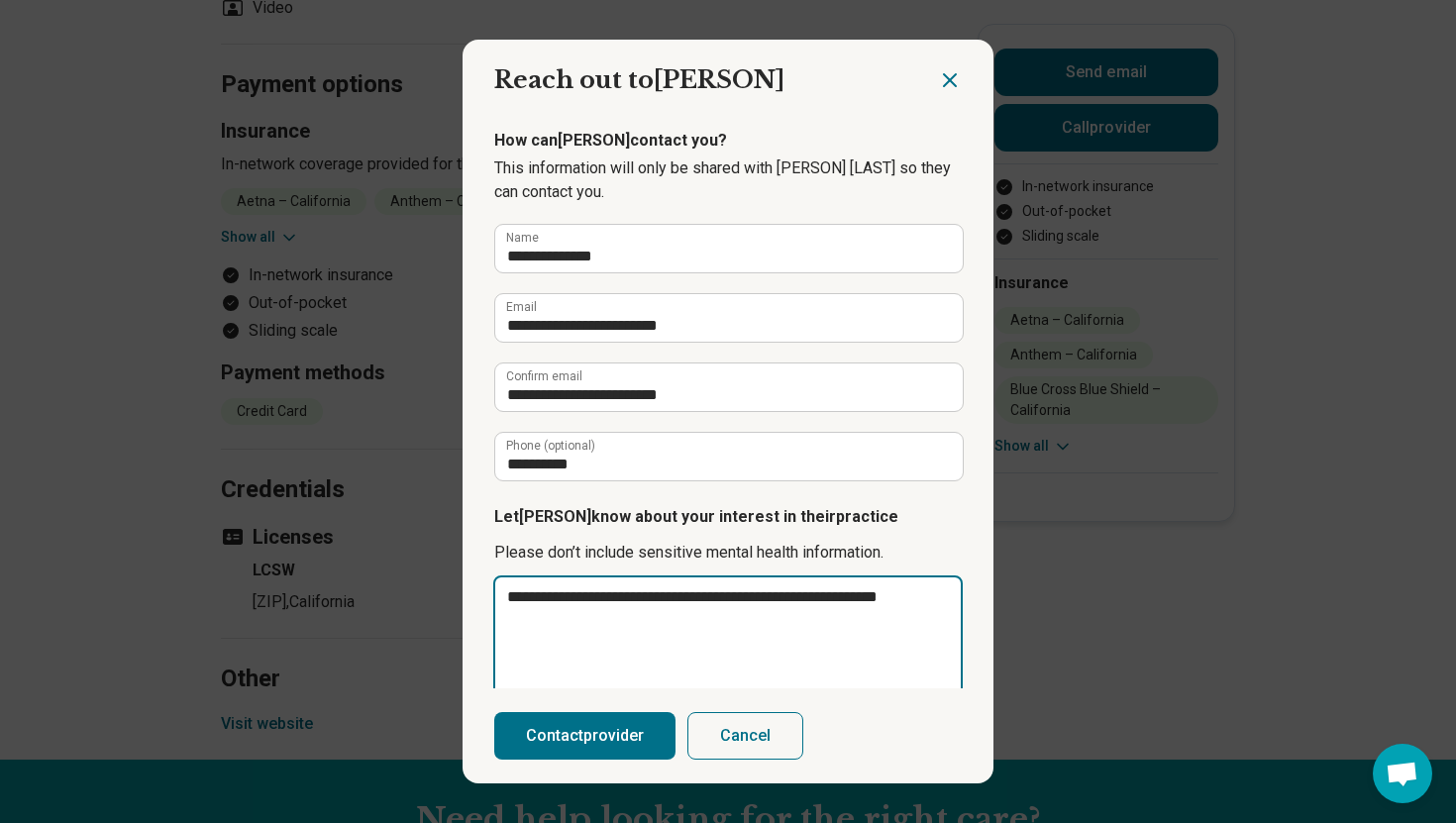type on "**********" 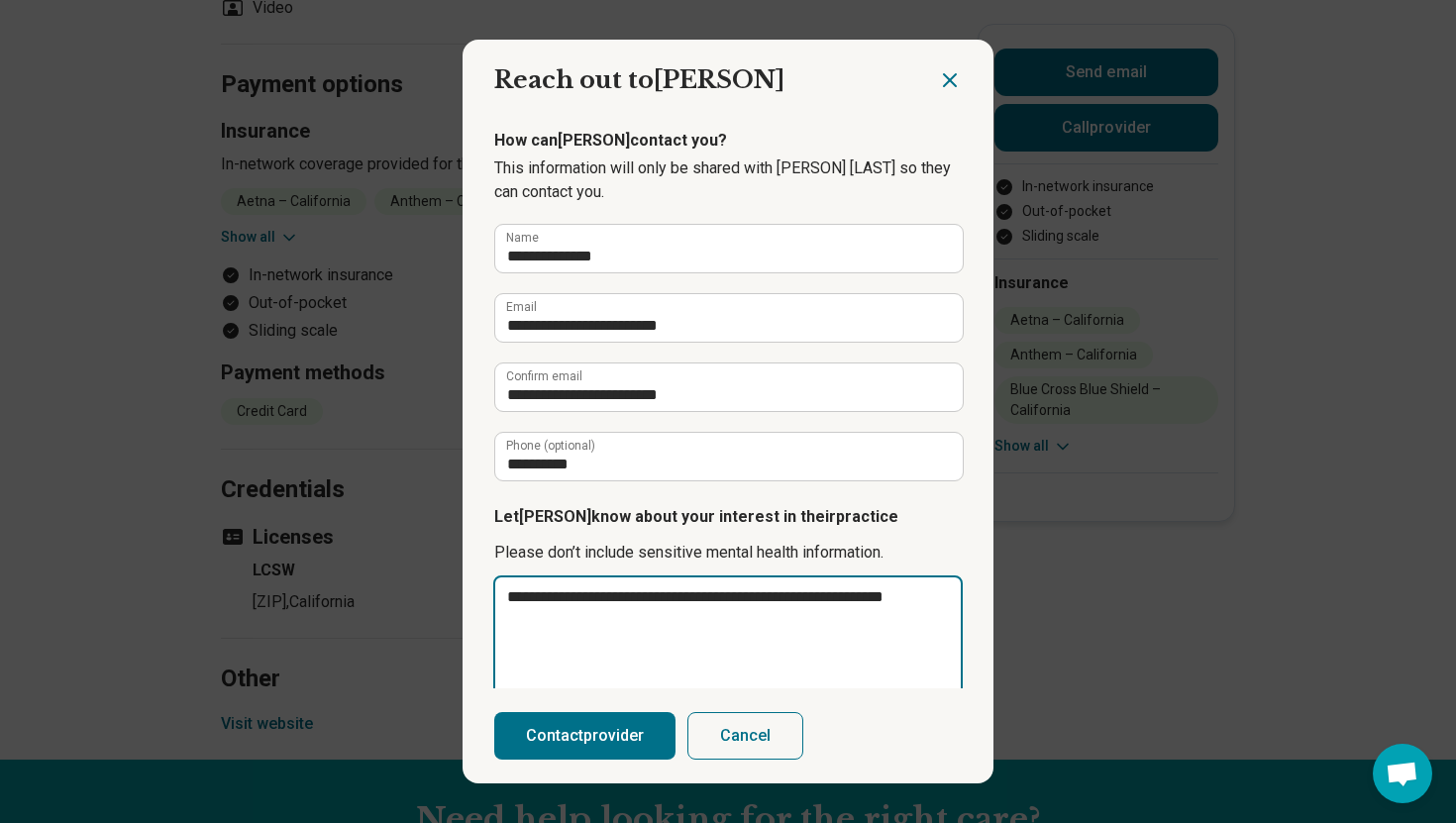 type on "**********" 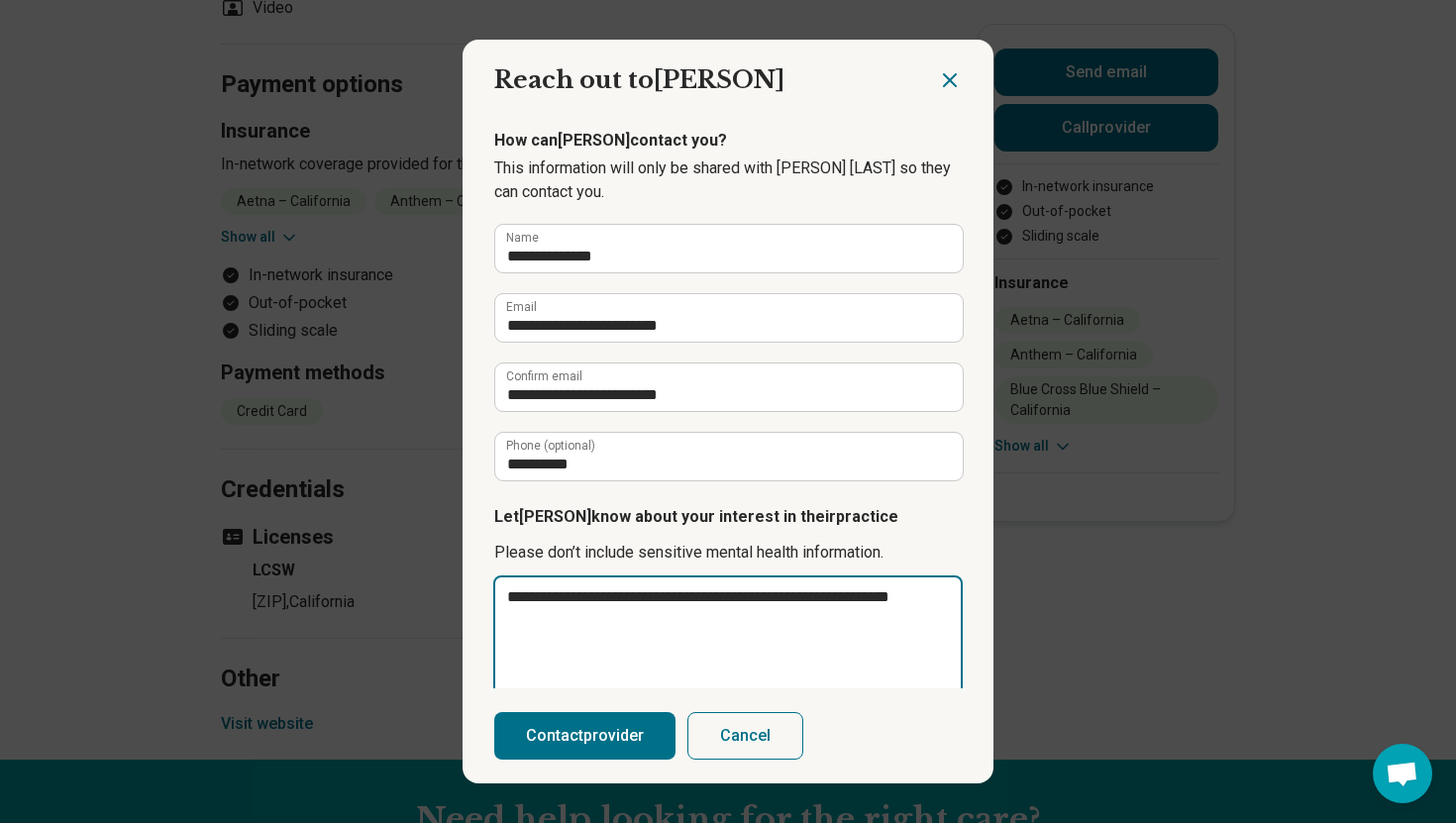 type on "**********" 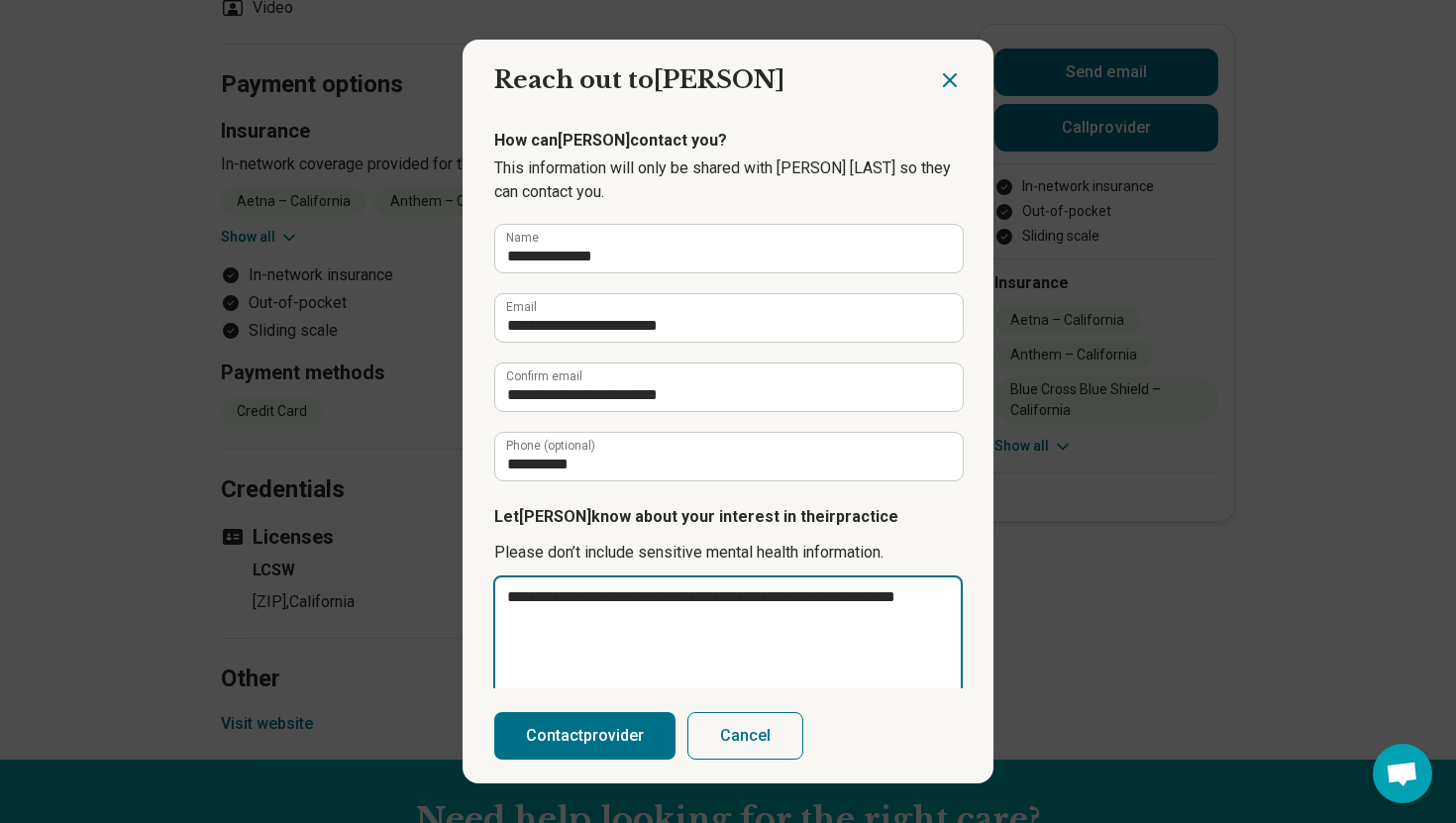 type on "**********" 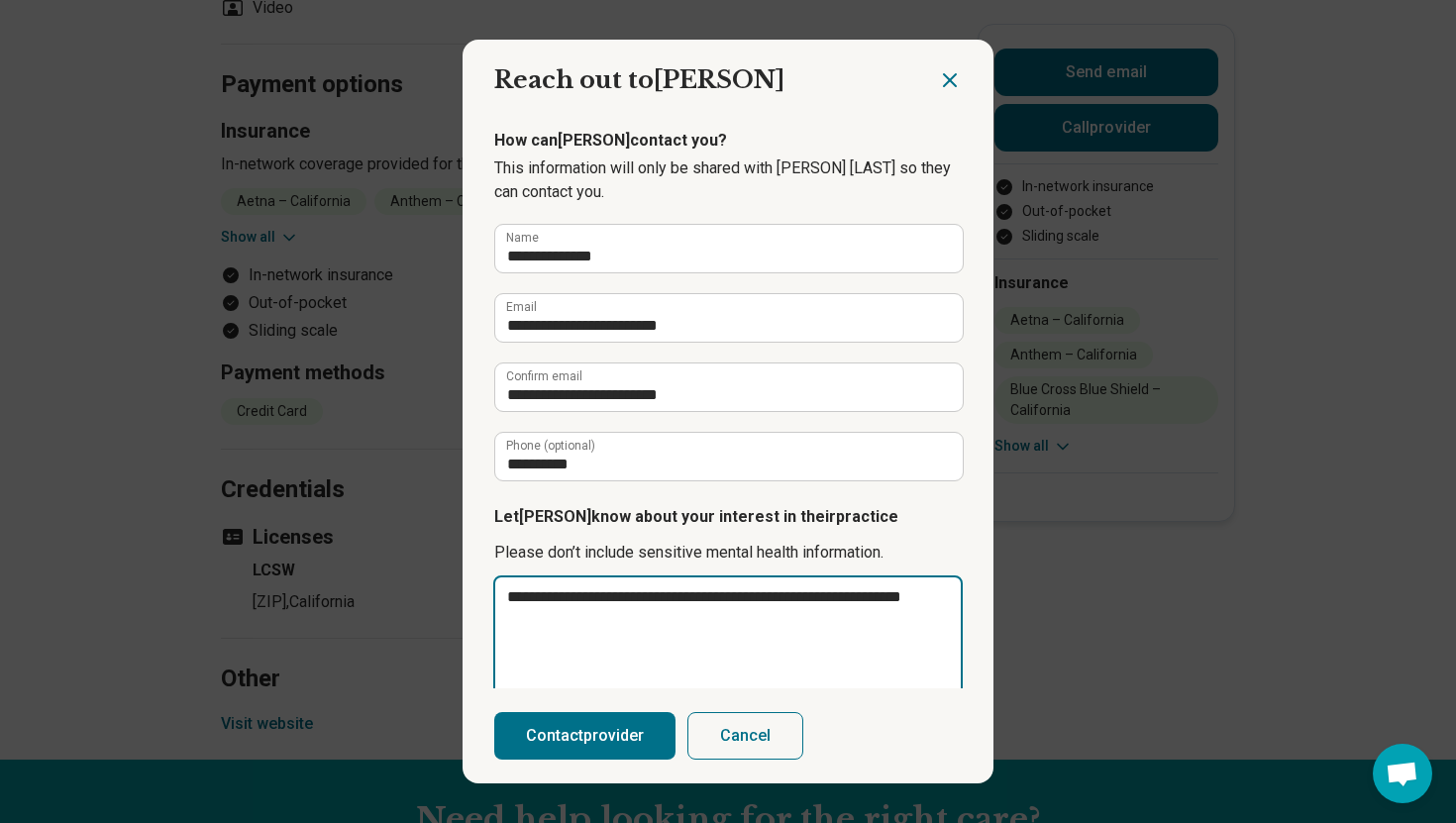 type on "**********" 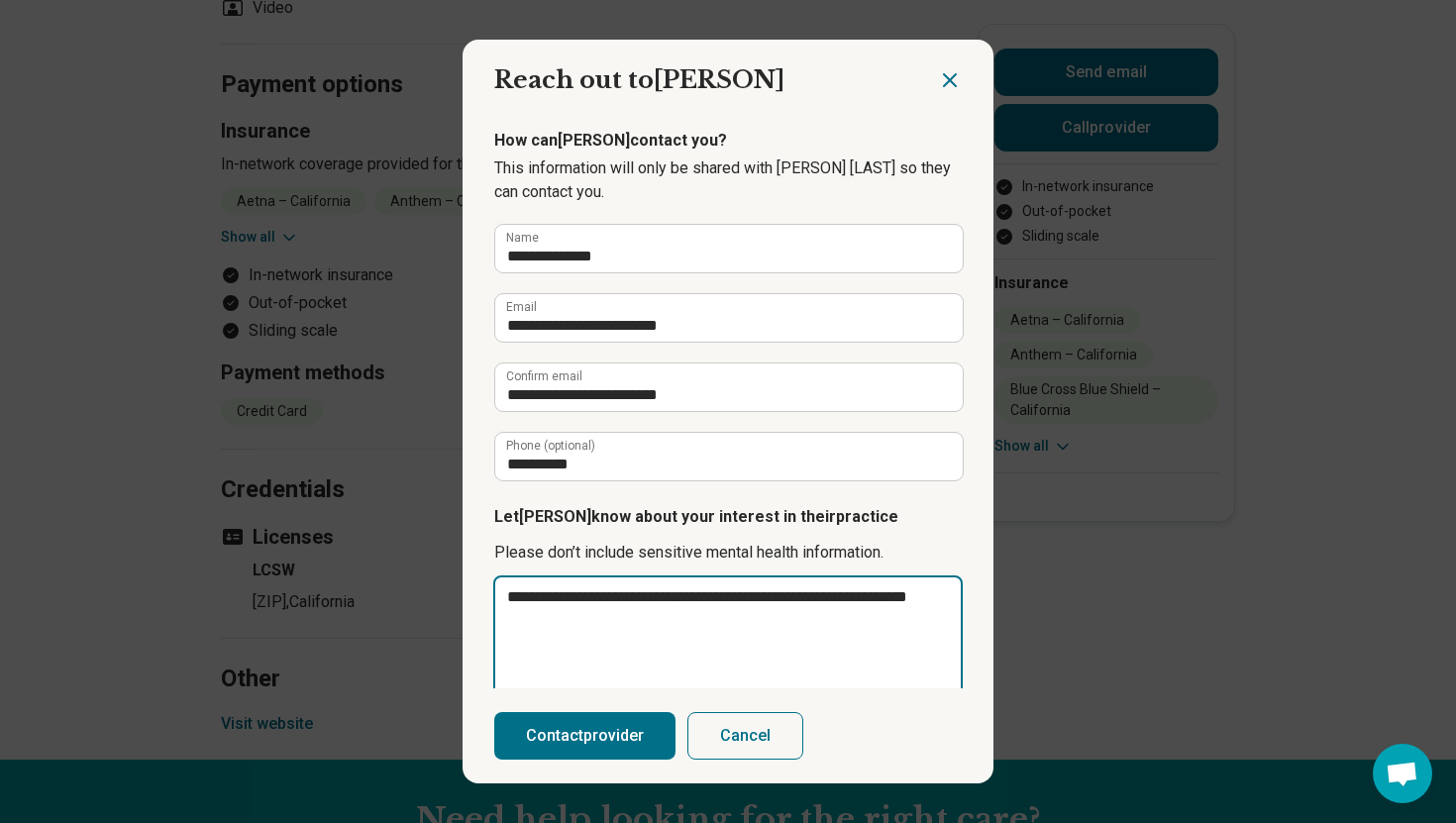 type on "**********" 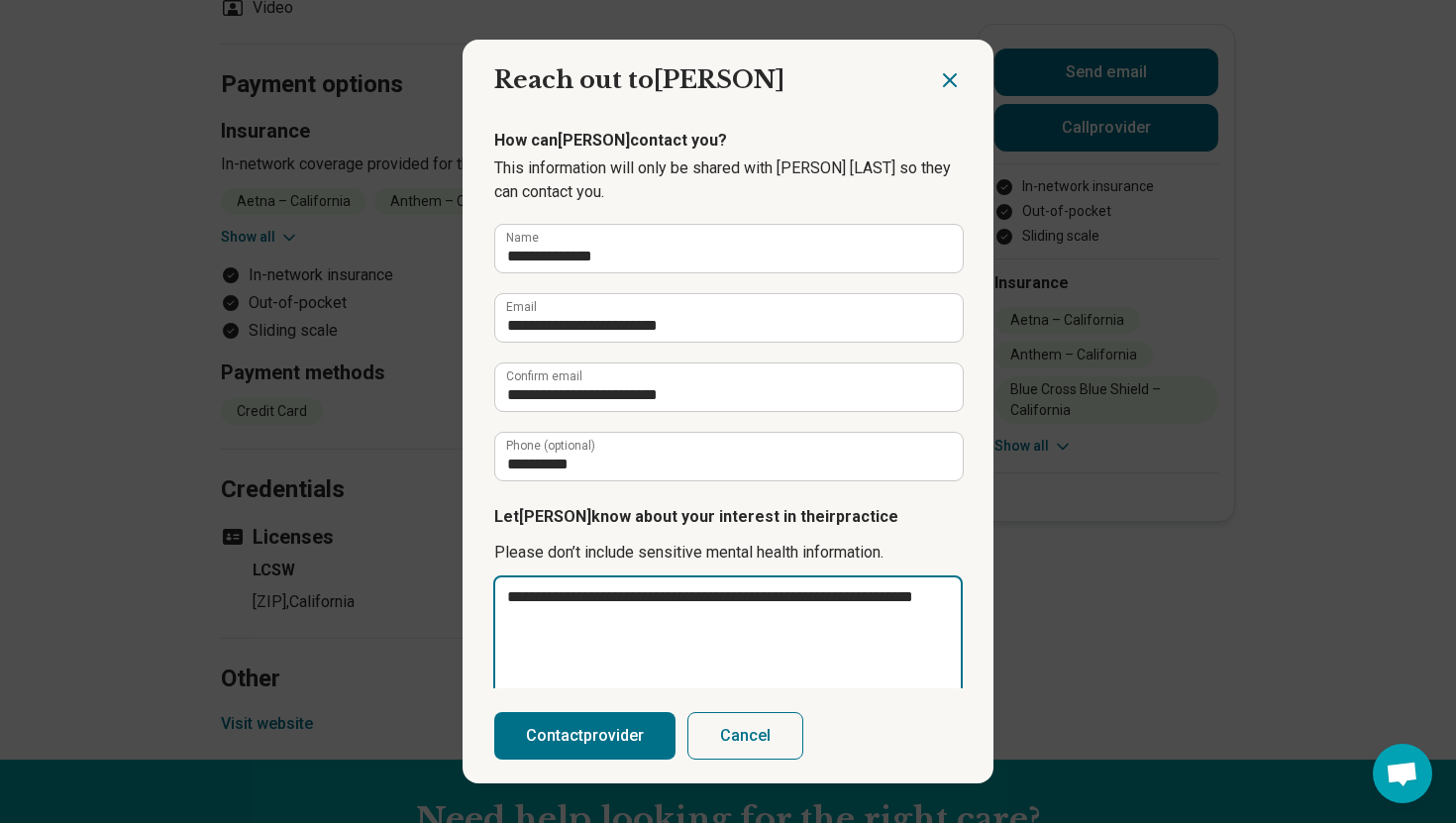 type on "**********" 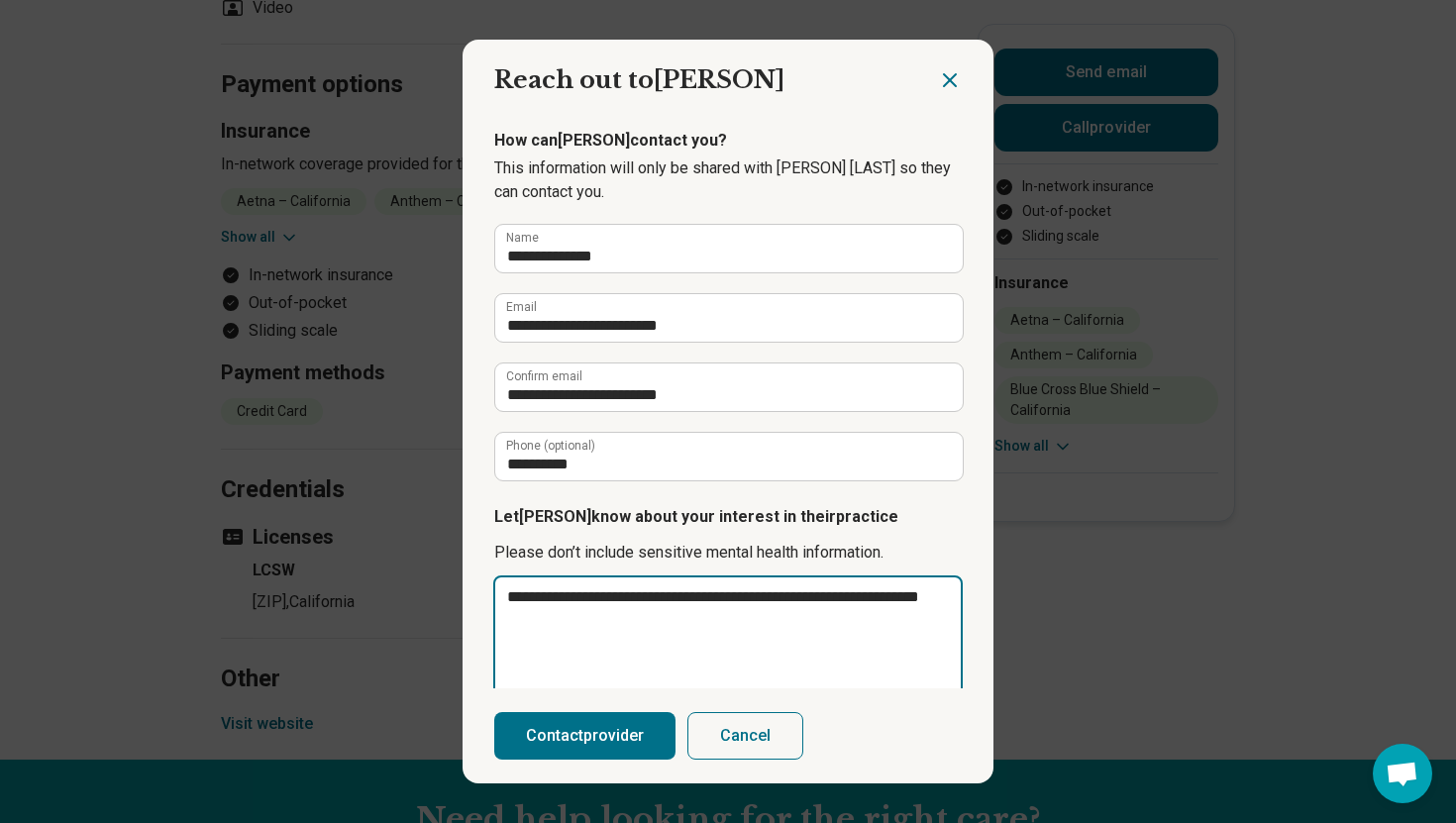 type on "**********" 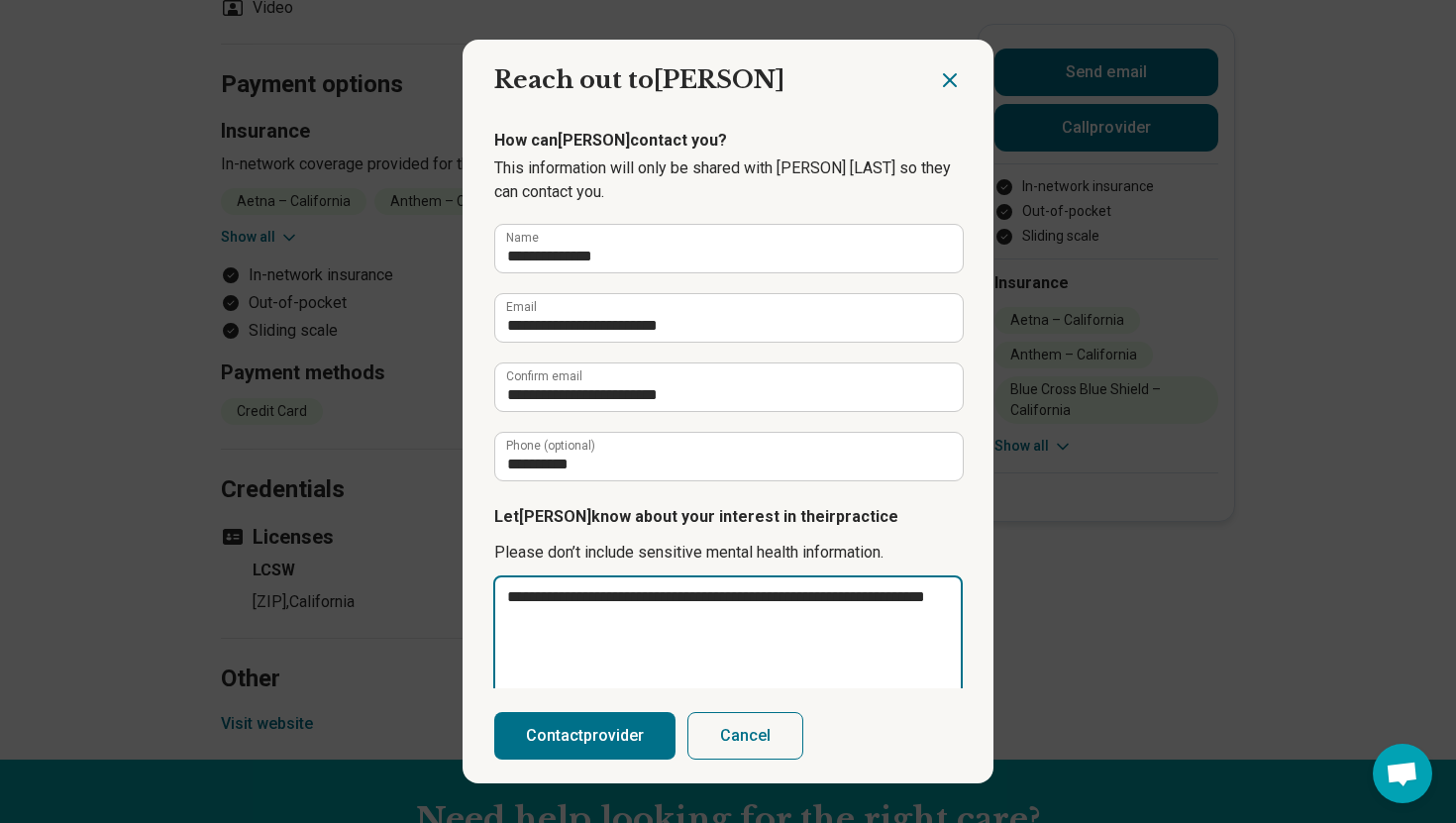 type on "**********" 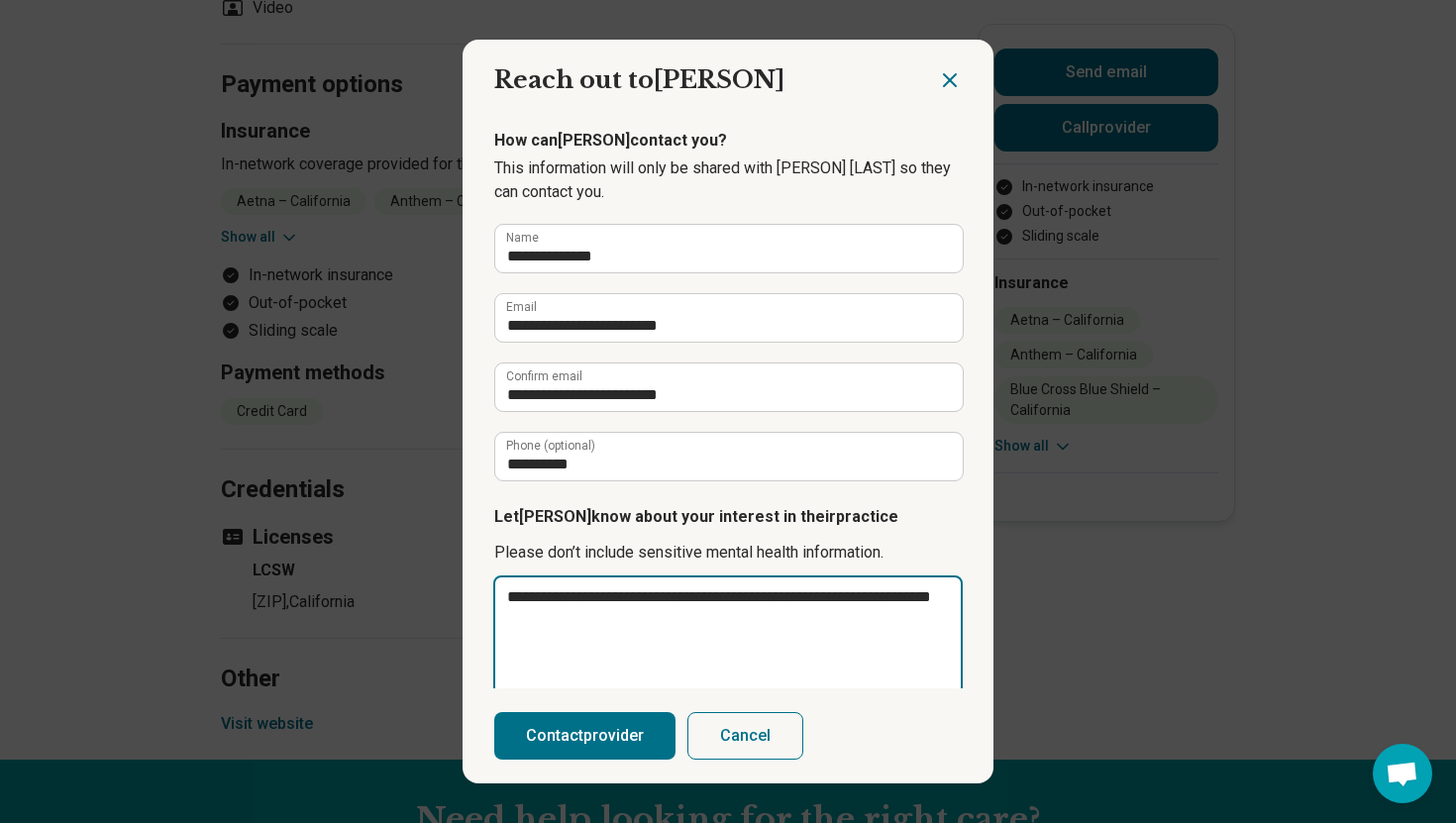 type on "**********" 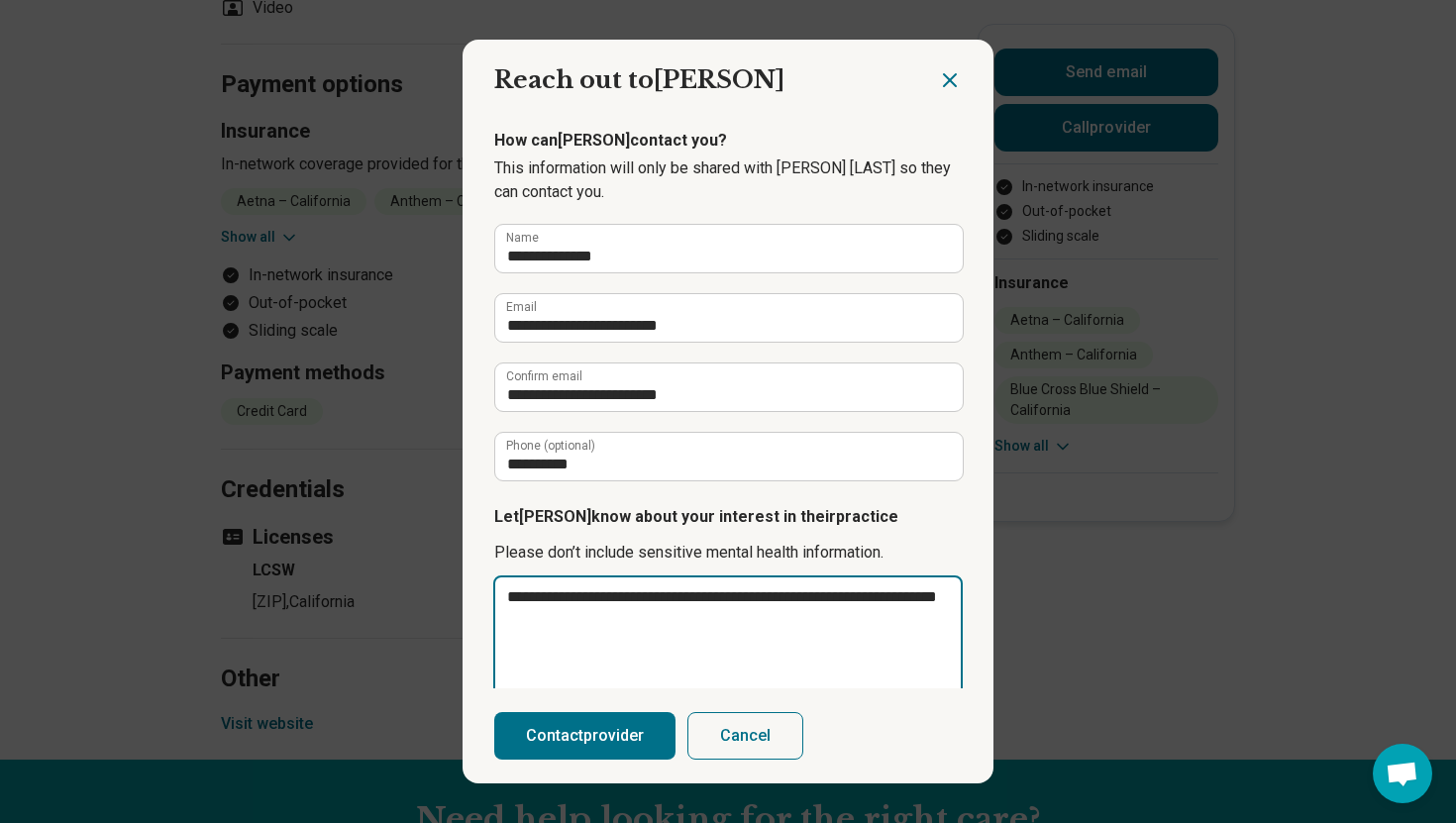 type on "**********" 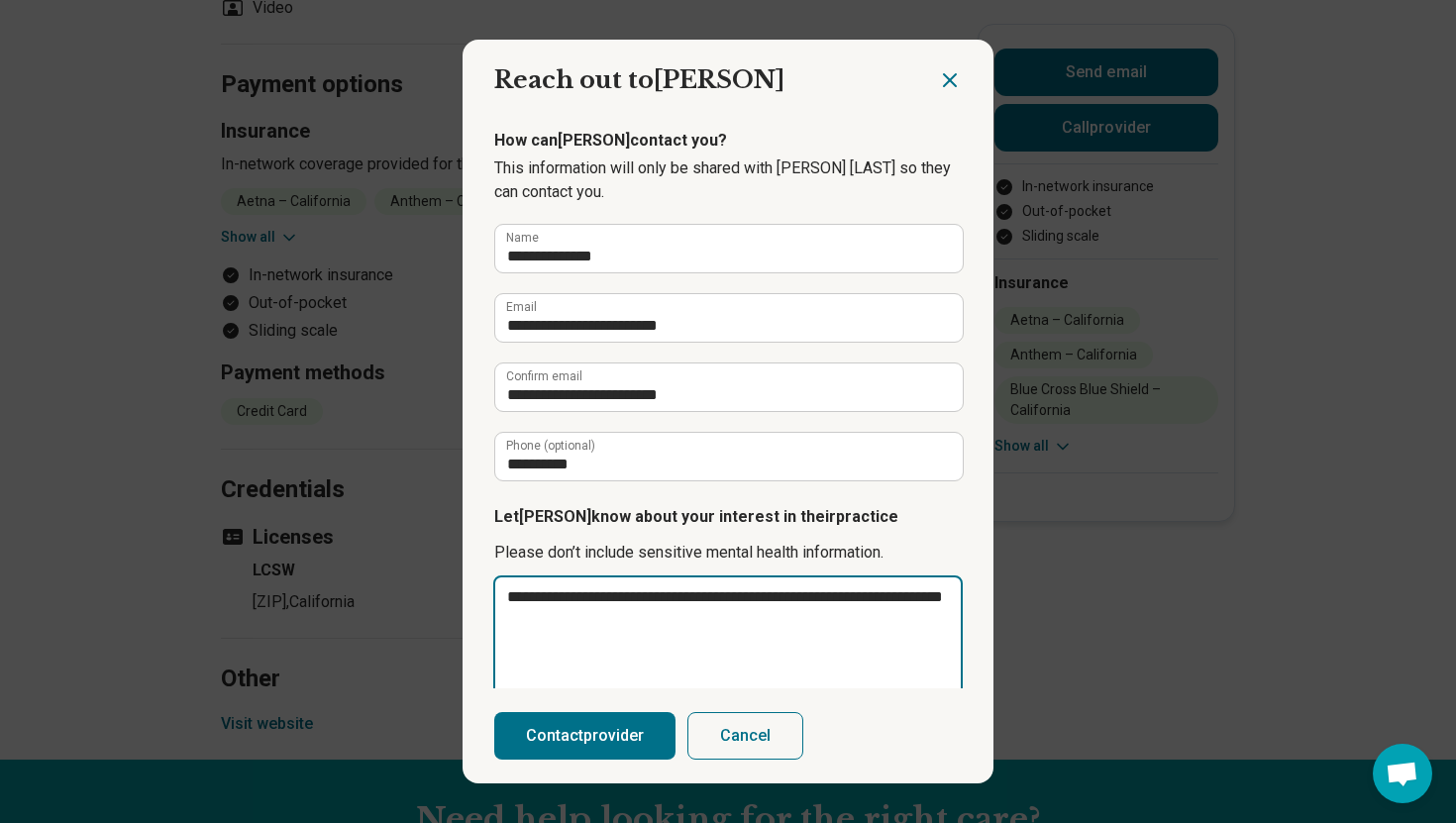 type on "**********" 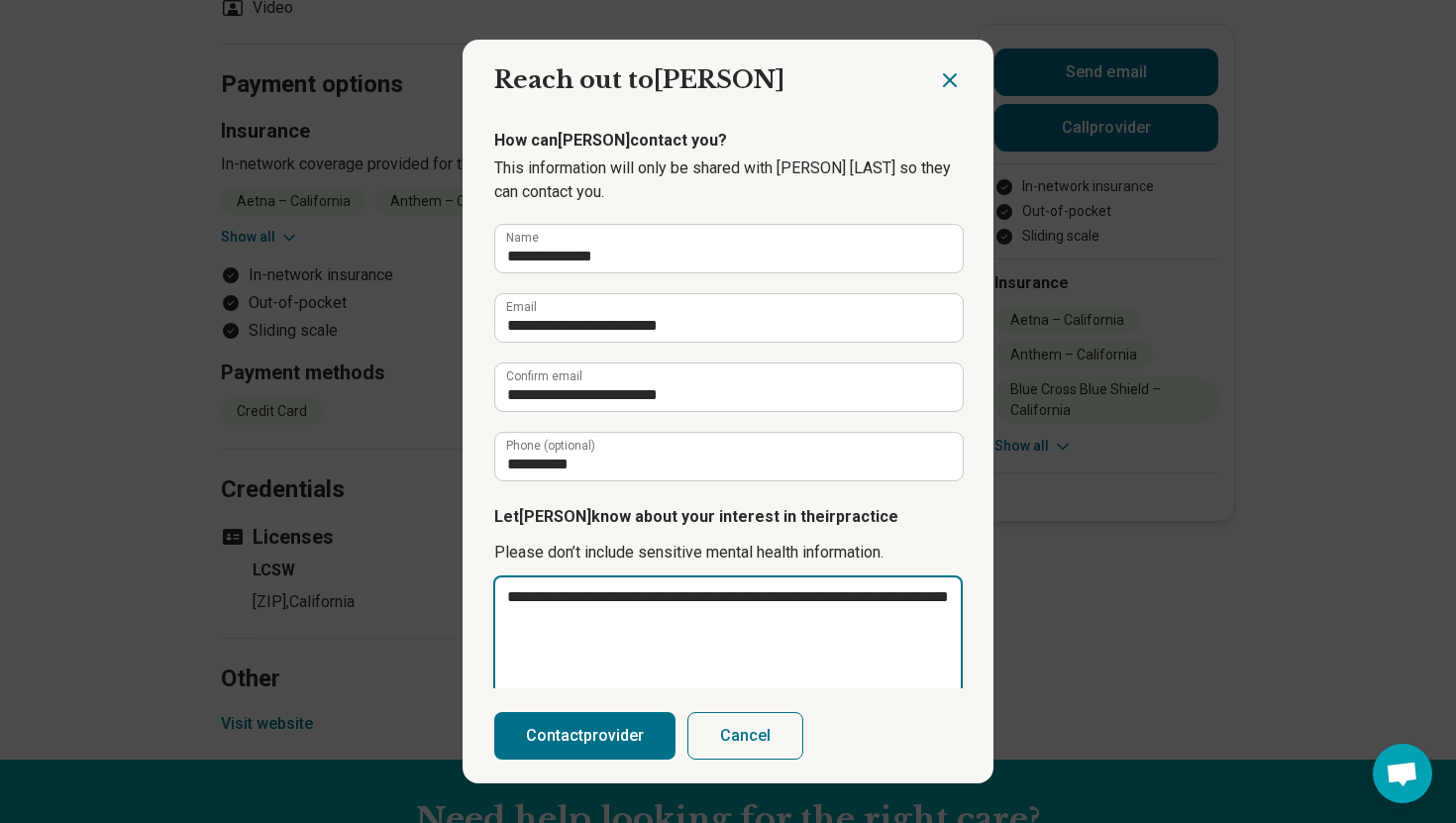 type on "**********" 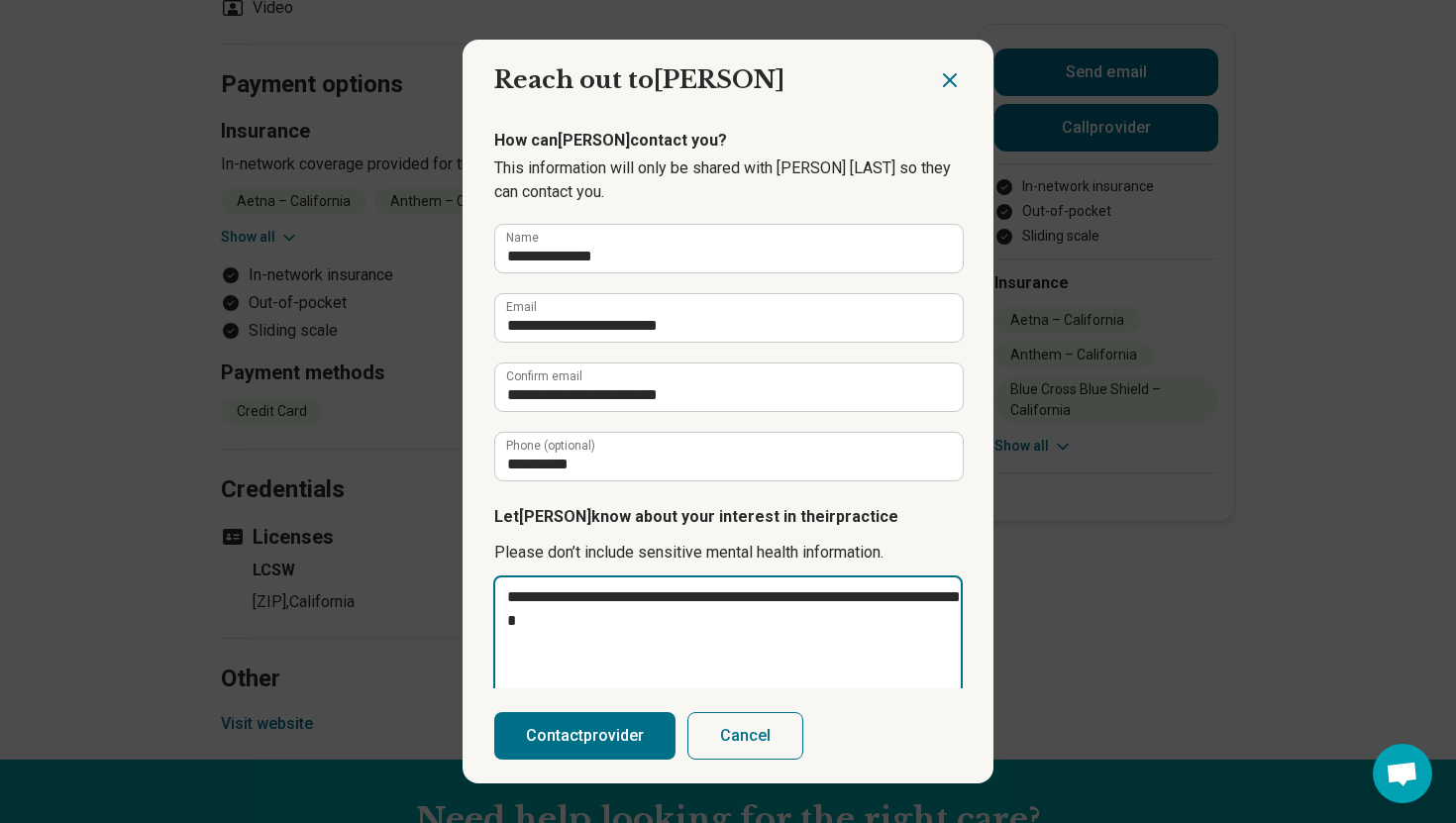 type on "**********" 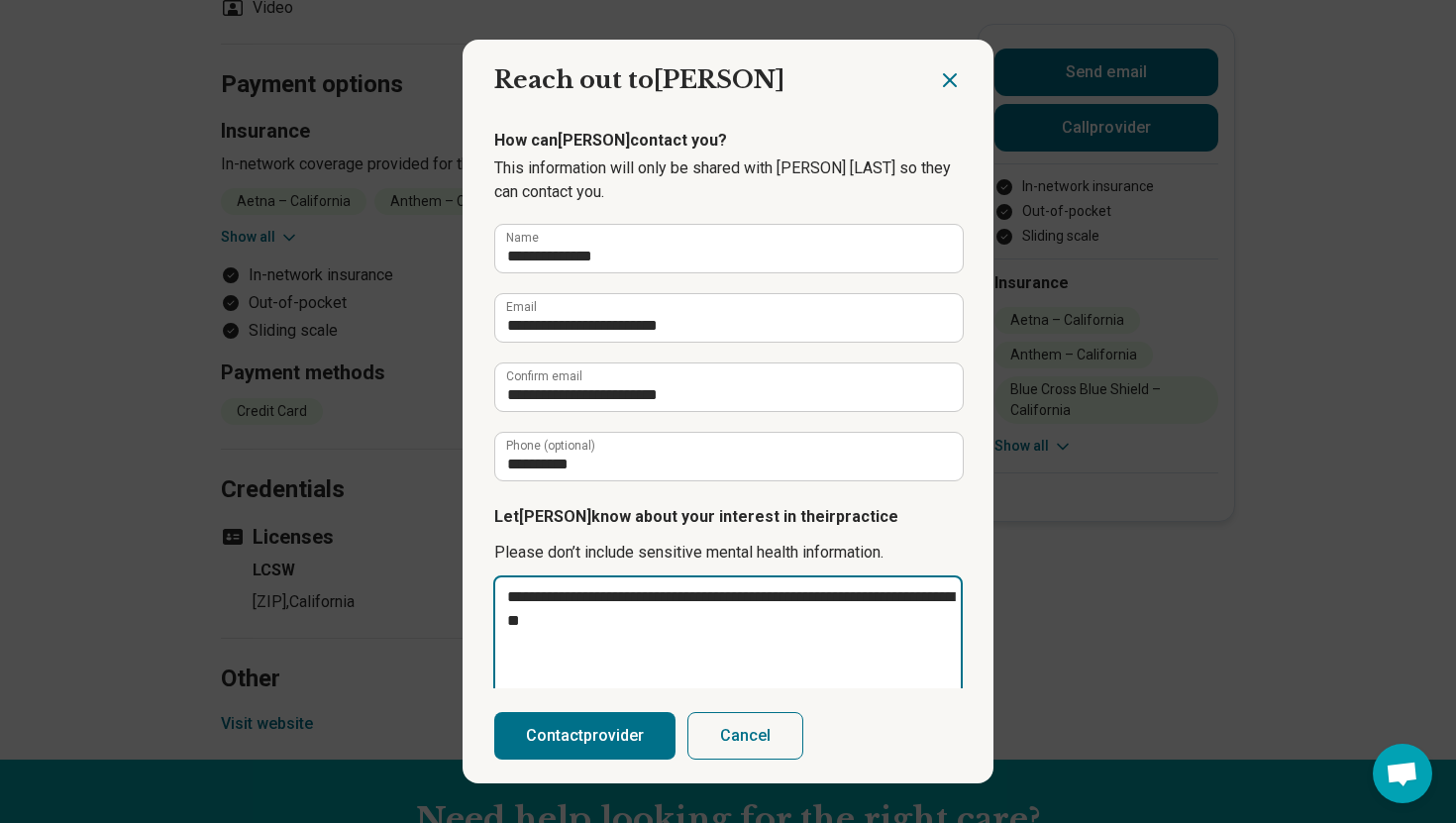 type on "**********" 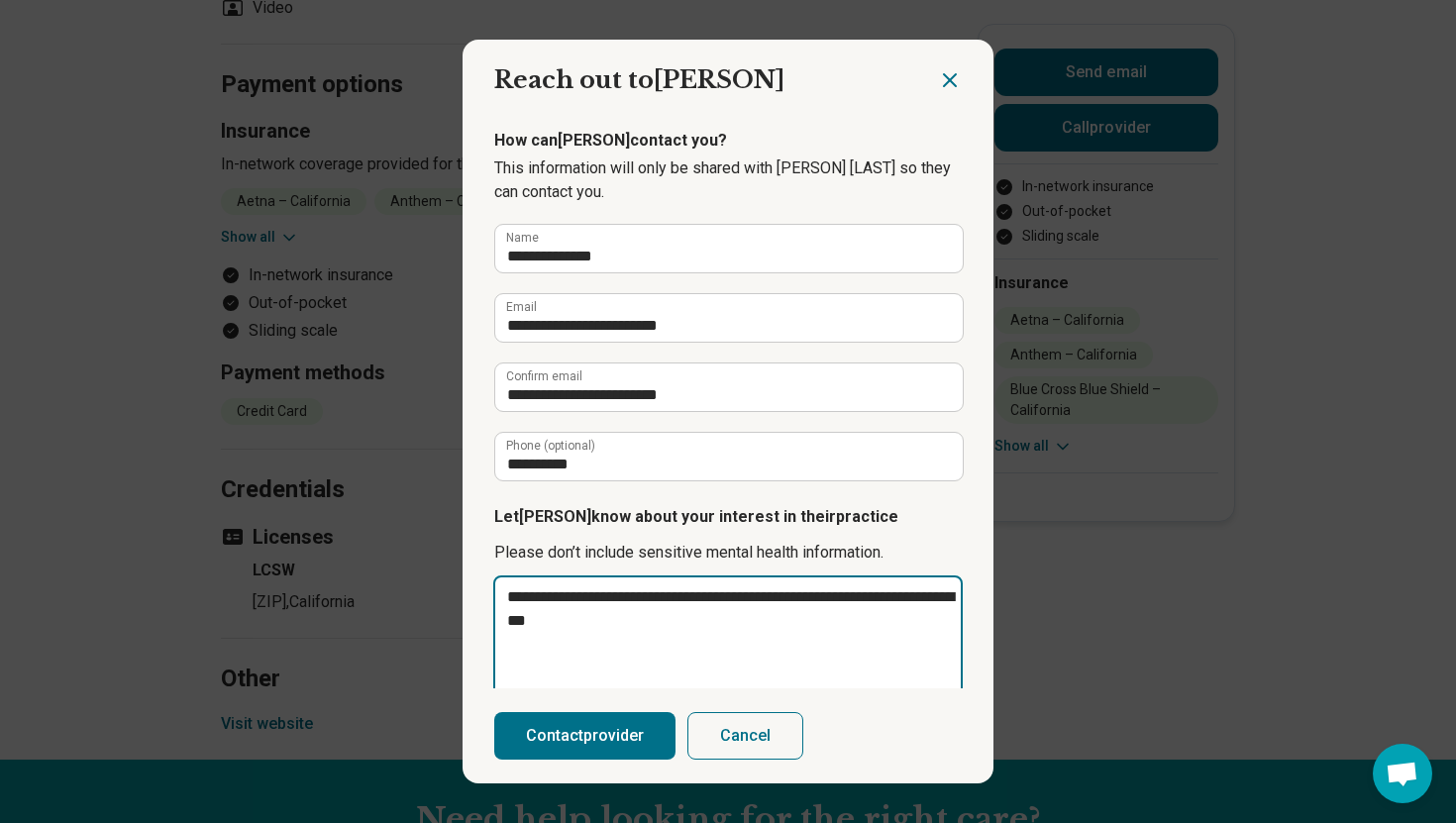 type 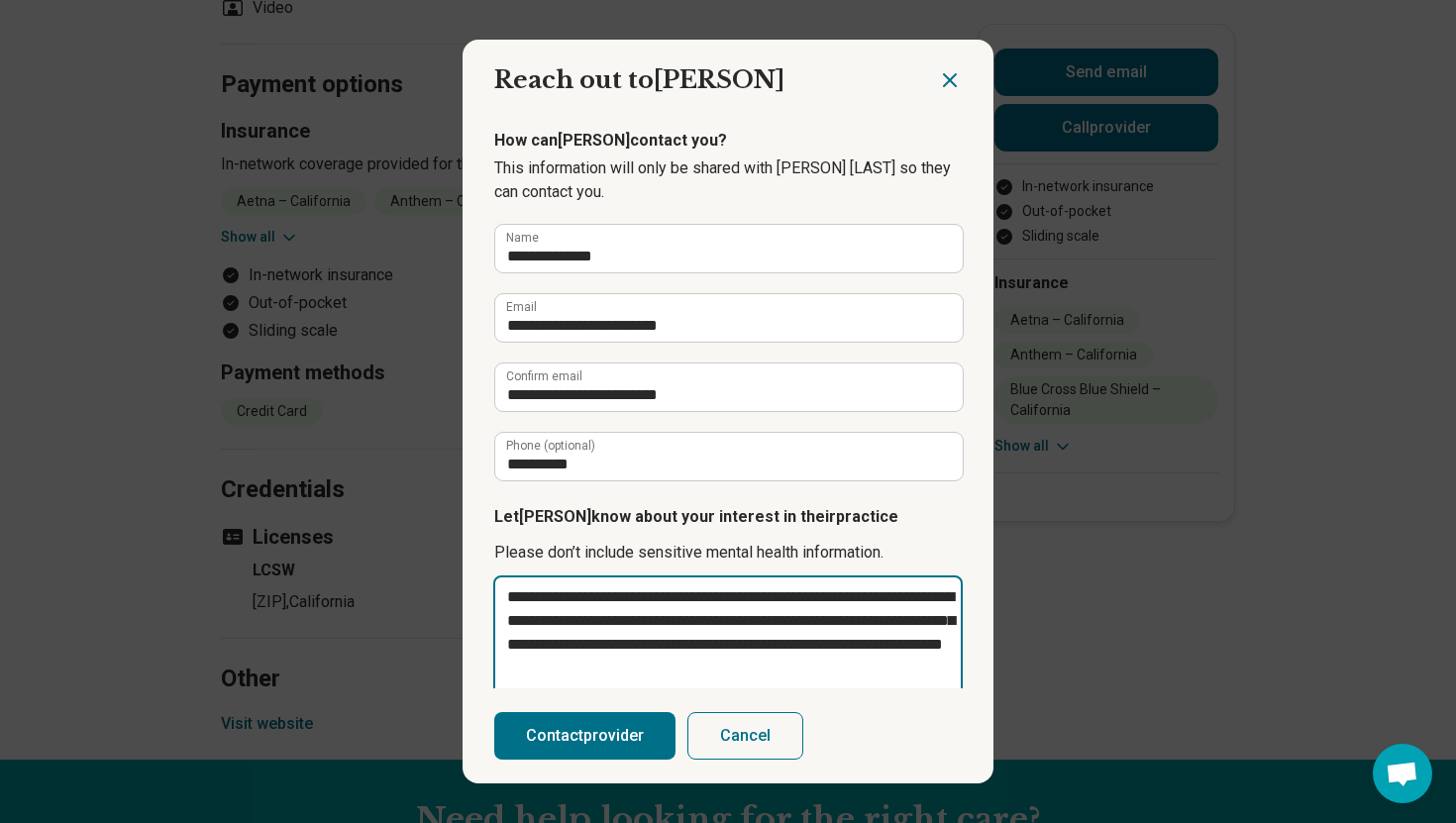 click on "**********" at bounding box center (728, 645) 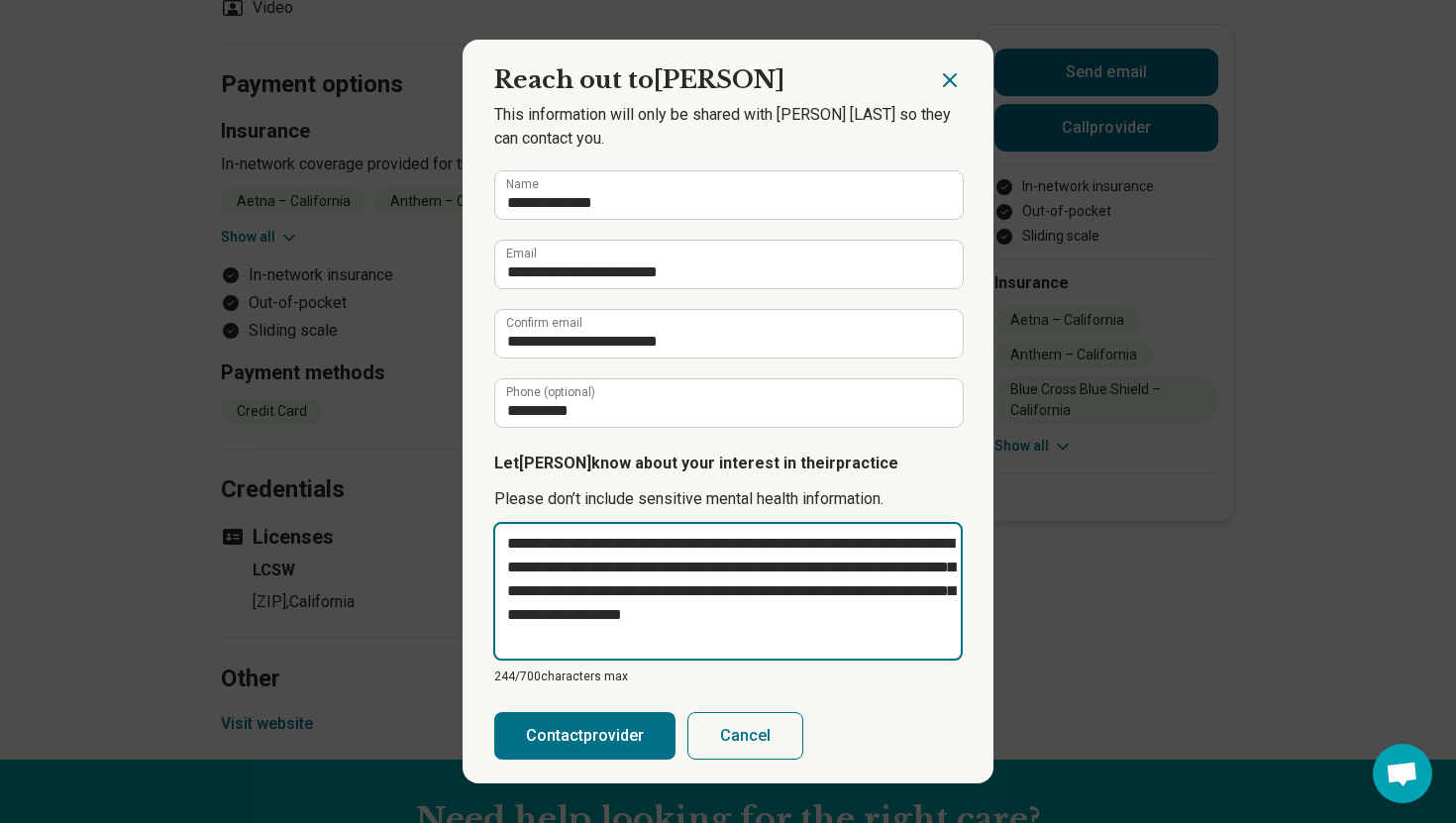 scroll, scrollTop: 54, scrollLeft: 0, axis: vertical 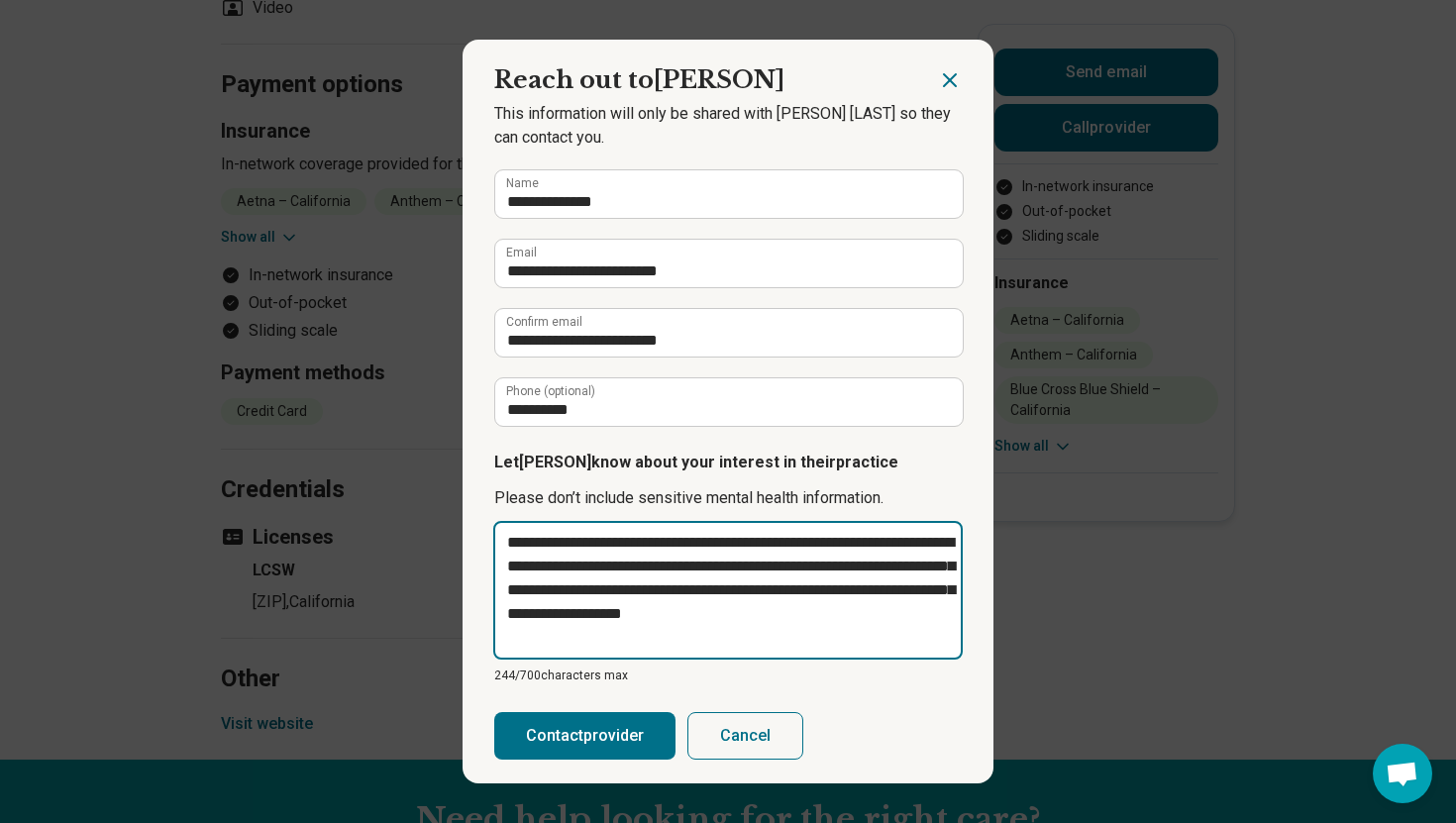 click on "**********" at bounding box center [728, 590] 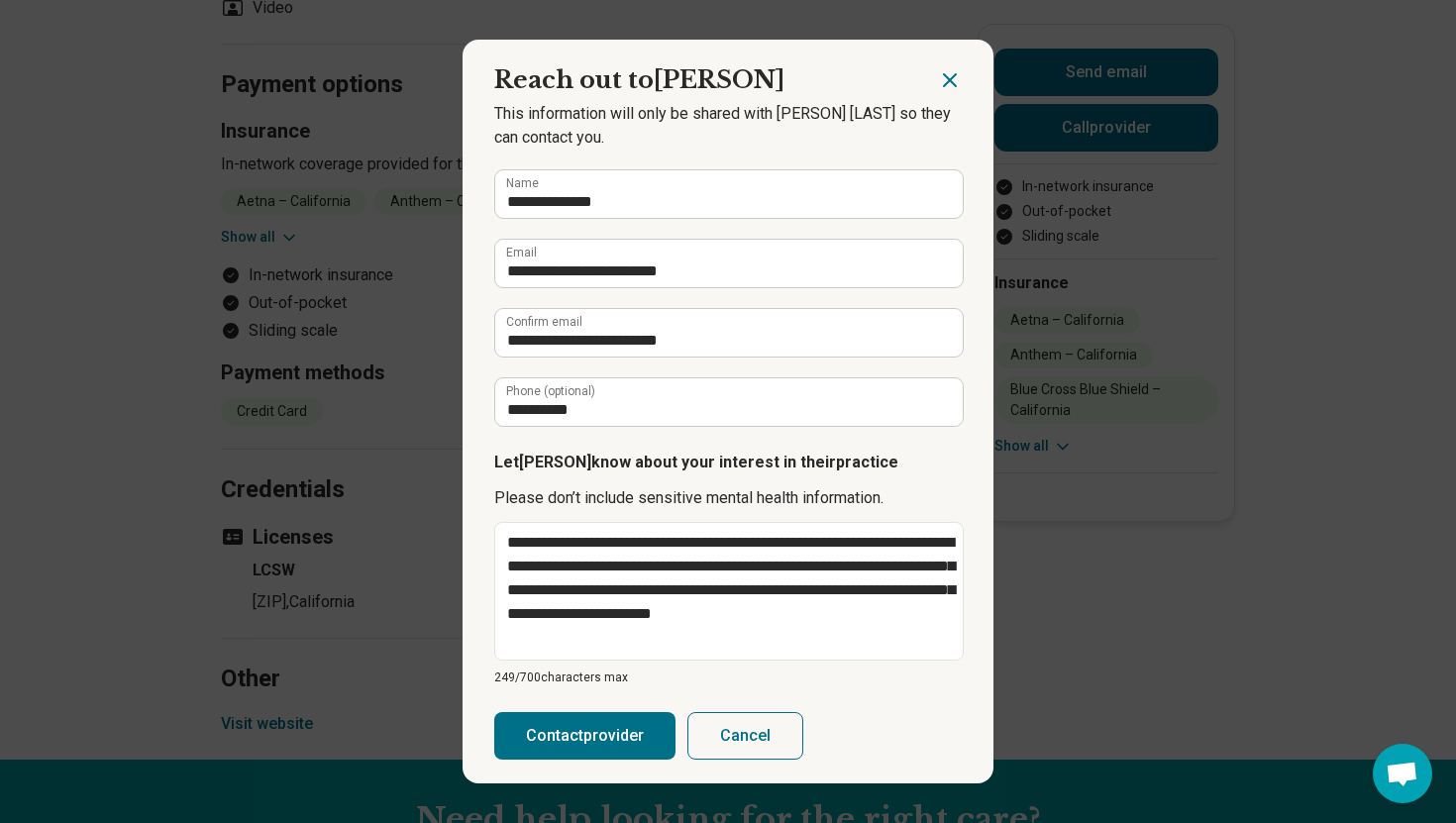 click on "Contact  provider" at bounding box center (584, 736) 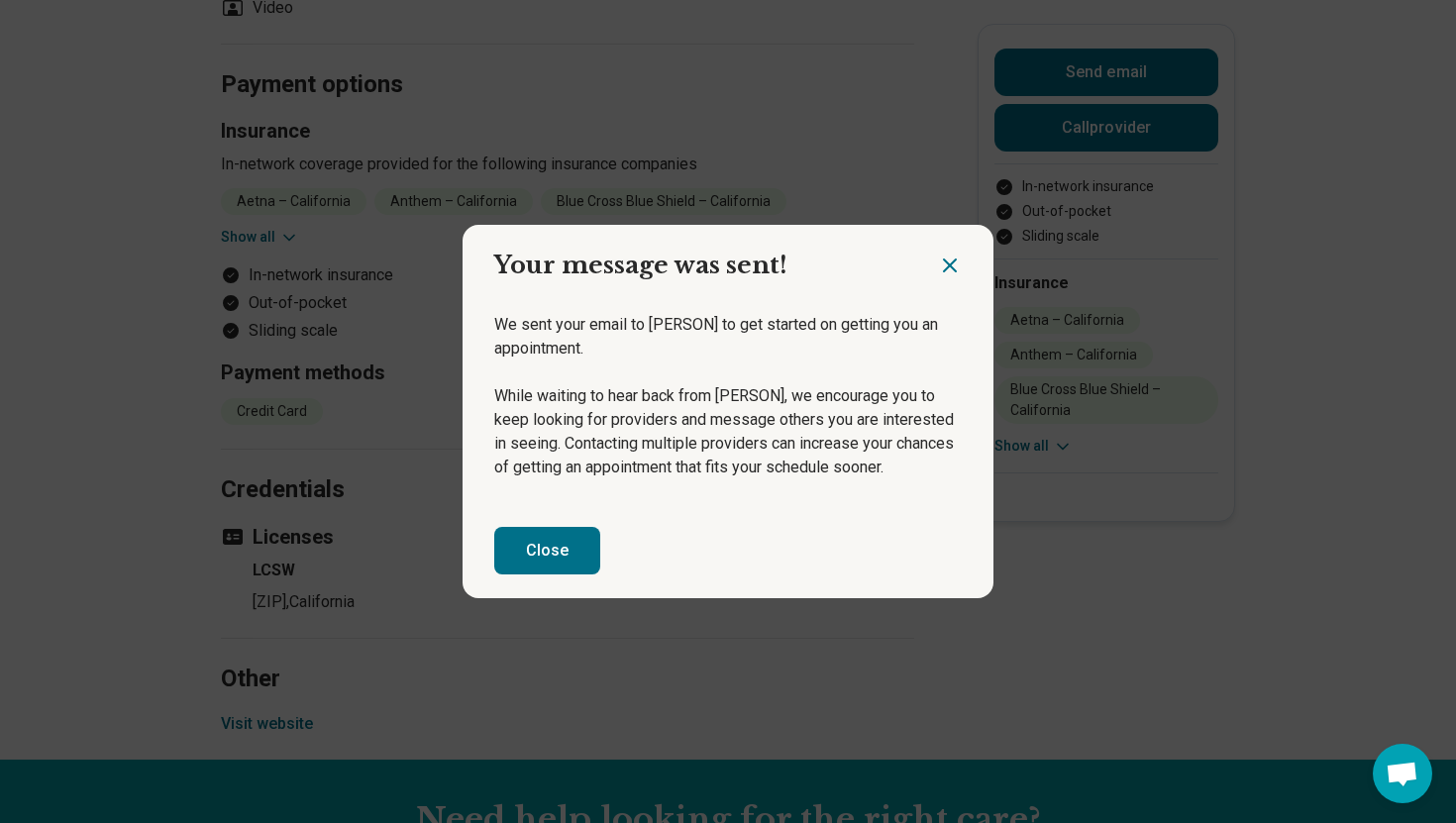 click on "Close" at bounding box center [547, 551] 